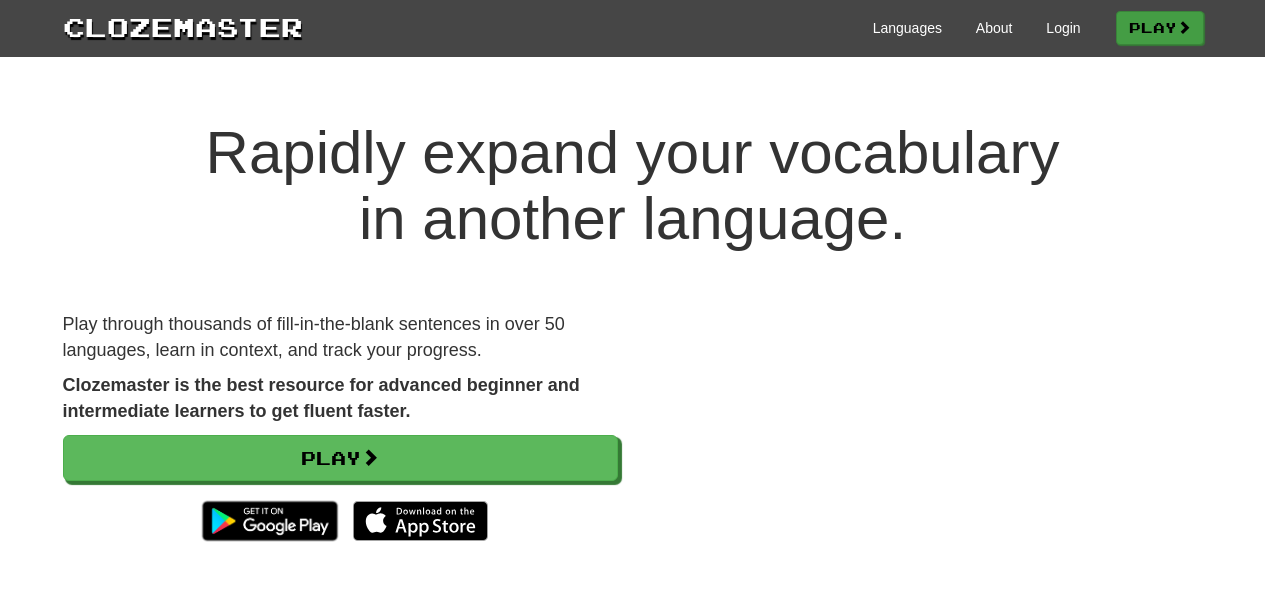 scroll, scrollTop: 0, scrollLeft: 0, axis: both 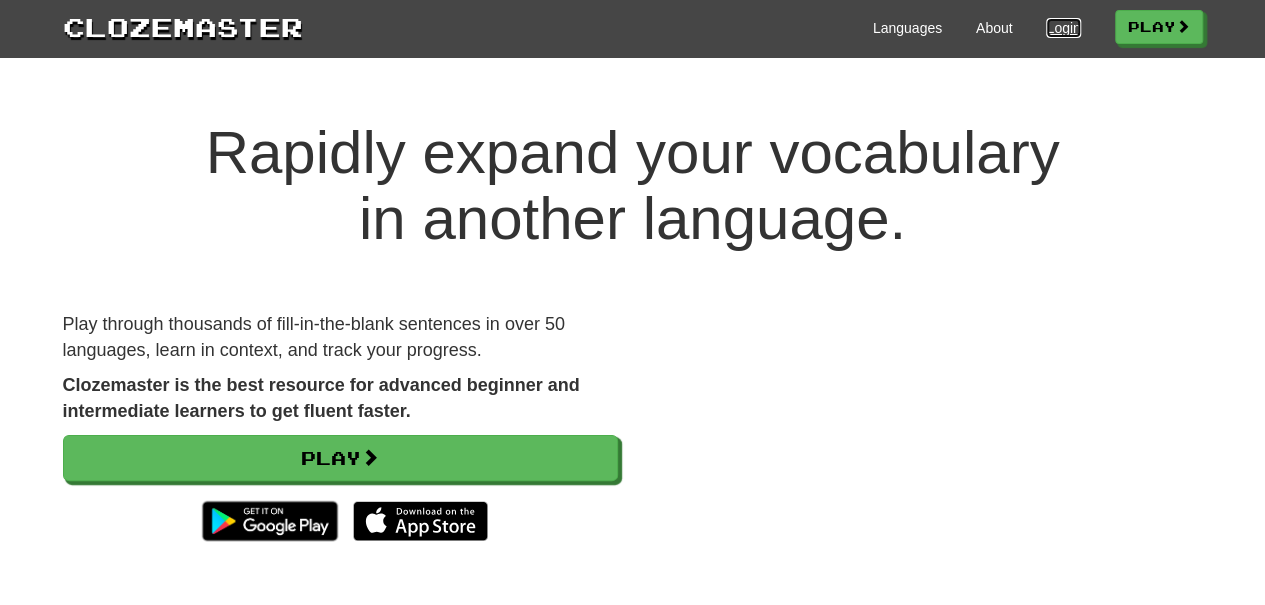 click on "Login" at bounding box center [1063, 28] 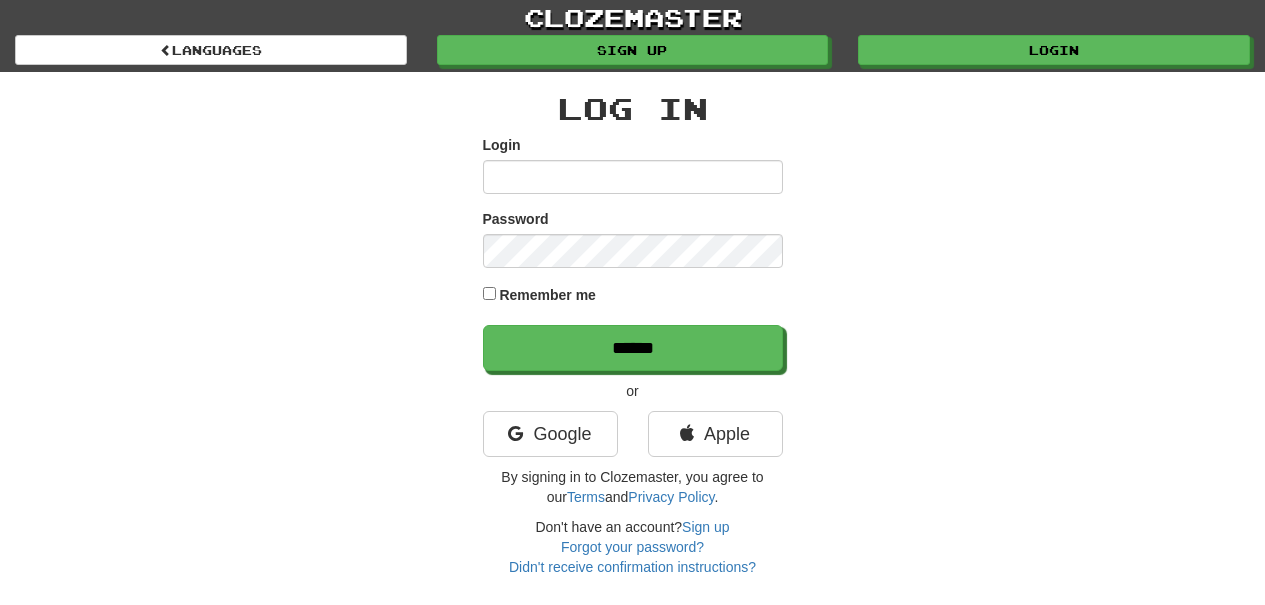 scroll, scrollTop: 0, scrollLeft: 0, axis: both 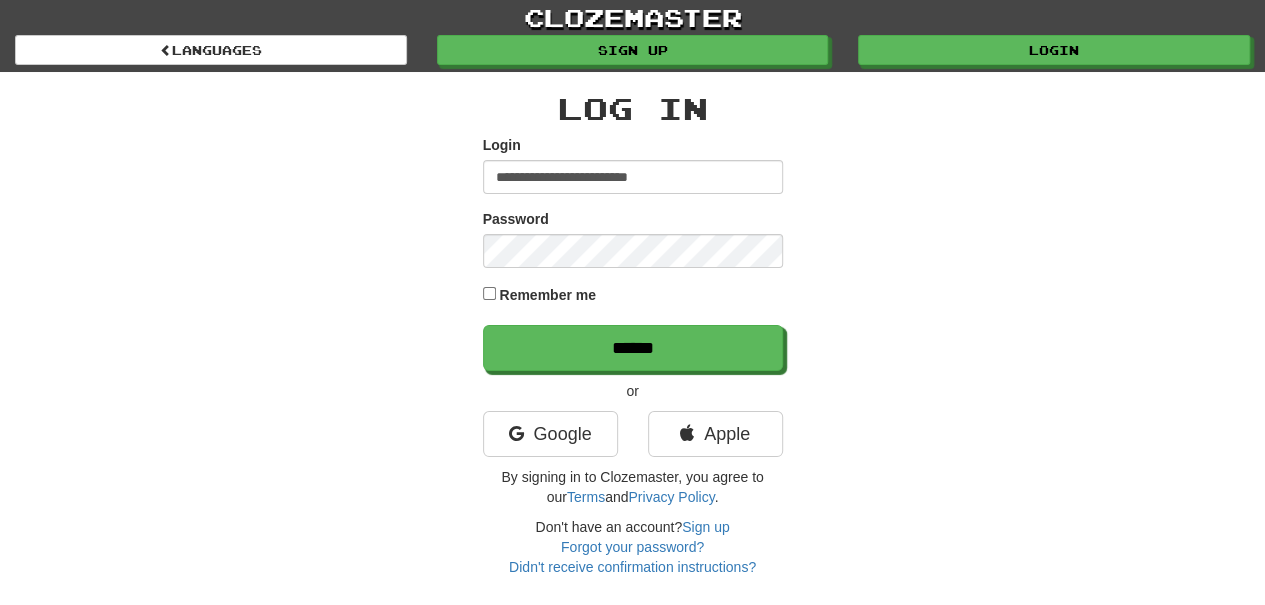 type on "**********" 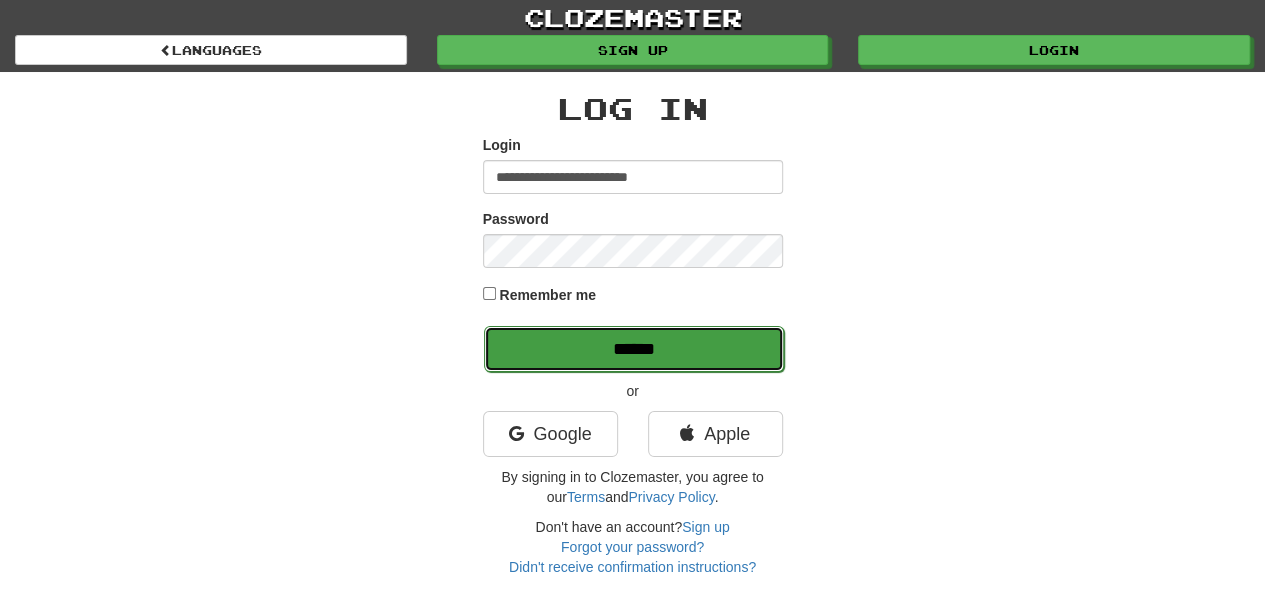 click on "******" at bounding box center (634, 349) 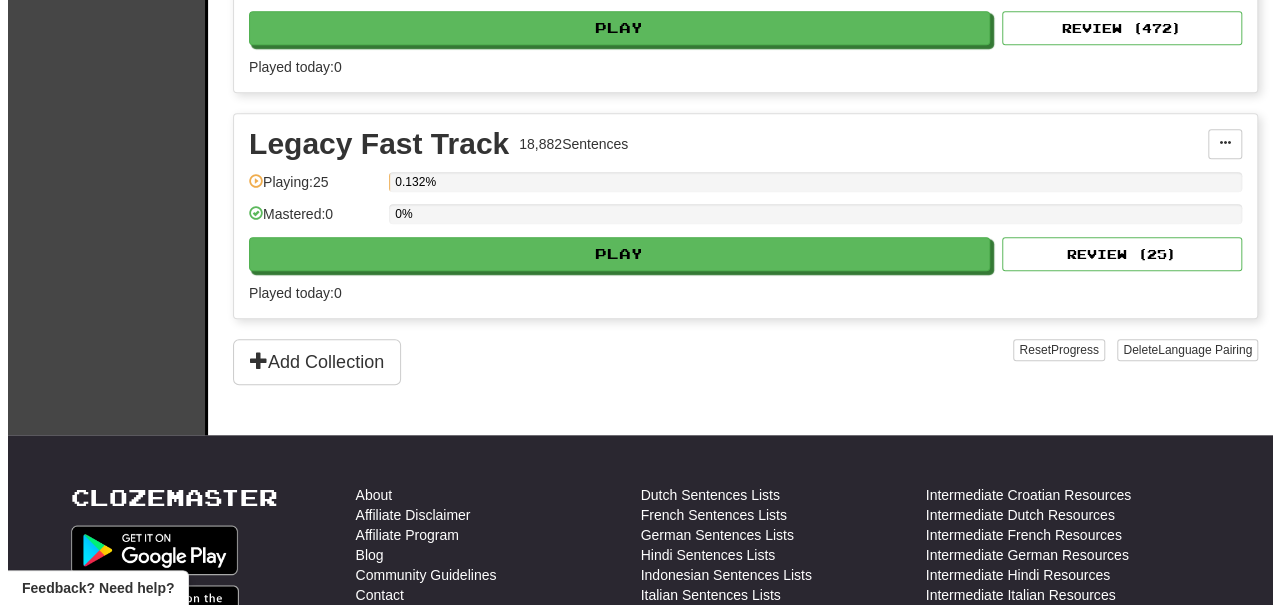 scroll, scrollTop: 600, scrollLeft: 0, axis: vertical 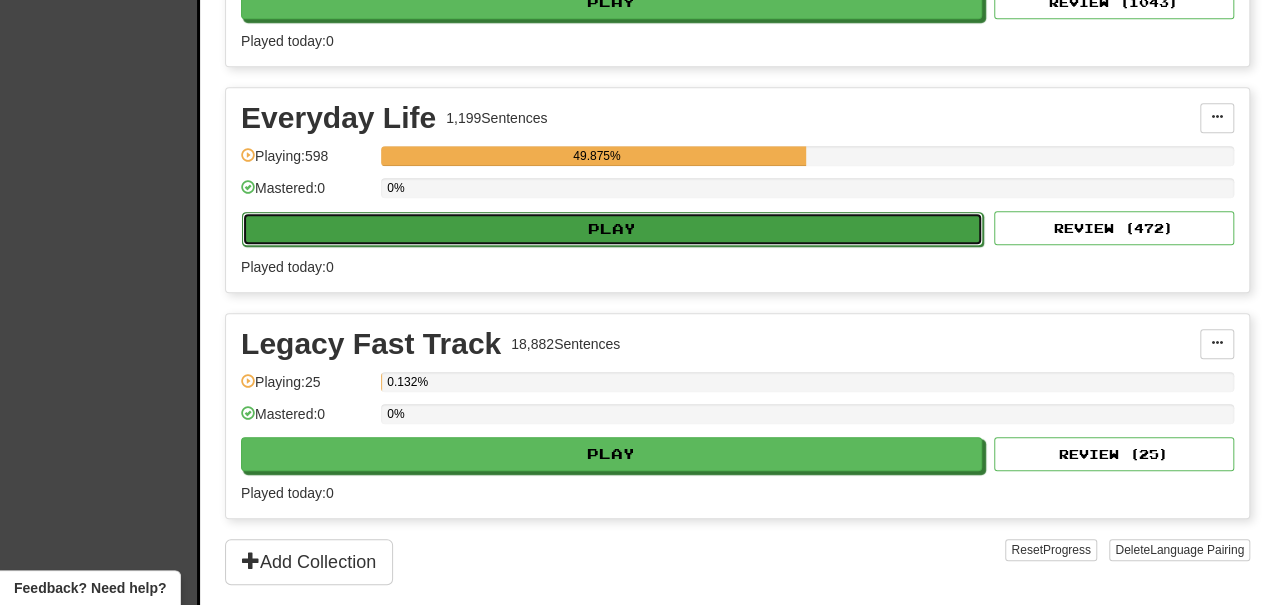 click on "Play" at bounding box center [612, 229] 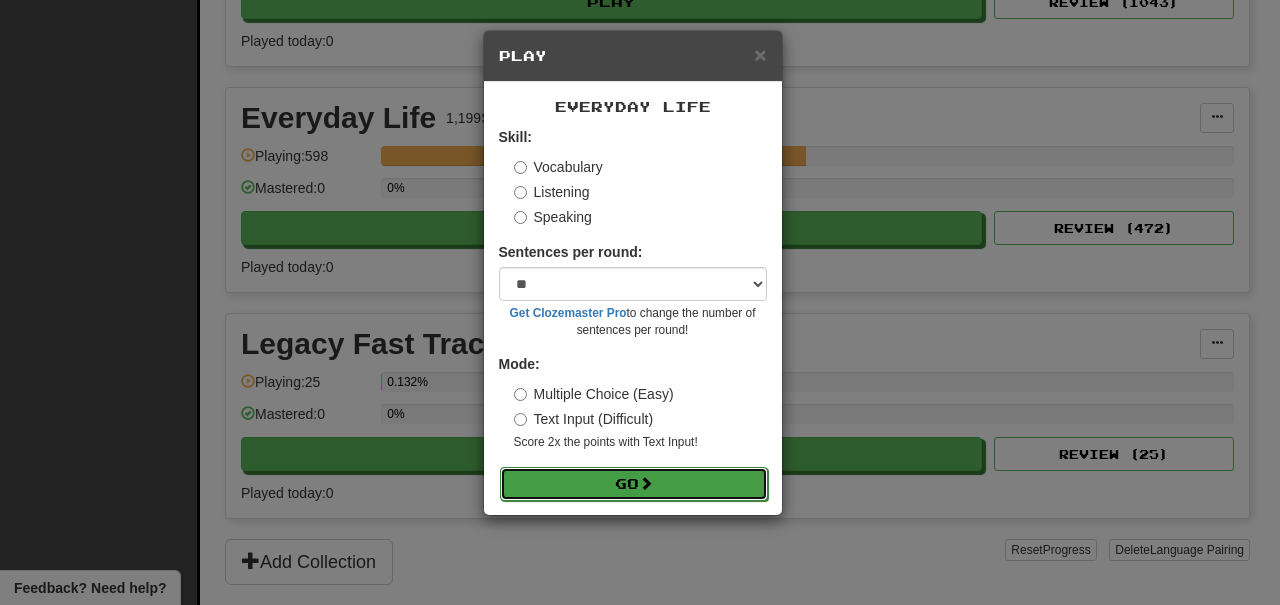 click on "Go" at bounding box center (634, 484) 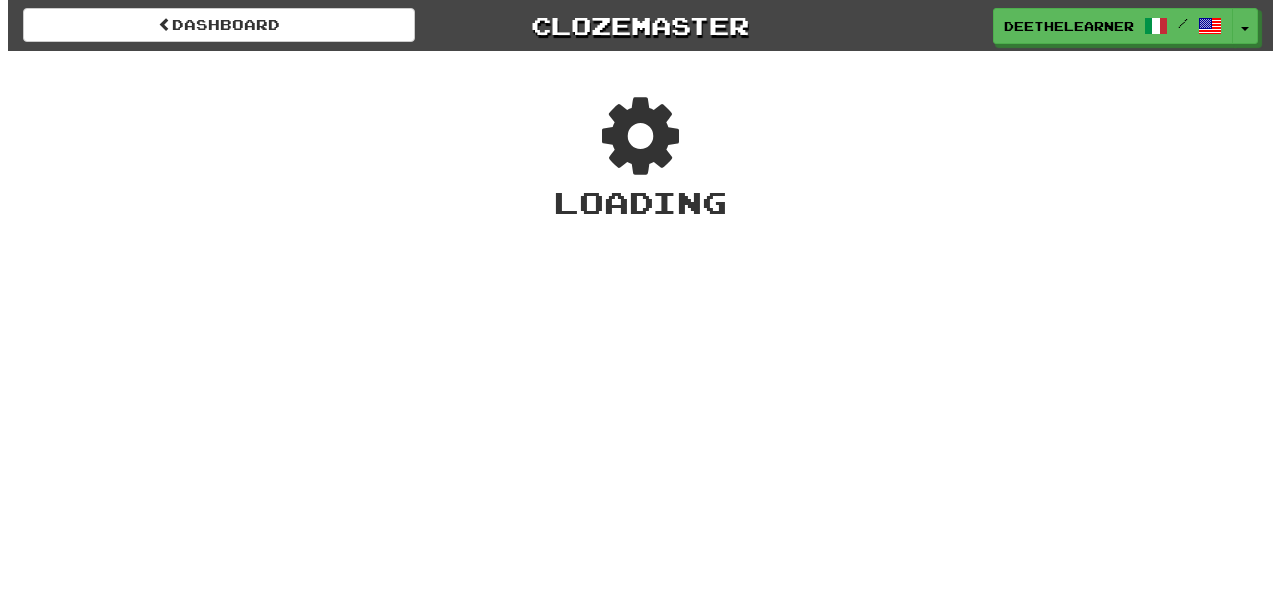 scroll, scrollTop: 0, scrollLeft: 0, axis: both 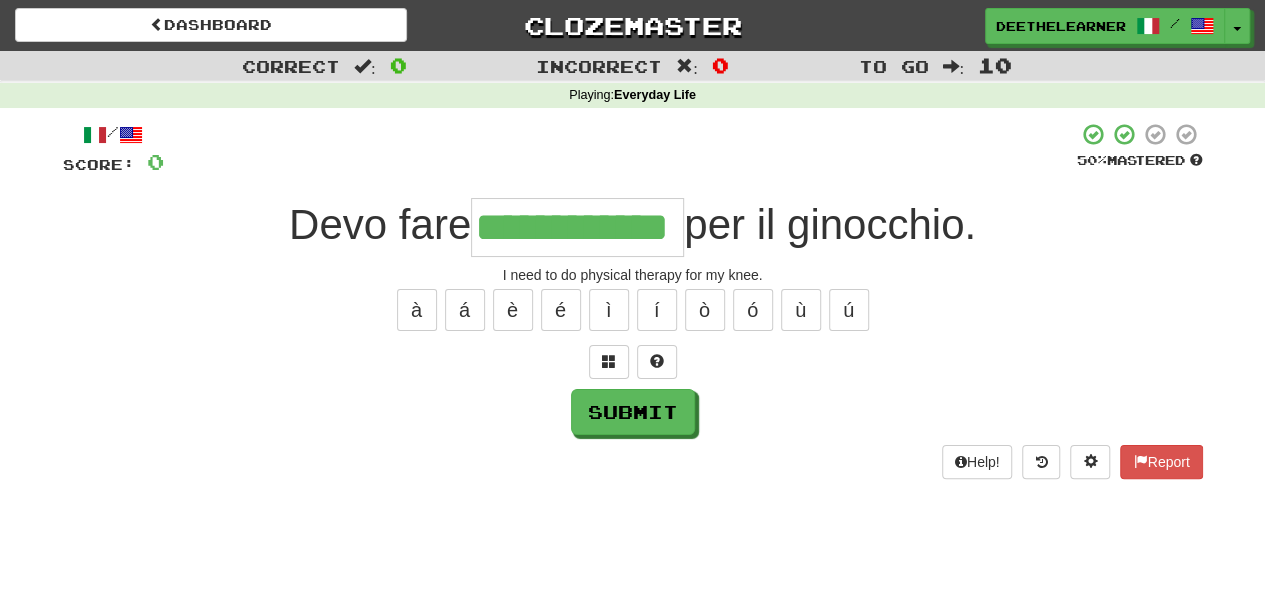 type on "**********" 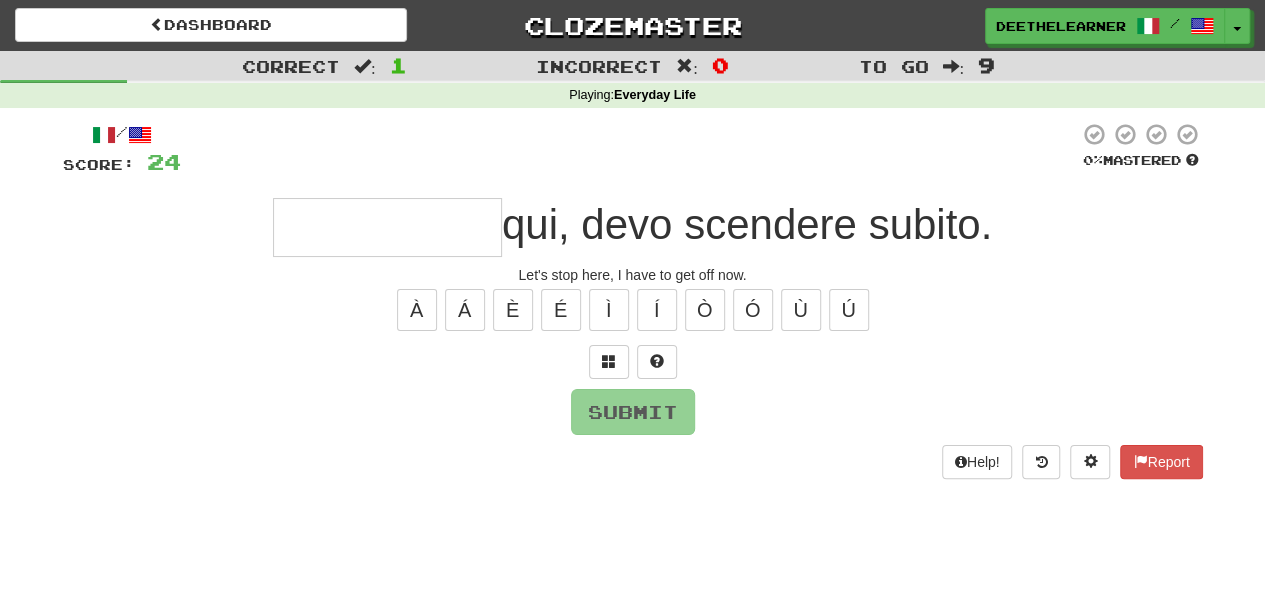 type on "*" 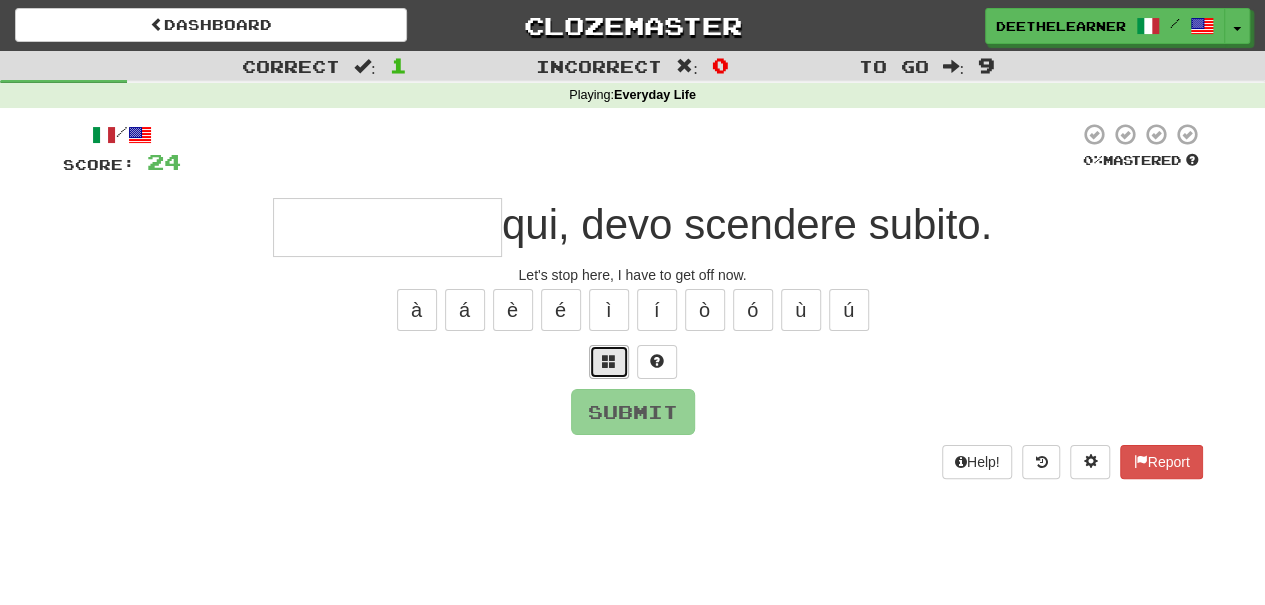 click at bounding box center (609, 362) 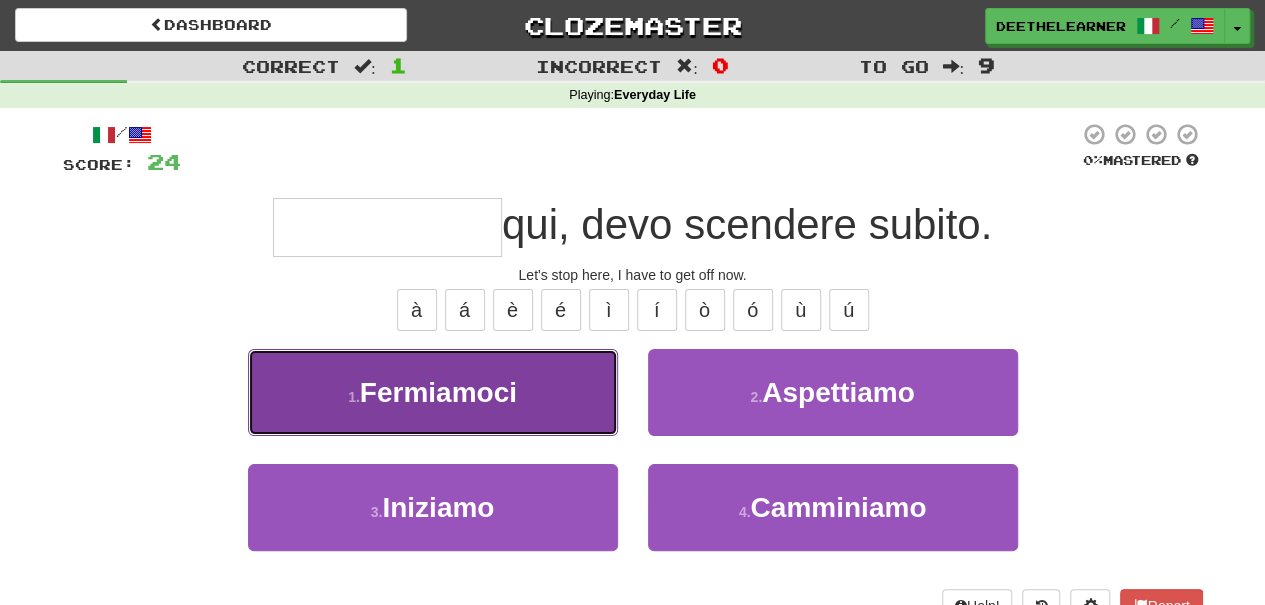 click on "1 .  Fermiamoci" at bounding box center [433, 392] 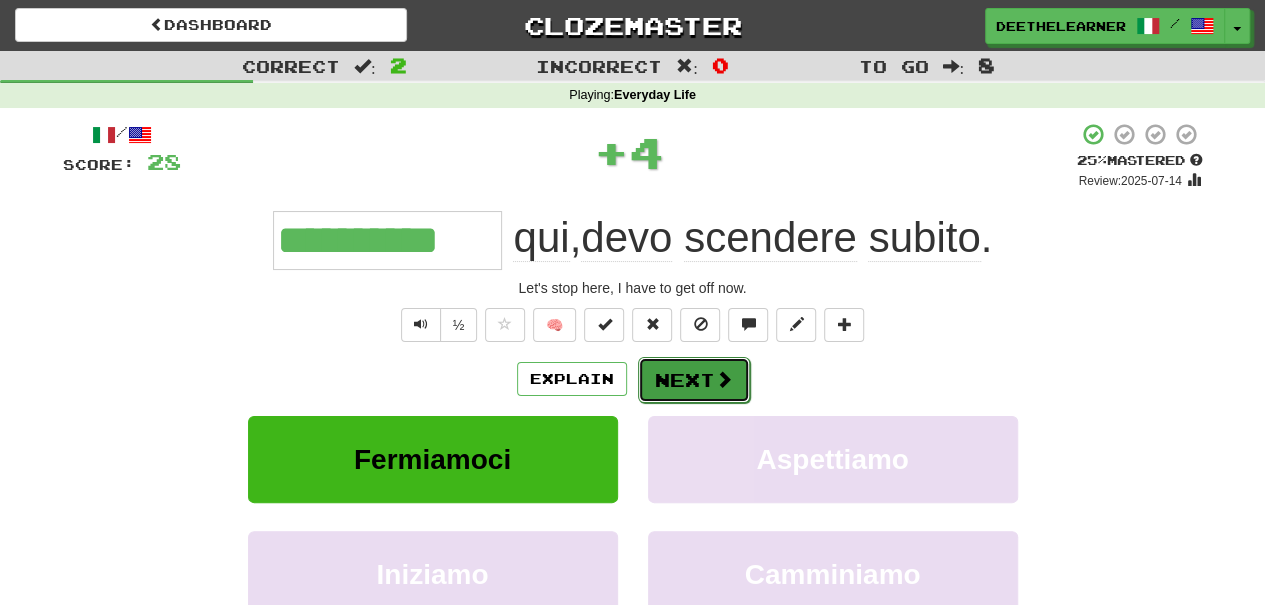 click on "Next" at bounding box center [694, 380] 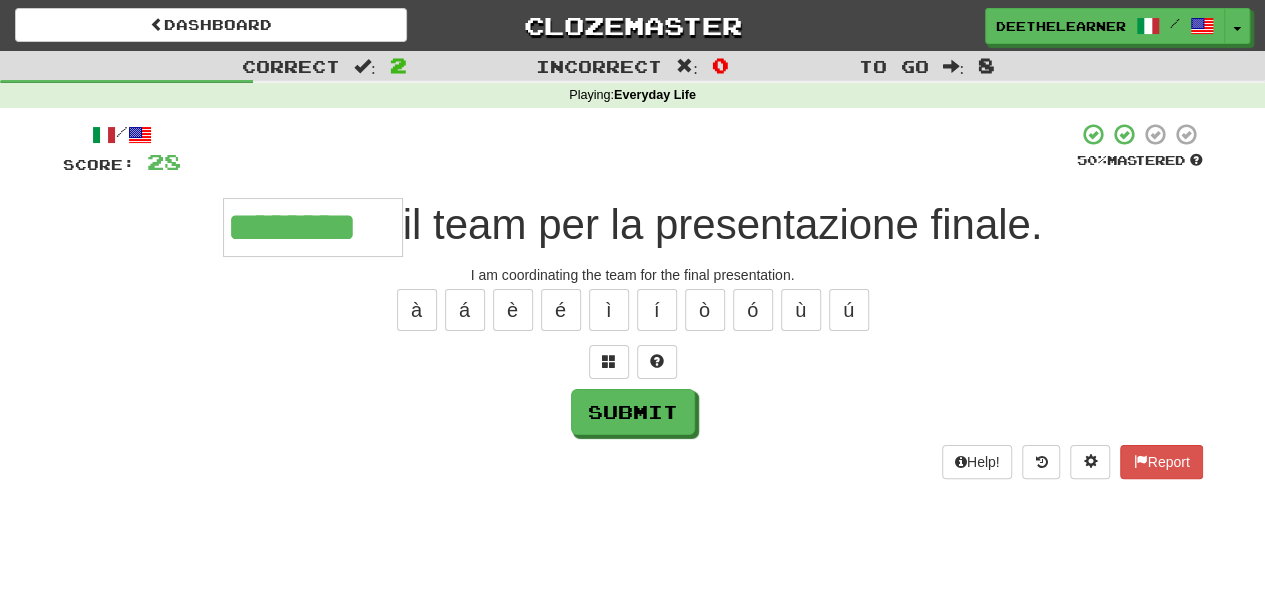 type on "********" 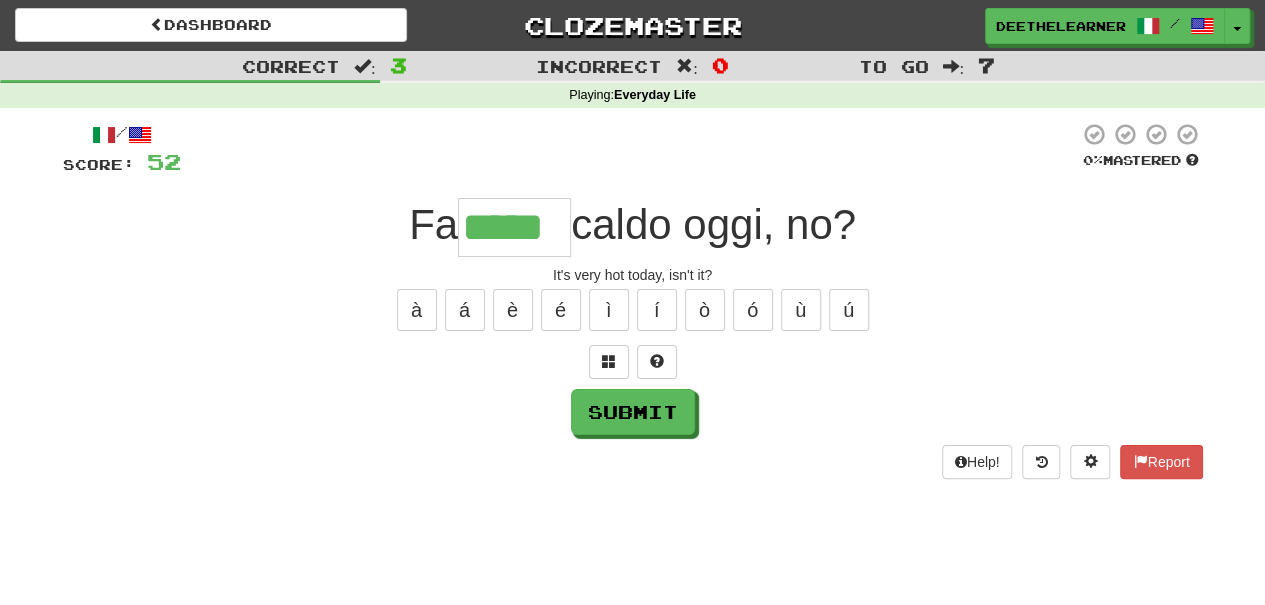 type on "*****" 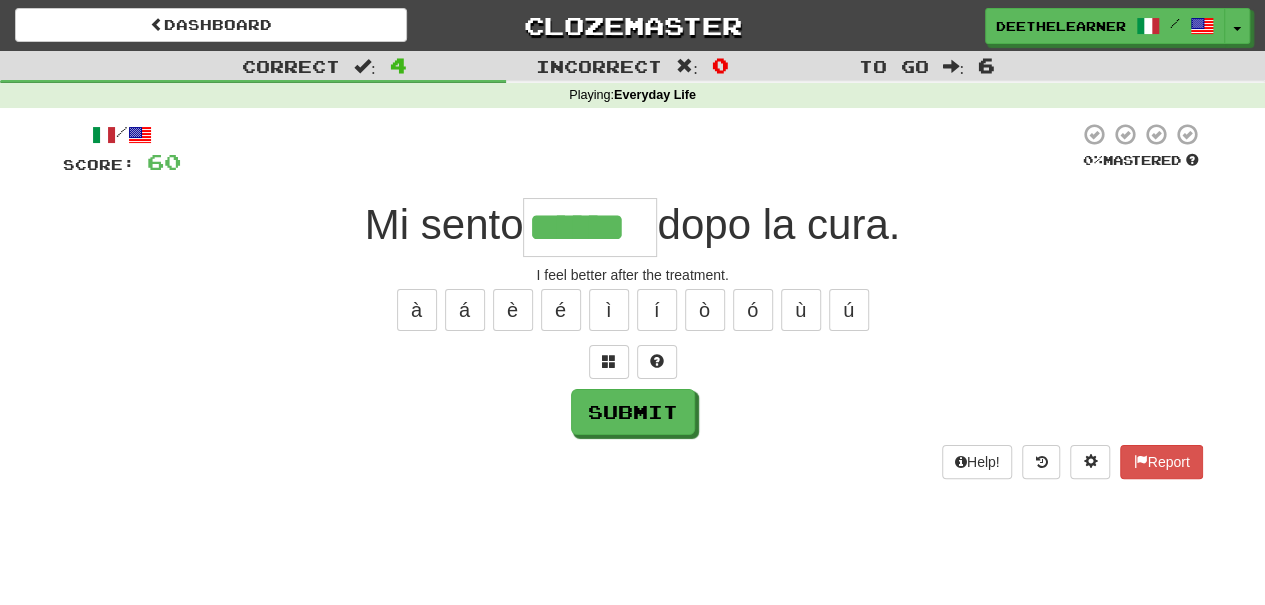 type on "******" 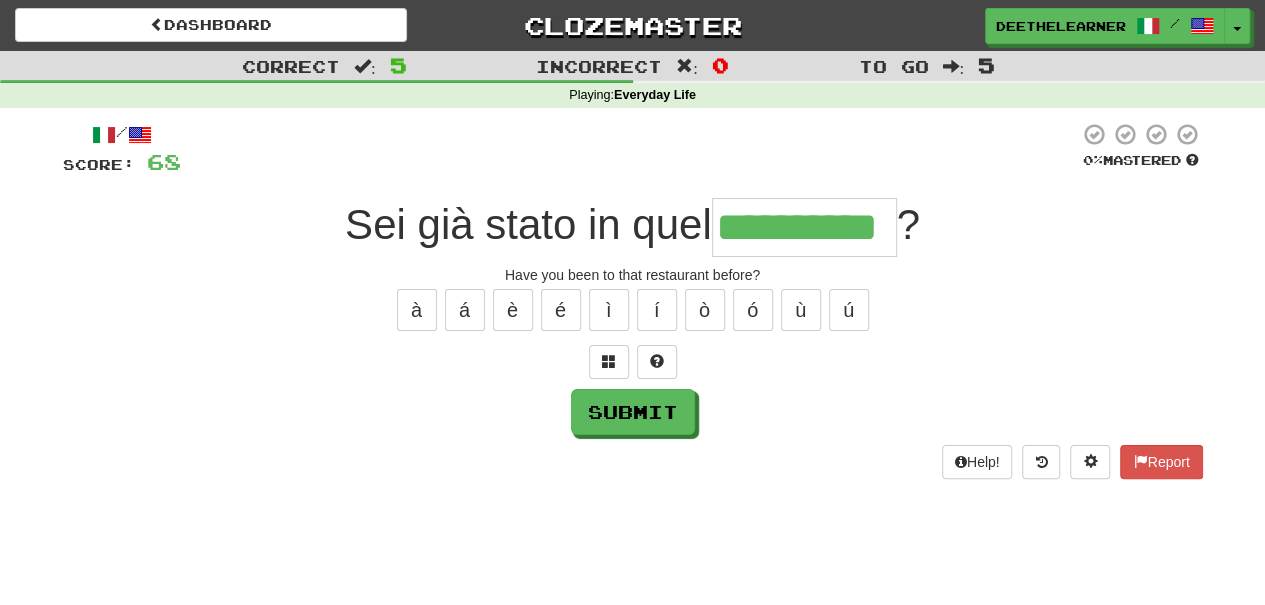 type on "**********" 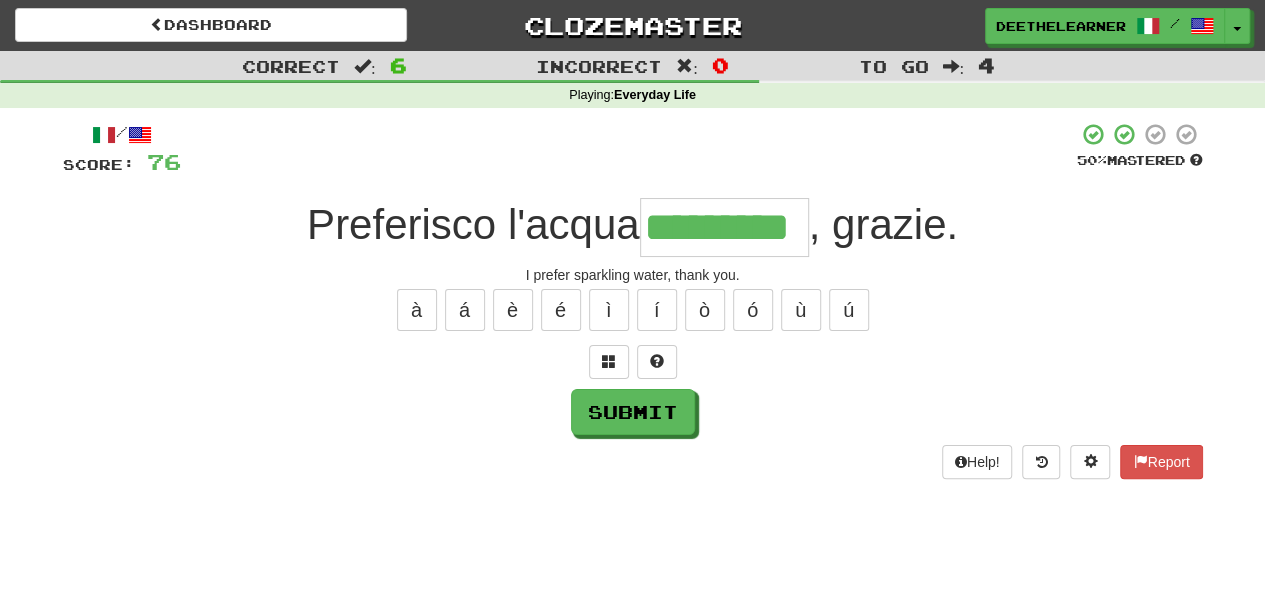 type on "*********" 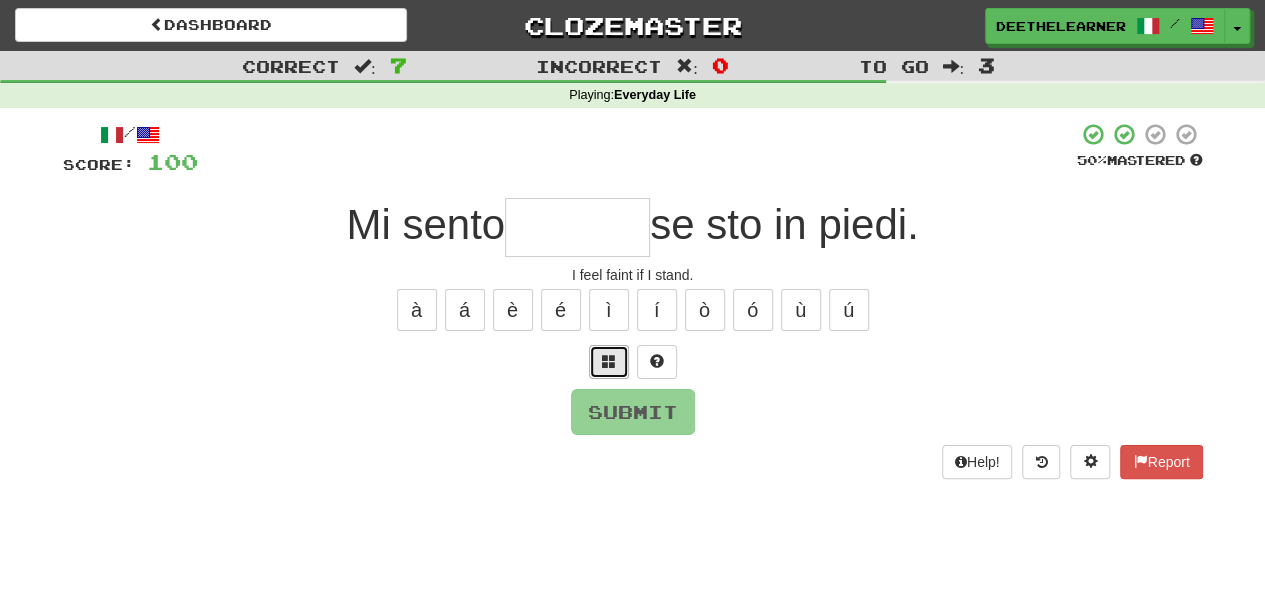 click at bounding box center (609, 361) 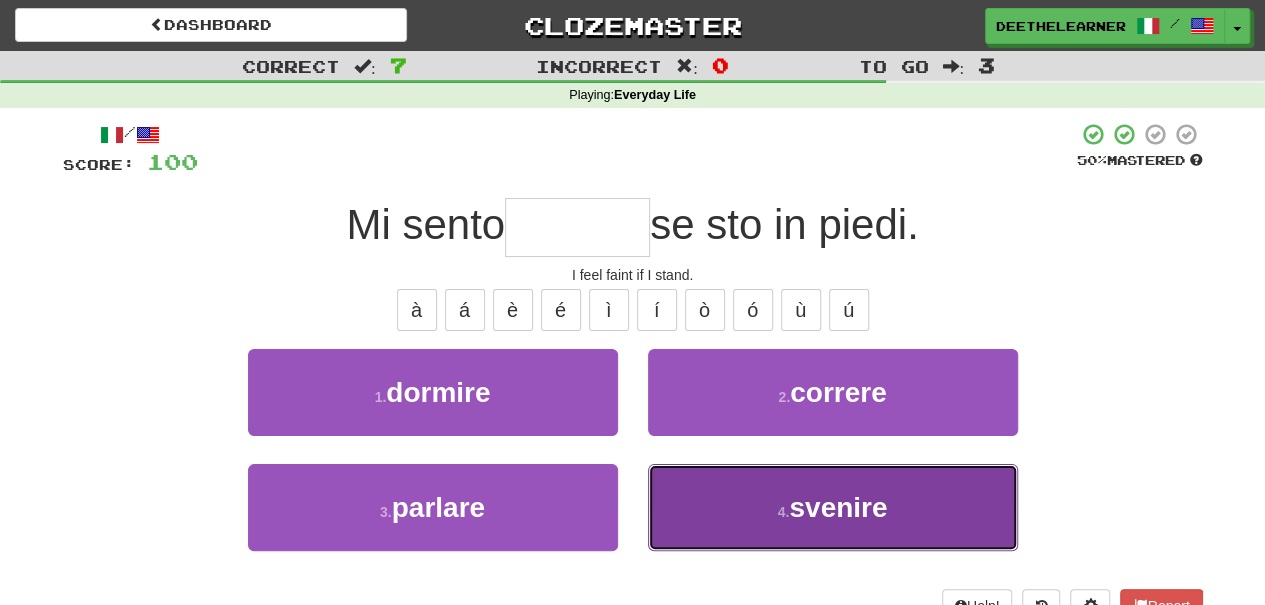 click on "4 .  svenire" at bounding box center (833, 507) 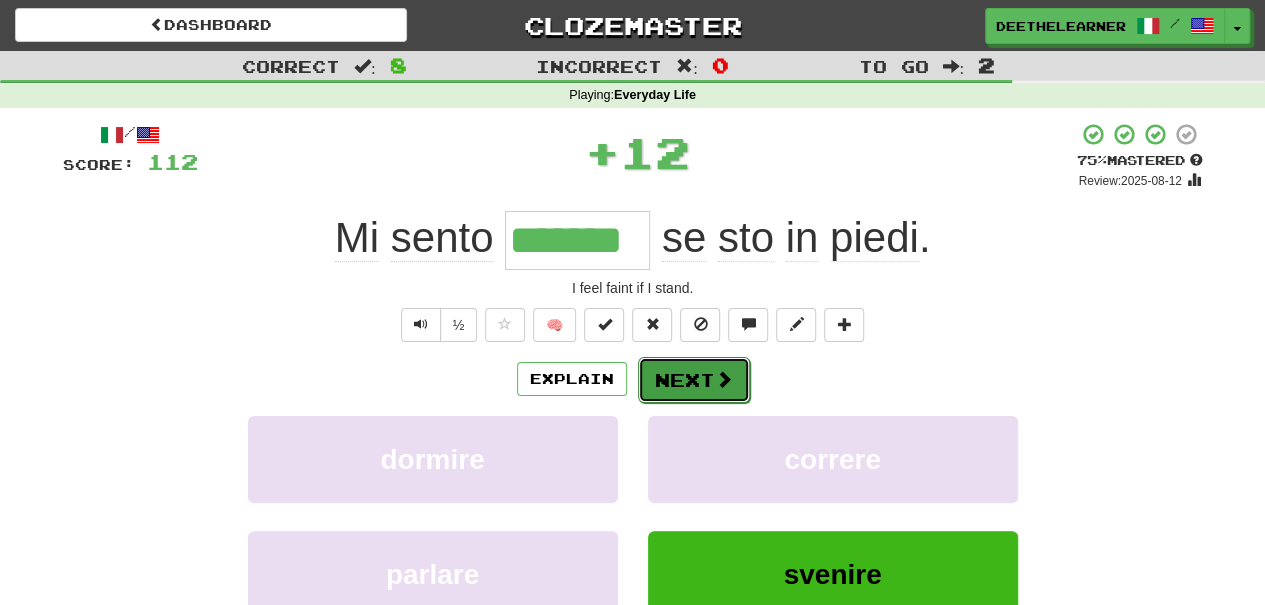 click on "Next" at bounding box center [694, 380] 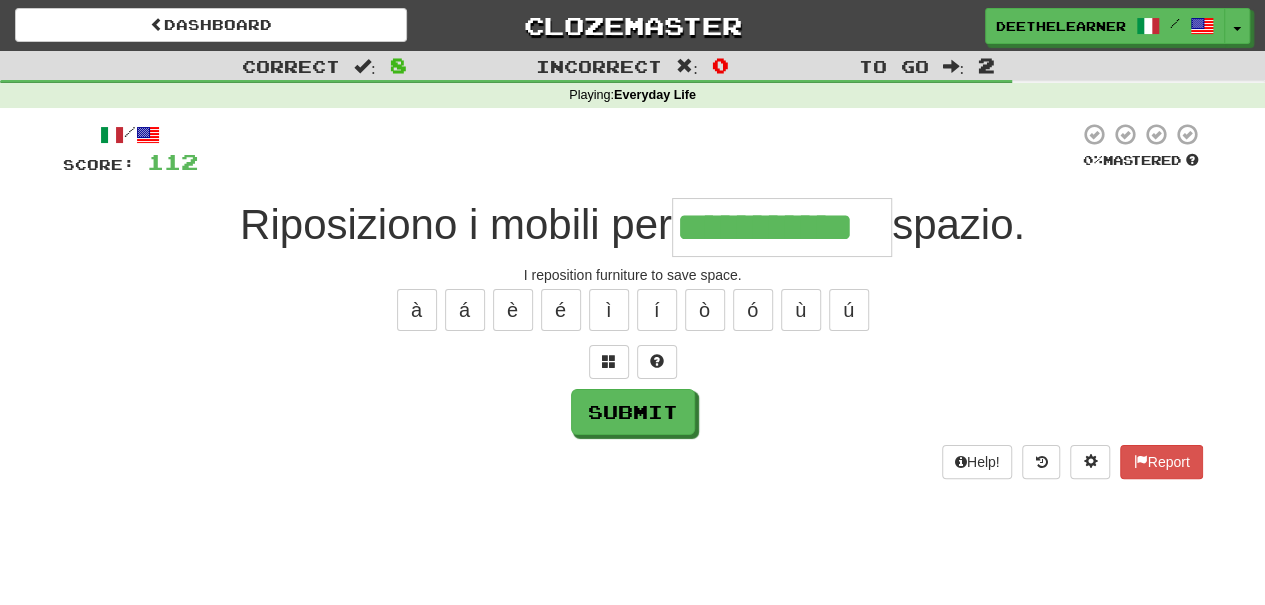 type on "**********" 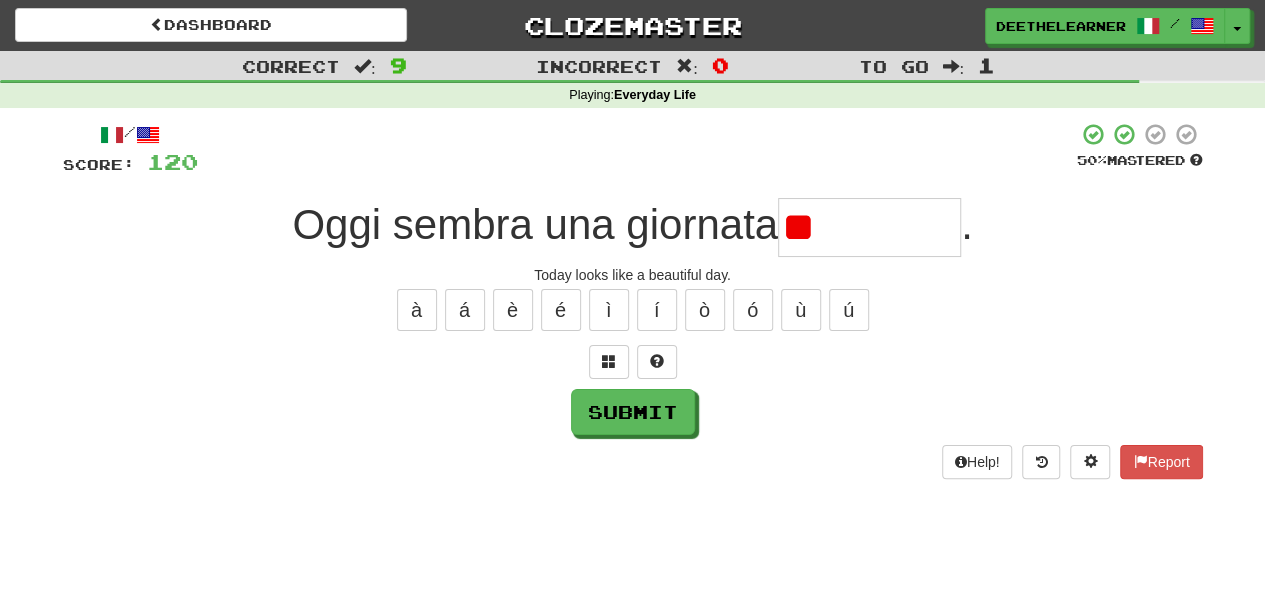 type on "*" 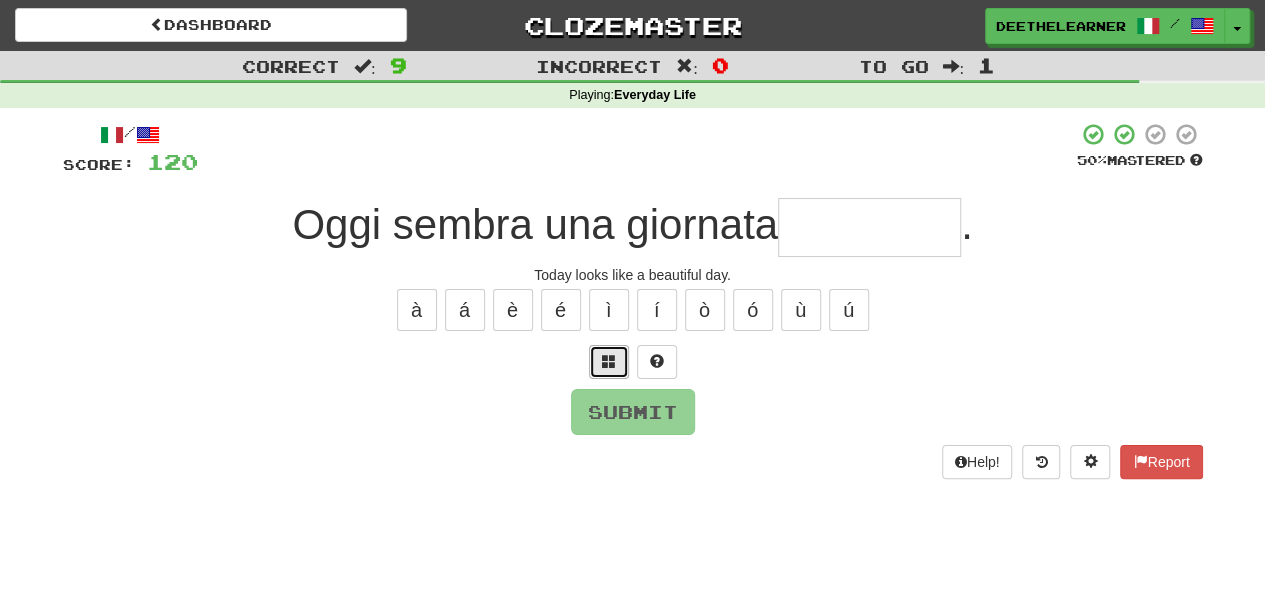 click at bounding box center [609, 362] 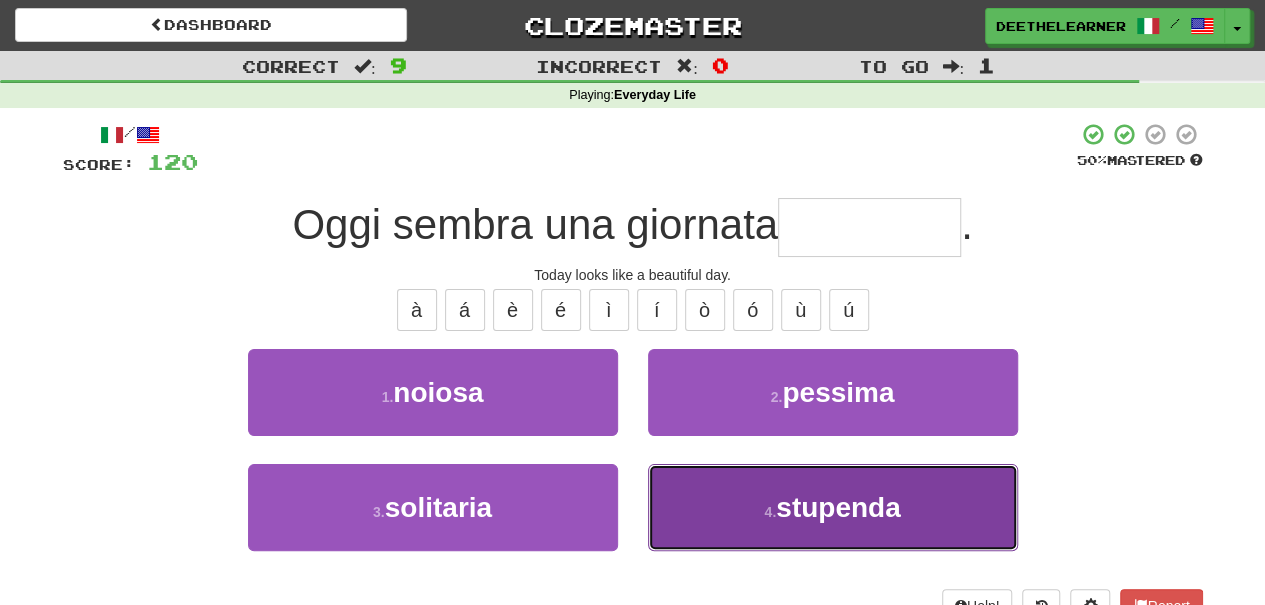 click on "4 .  stupenda" at bounding box center [833, 507] 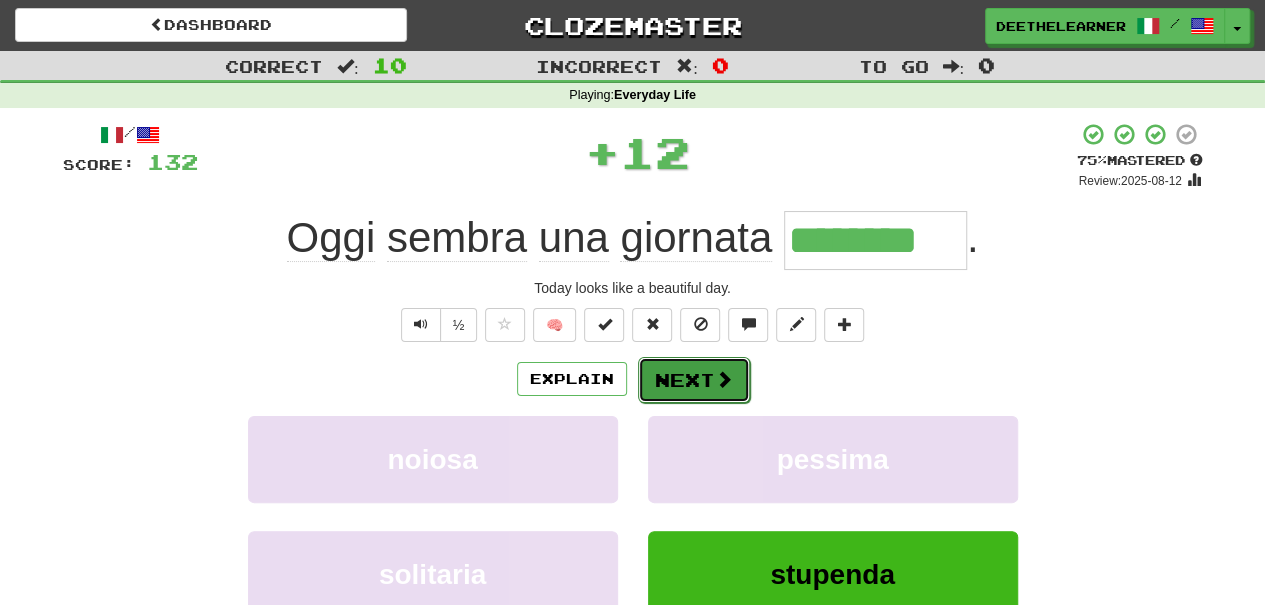 click on "Next" at bounding box center (694, 380) 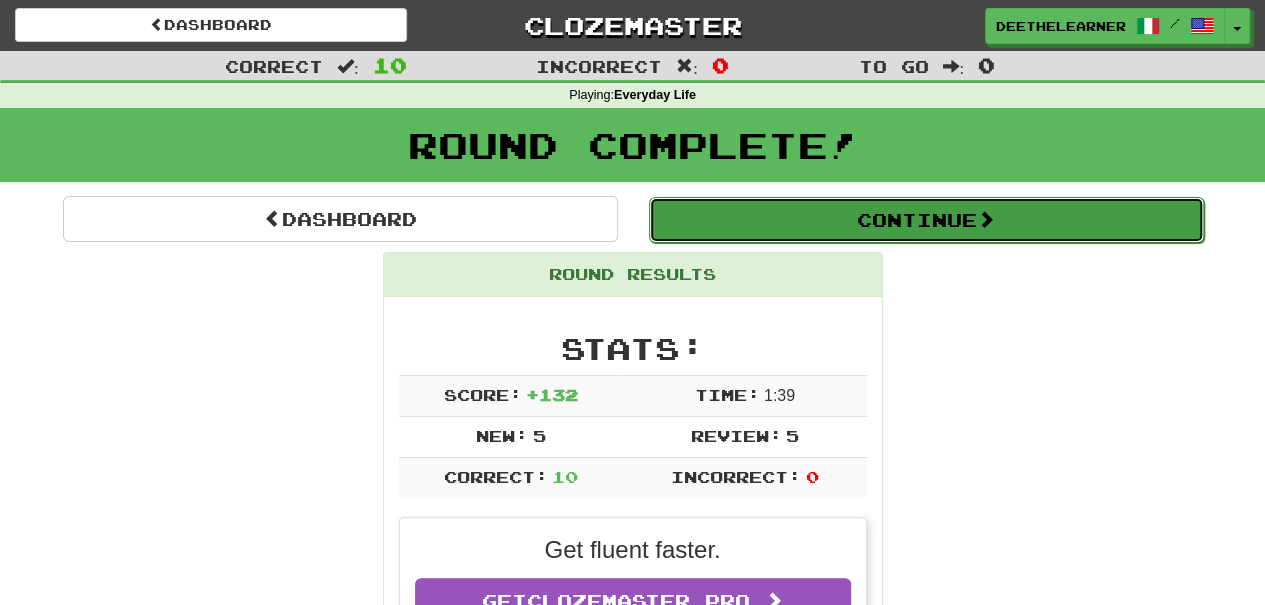 click on "Continue" at bounding box center [926, 220] 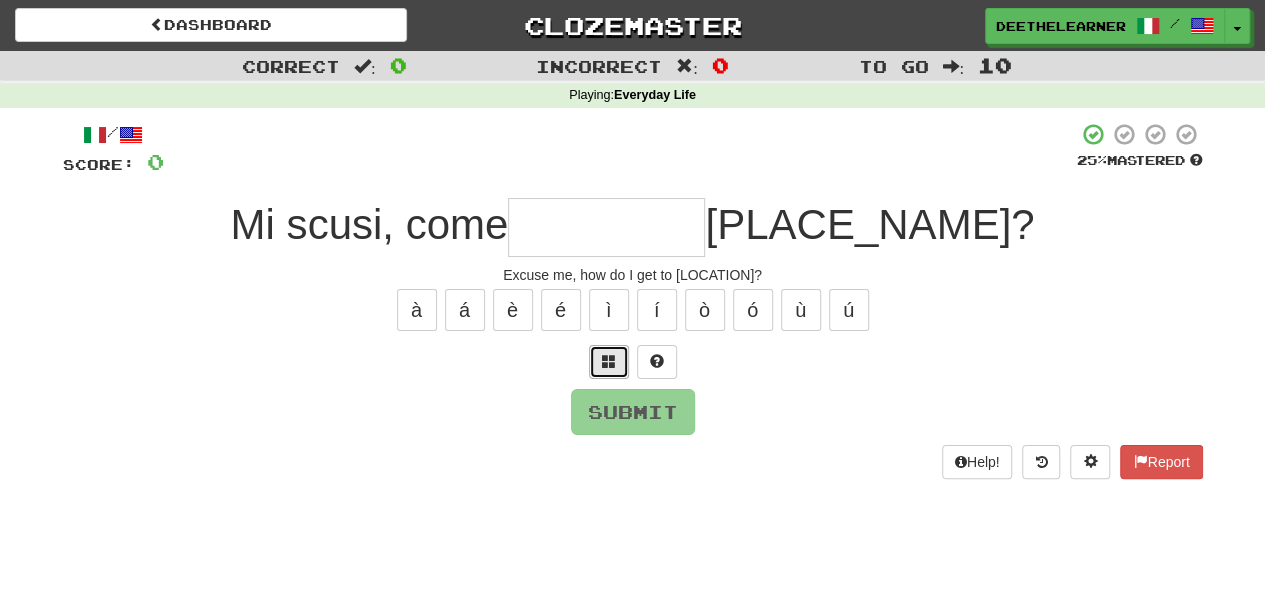 click at bounding box center (609, 362) 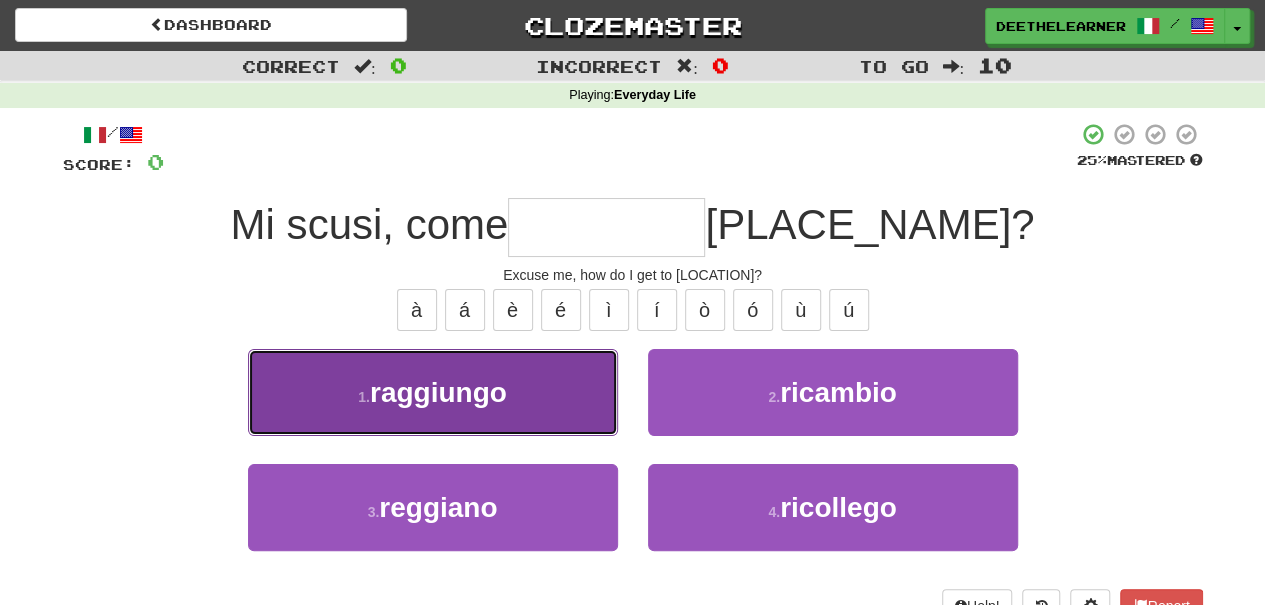 click on "1 .  raggiungo" at bounding box center (433, 392) 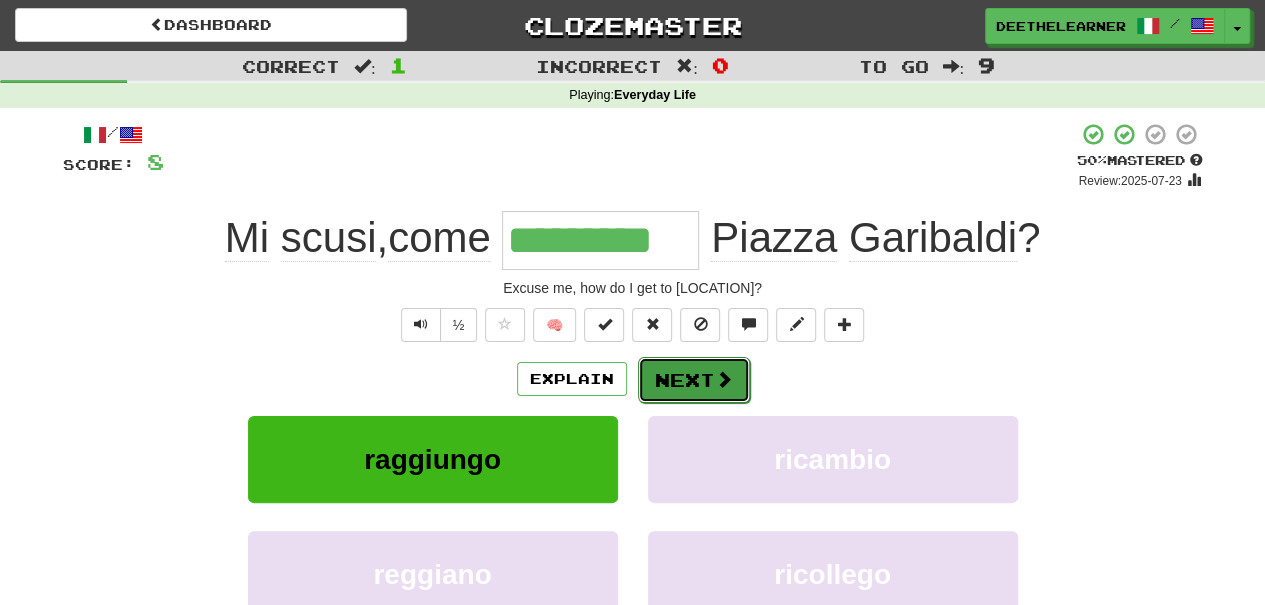 click at bounding box center (724, 379) 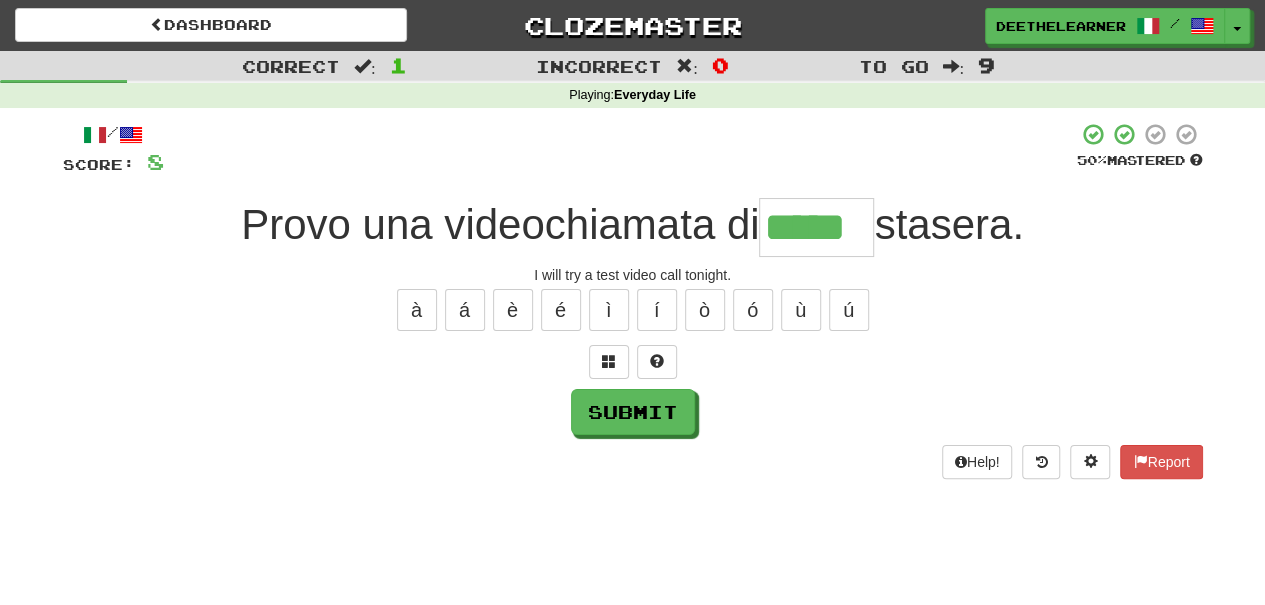 type on "*****" 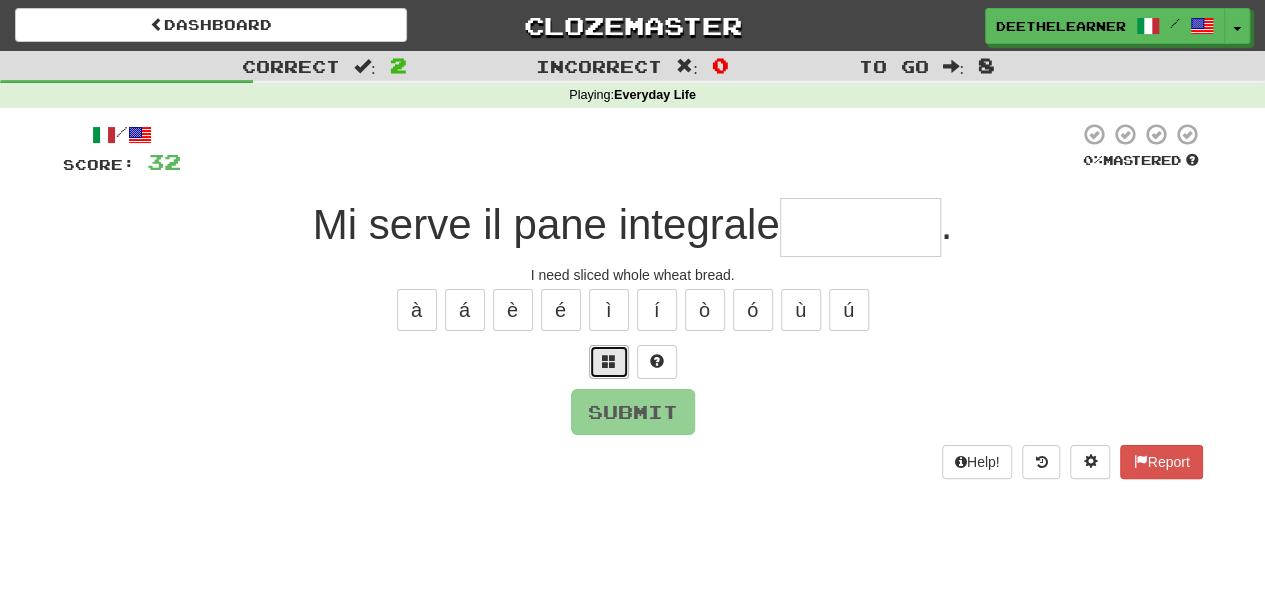 click at bounding box center [609, 362] 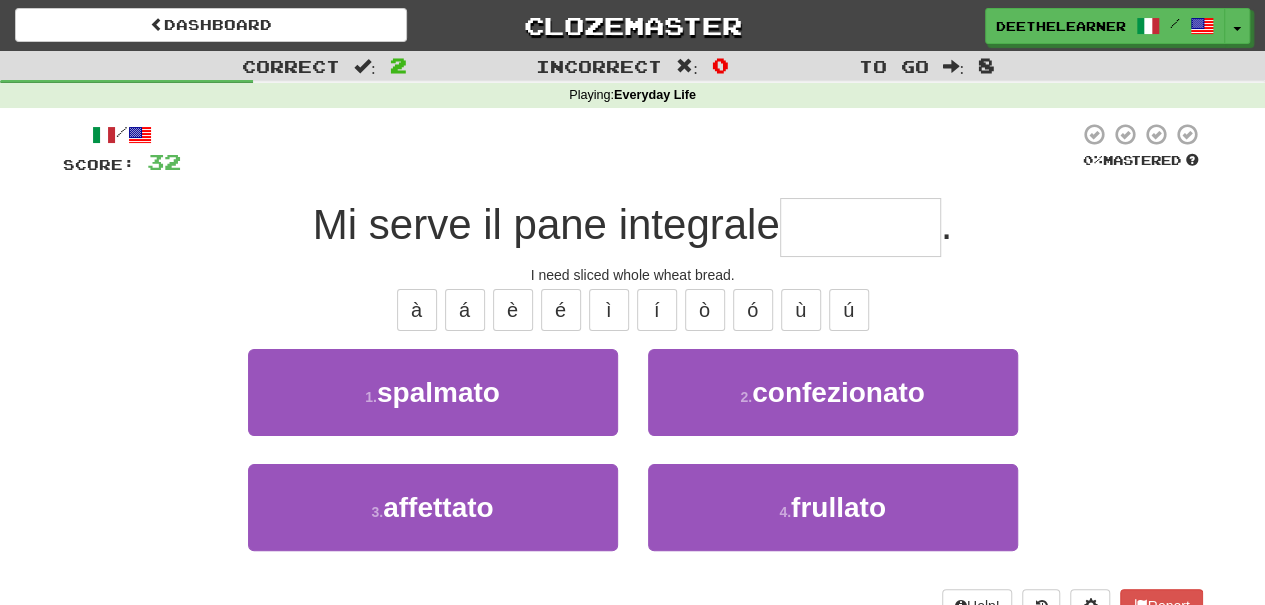 click on "3 .  affettato" at bounding box center [433, 521] 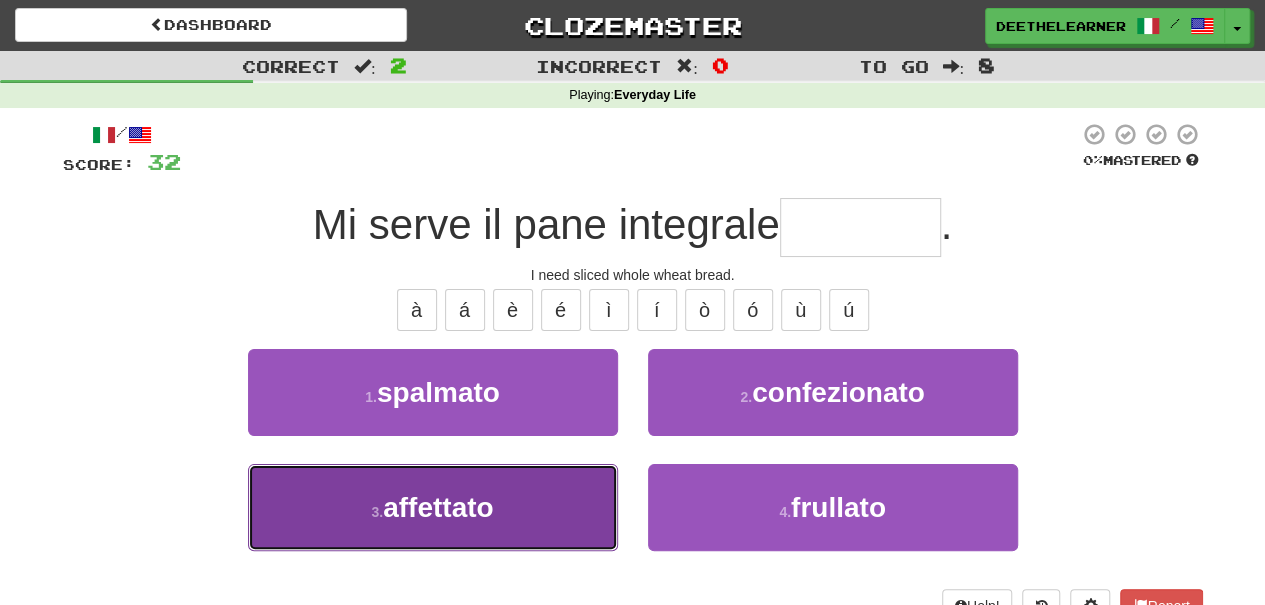 click on "3 .  affettato" at bounding box center [433, 507] 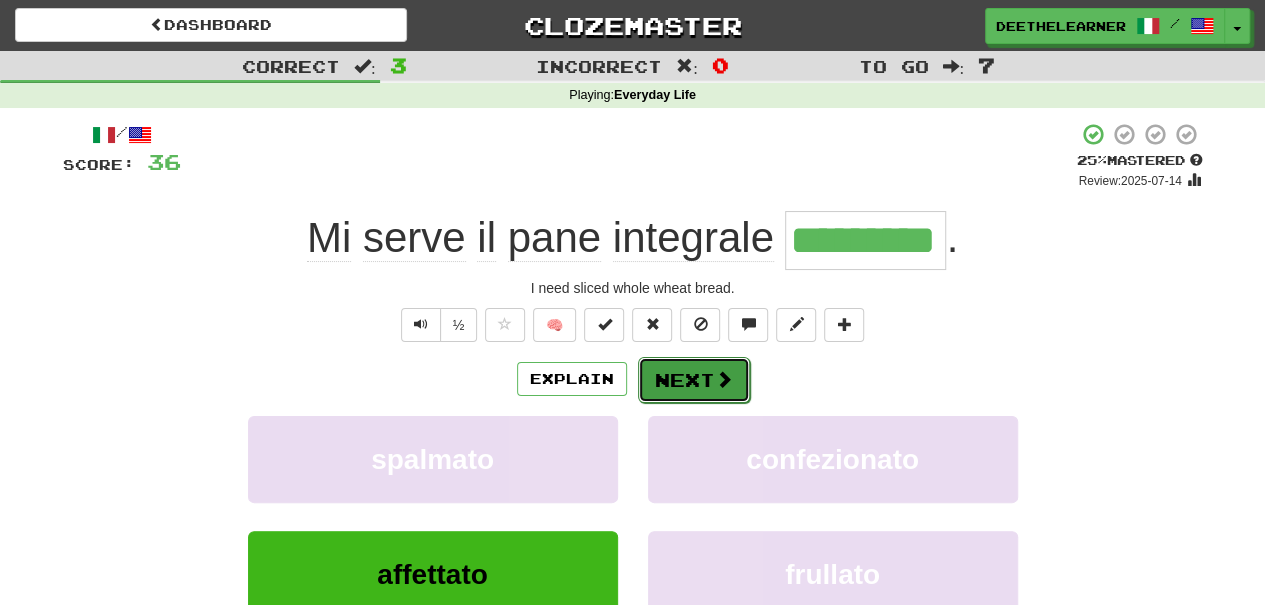 click on "Next" at bounding box center [694, 380] 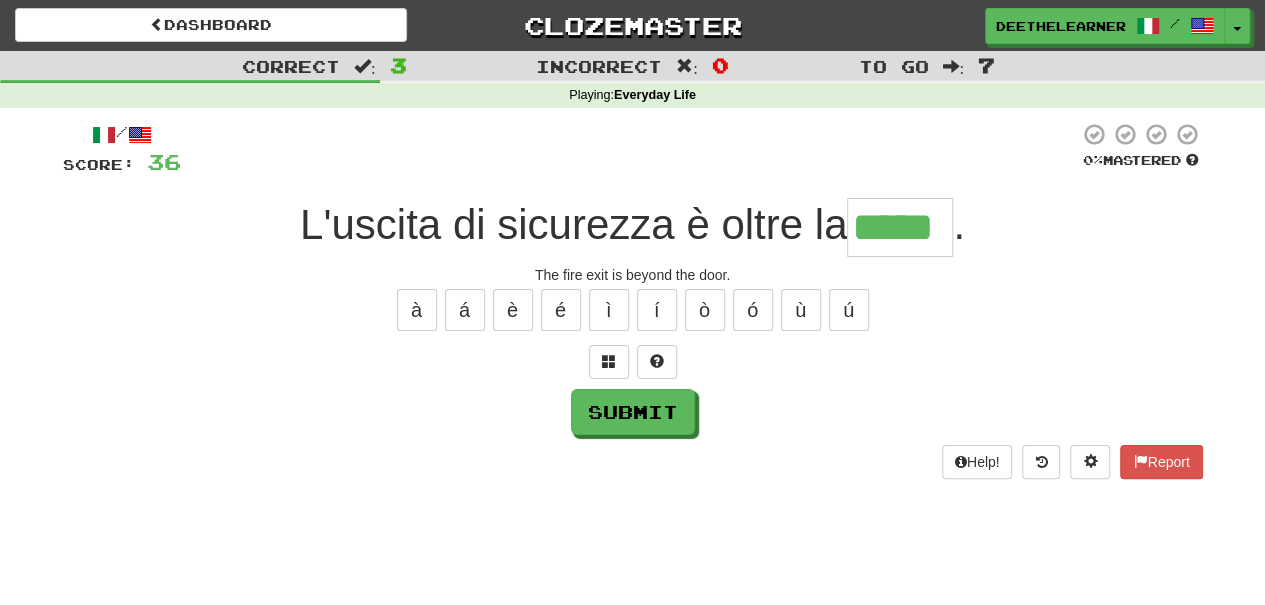 type on "*****" 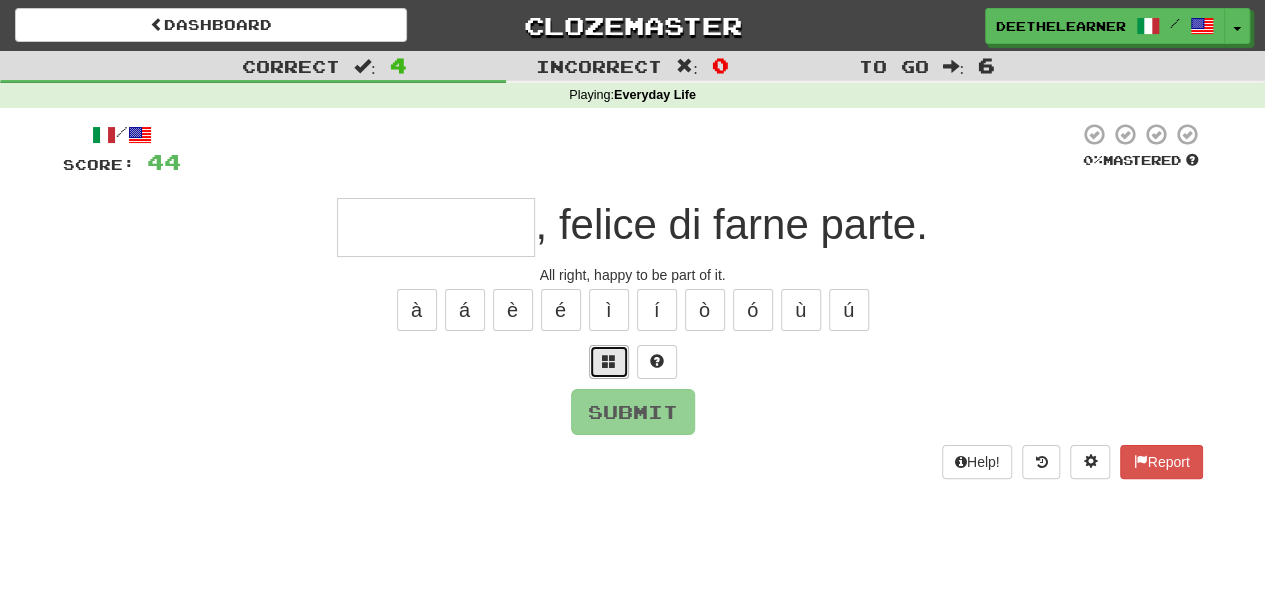 click at bounding box center (609, 361) 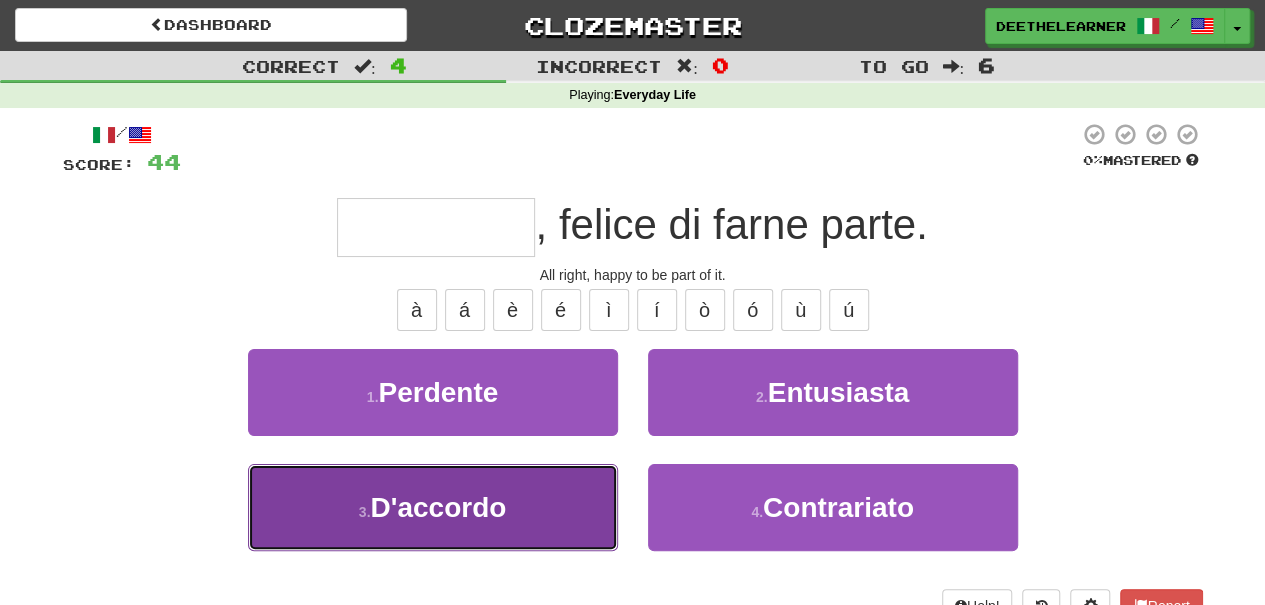 click on "3 .  D'accordo" at bounding box center [433, 507] 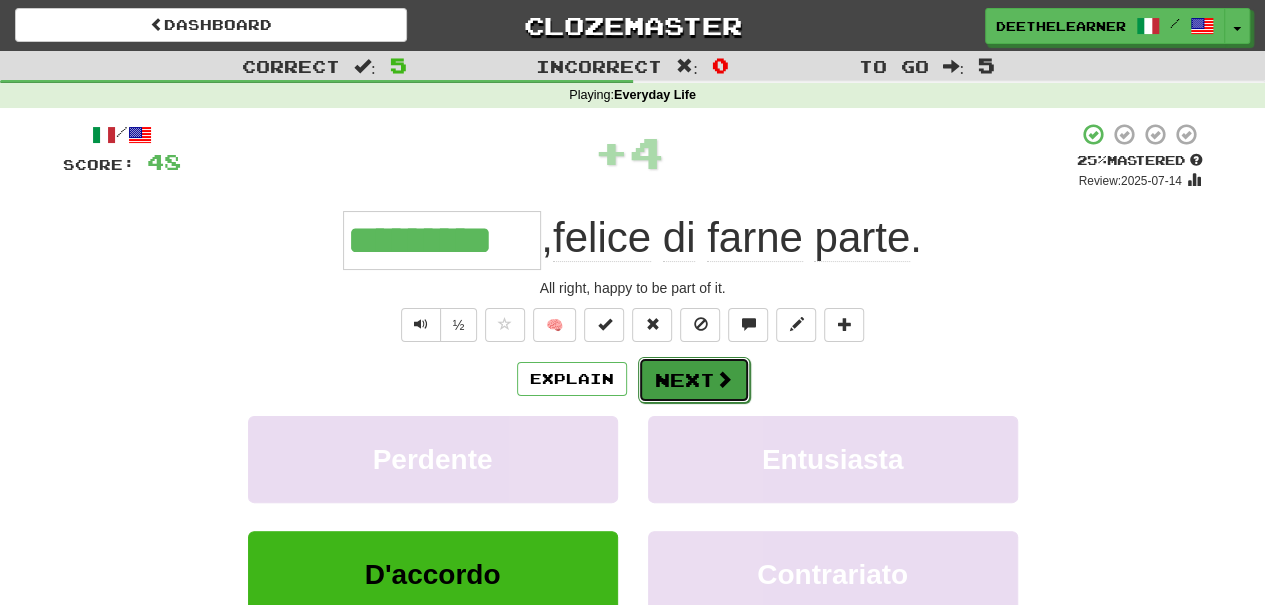 click on "Next" at bounding box center [694, 380] 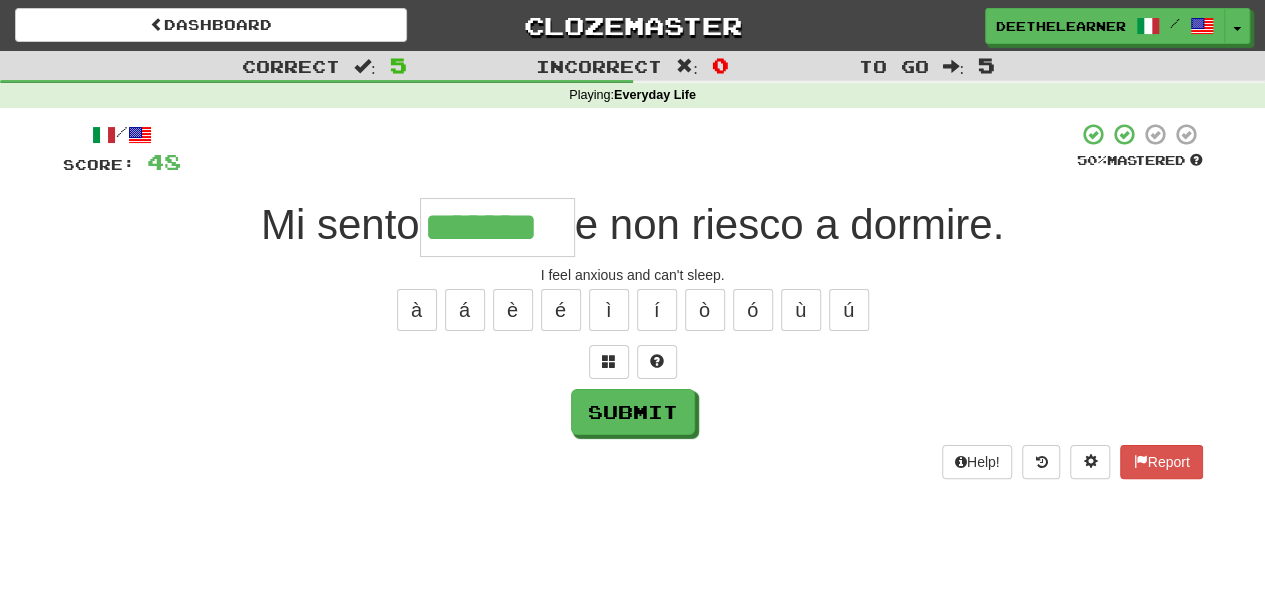 type on "*******" 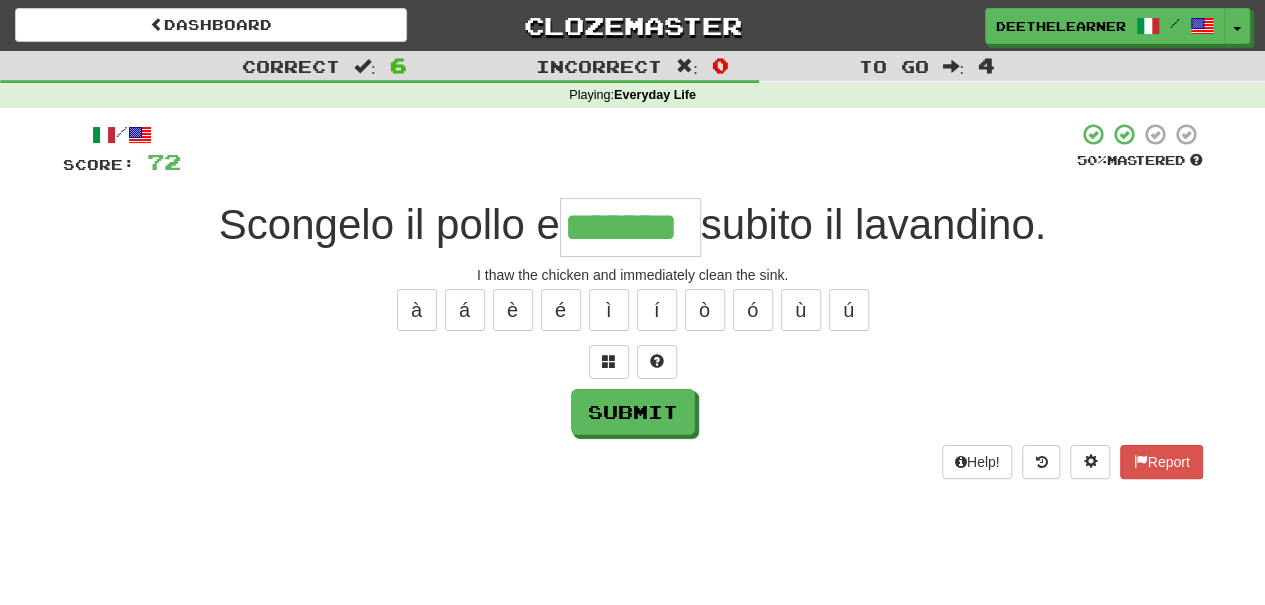 type on "*******" 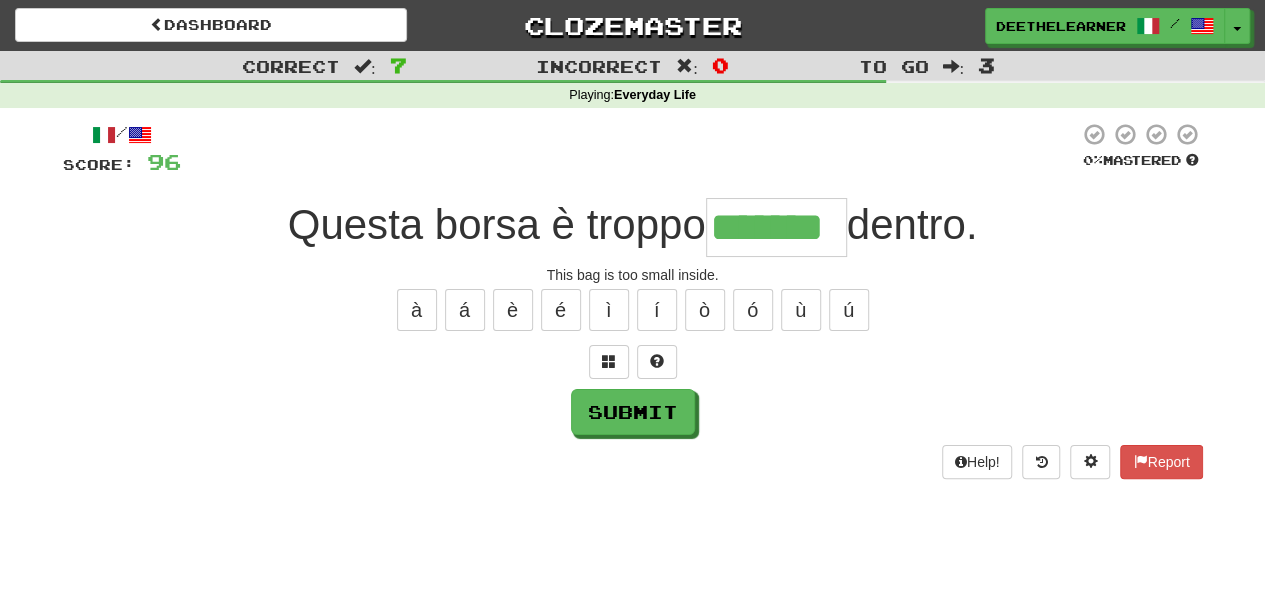 type on "*******" 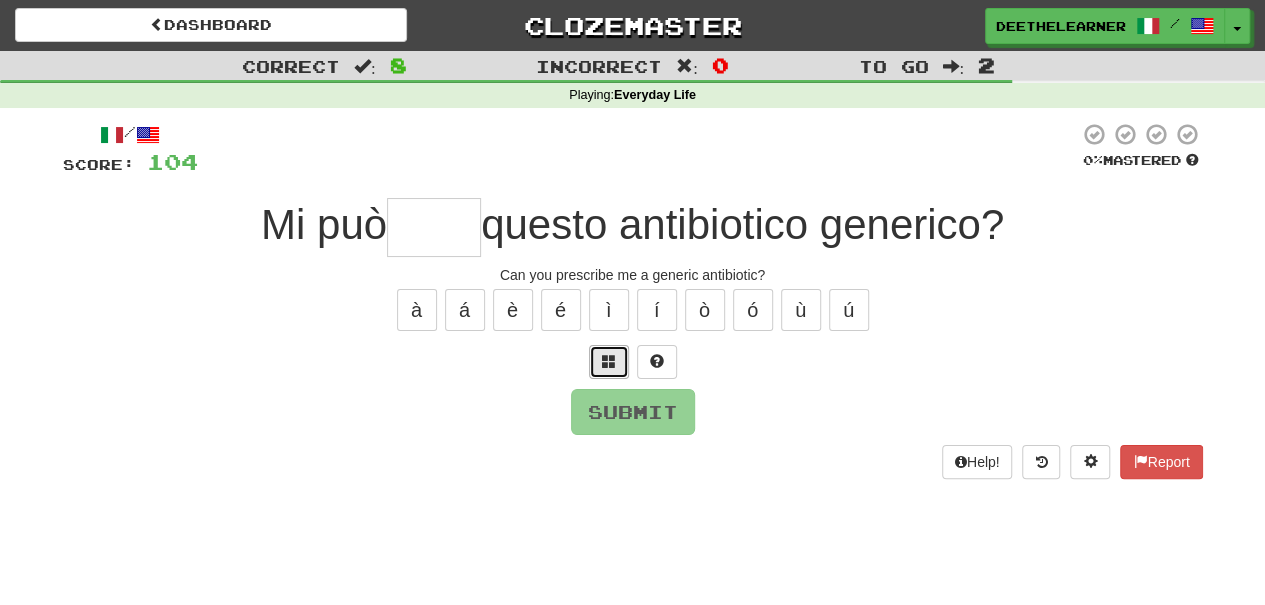 click at bounding box center (609, 361) 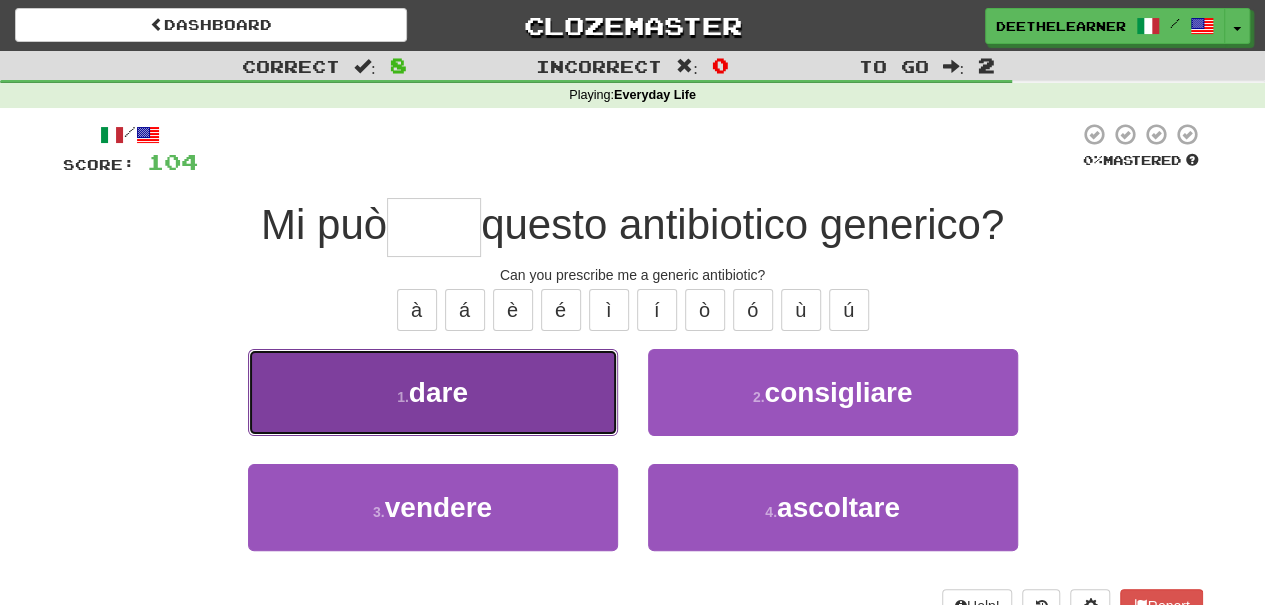 click on "1 .  dare" at bounding box center (433, 392) 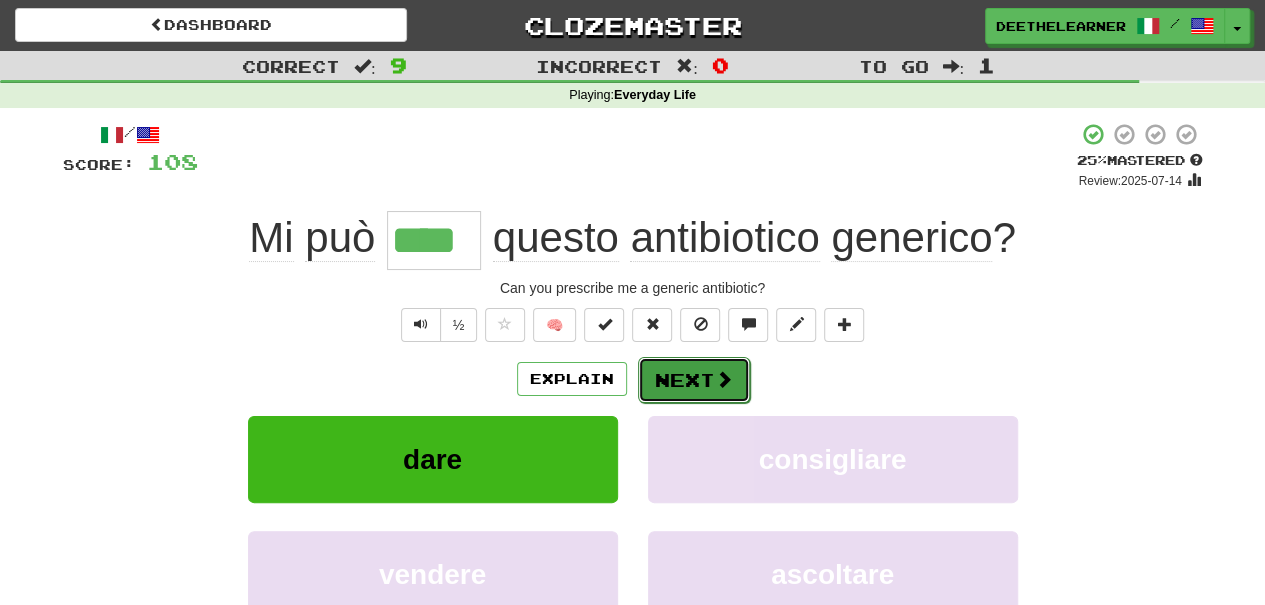 click on "Next" at bounding box center [694, 380] 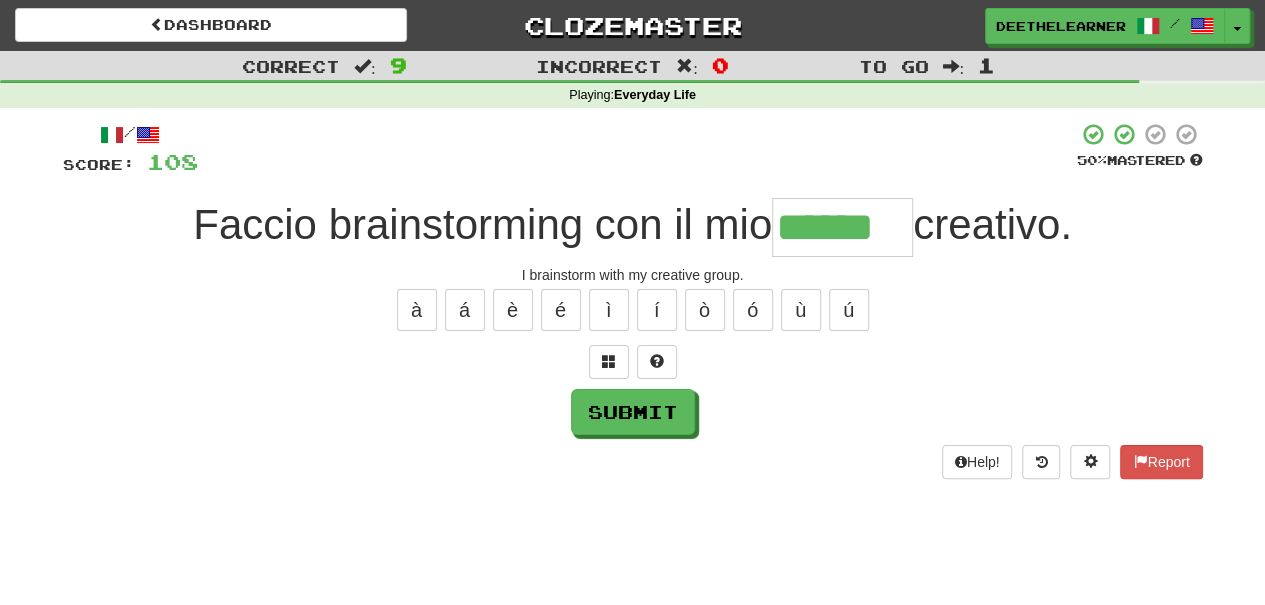 type on "******" 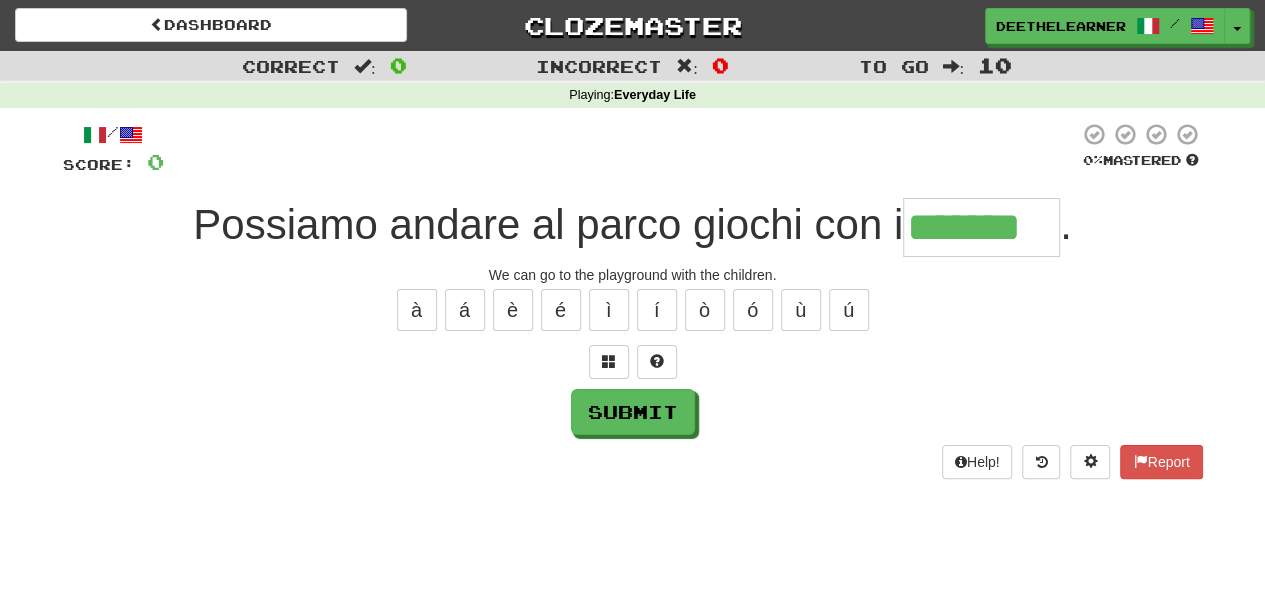 type on "*******" 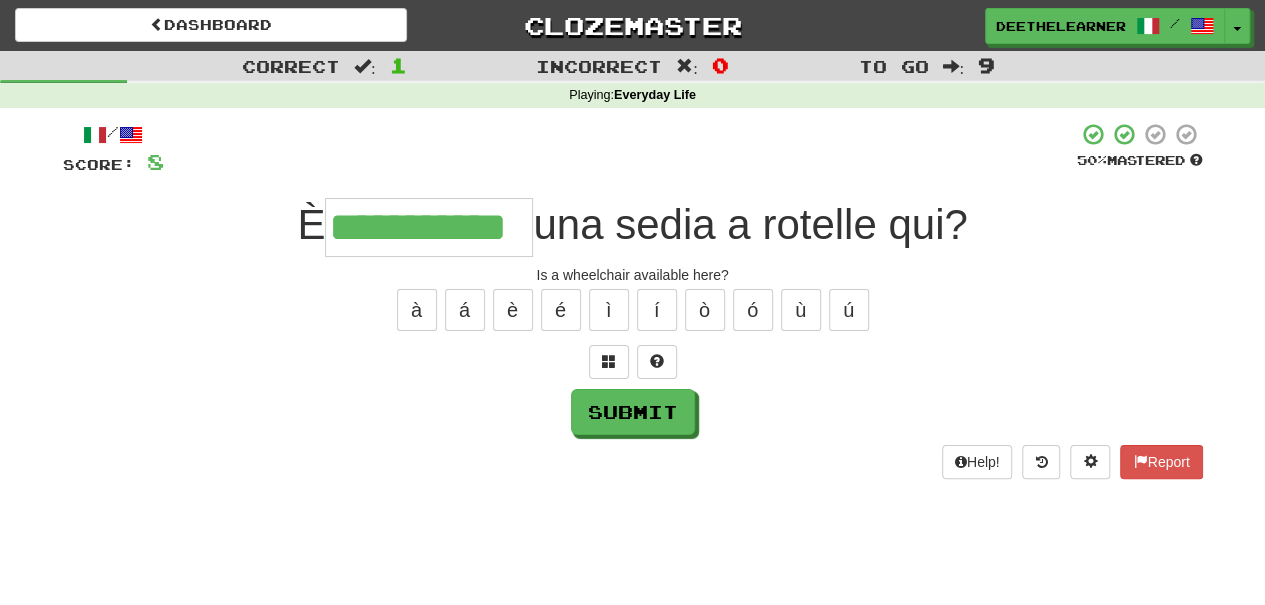 type on "**********" 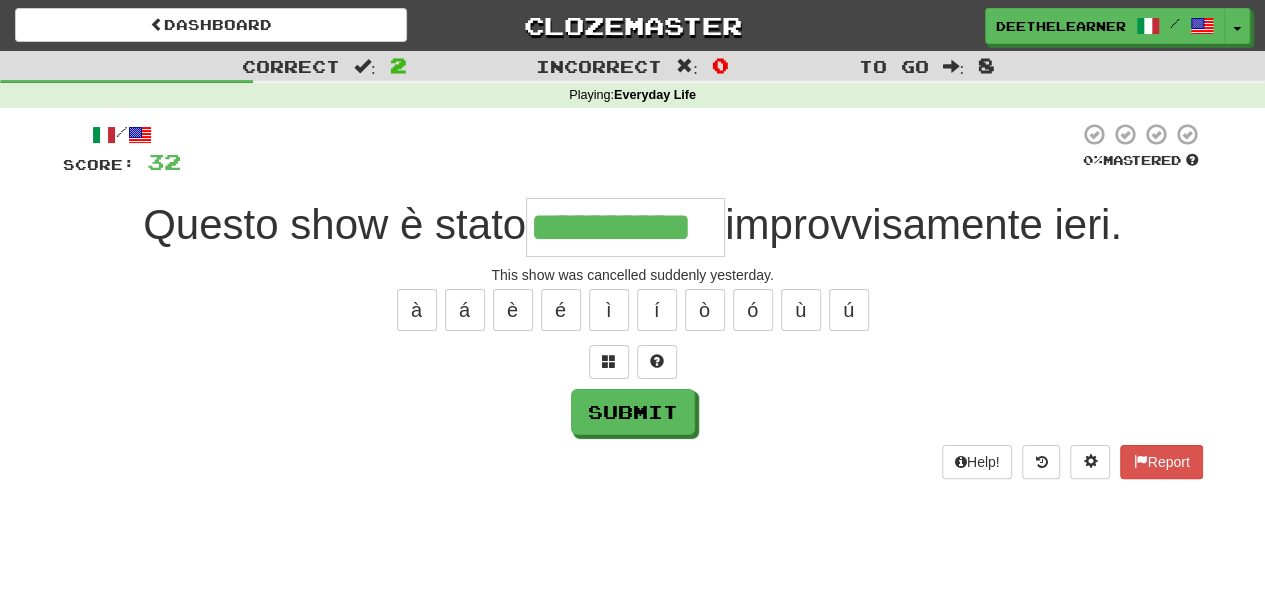 type on "**********" 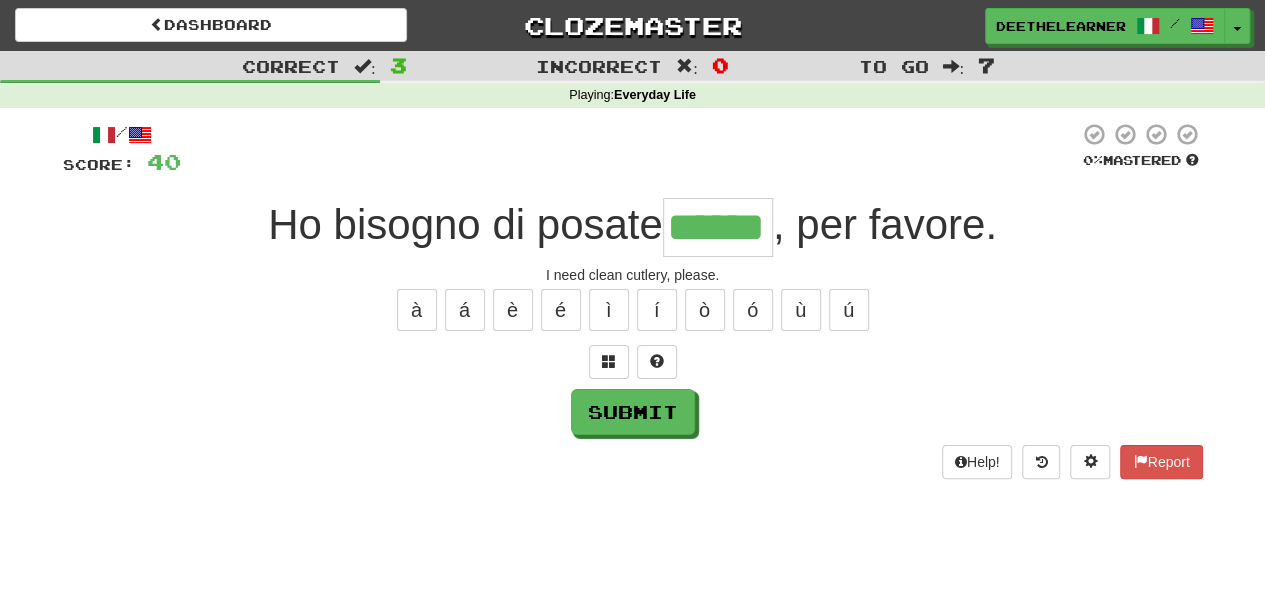 type on "******" 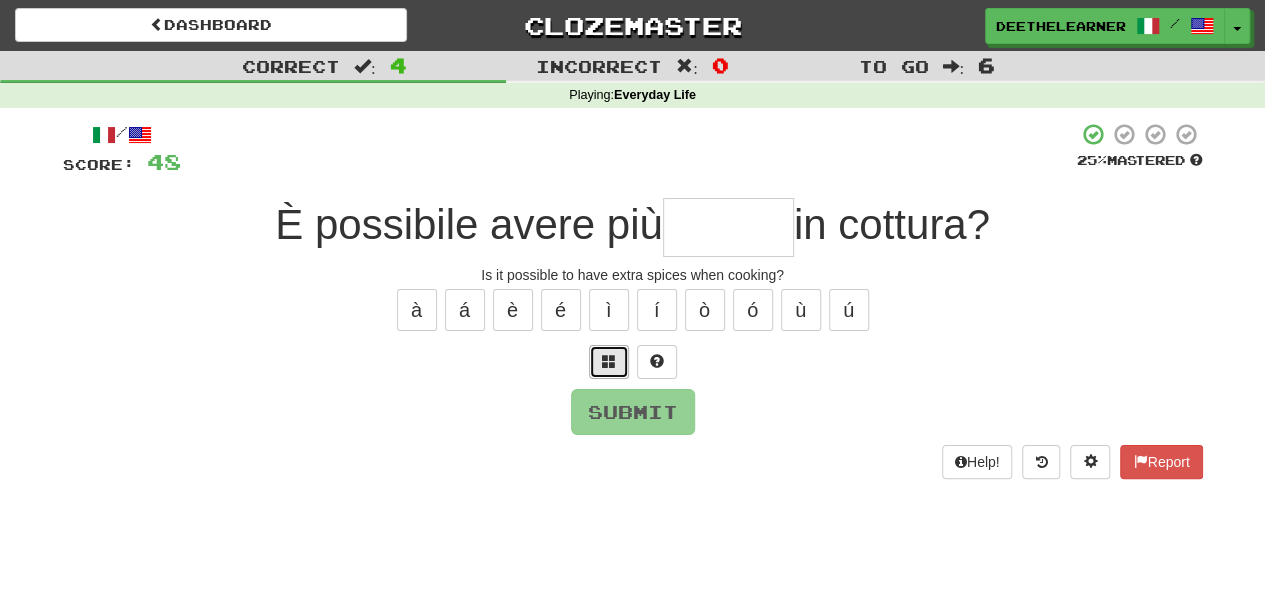 click at bounding box center (609, 361) 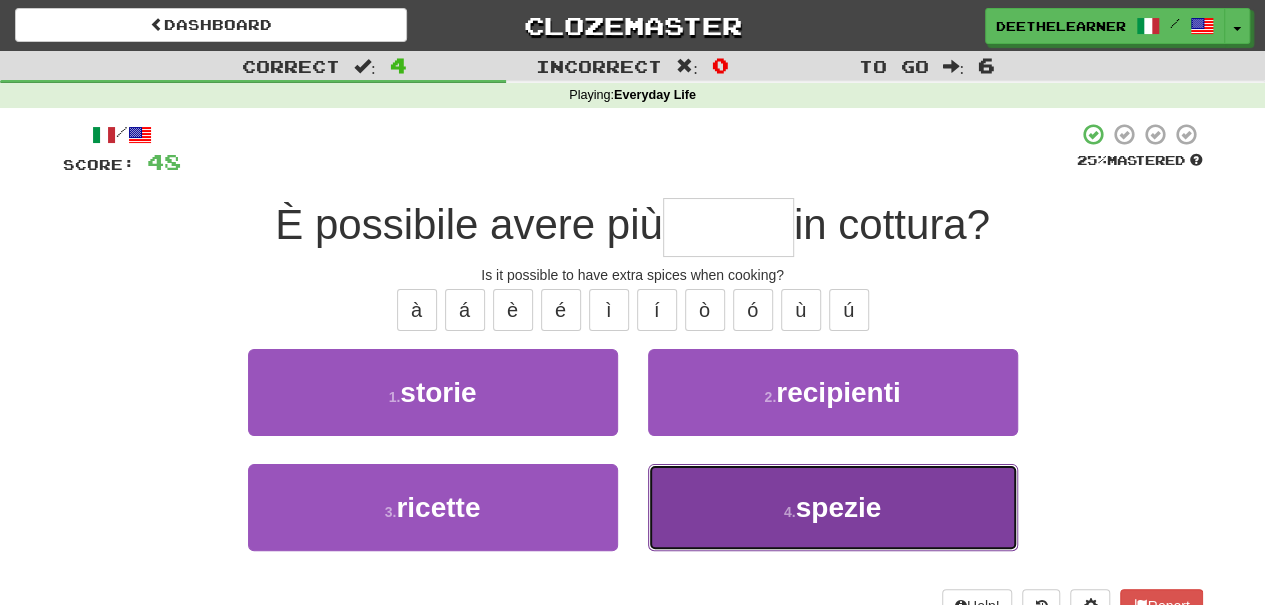click on "spezie" at bounding box center (839, 507) 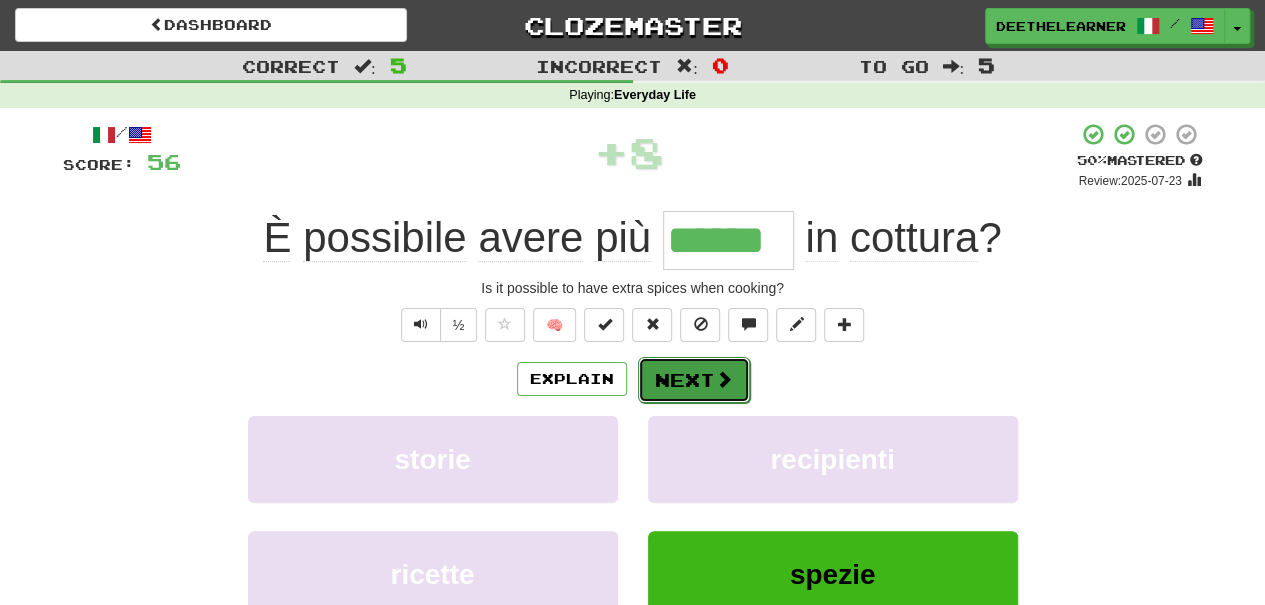 click at bounding box center [724, 379] 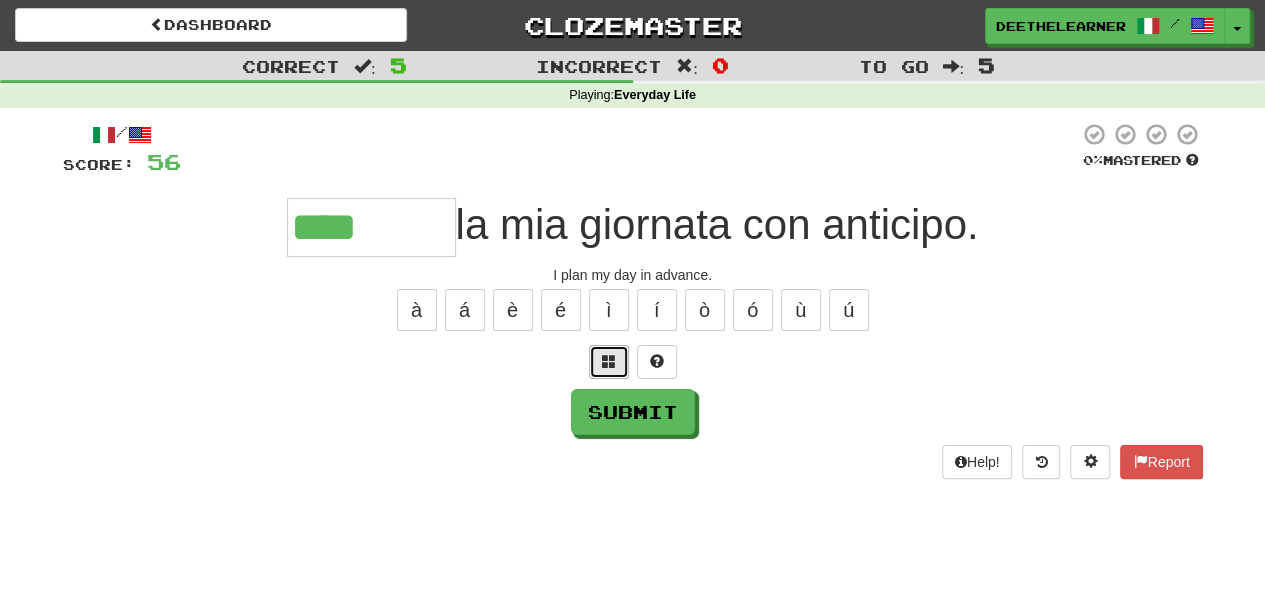 click at bounding box center [609, 361] 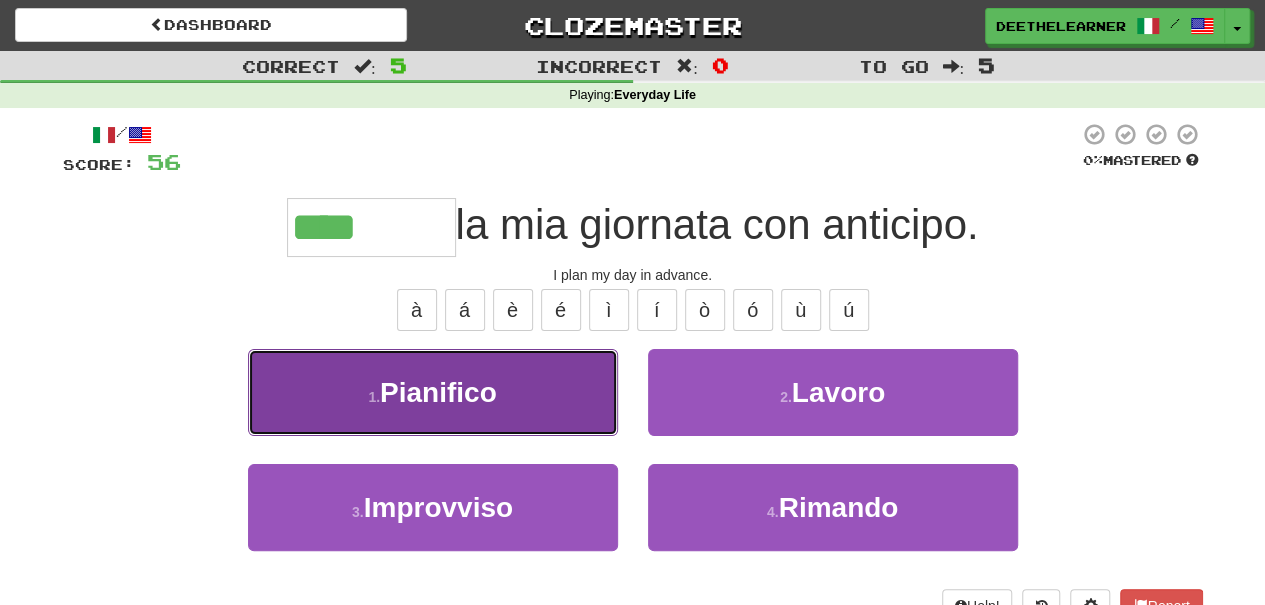 click on "1 .  Pianifico" at bounding box center (433, 392) 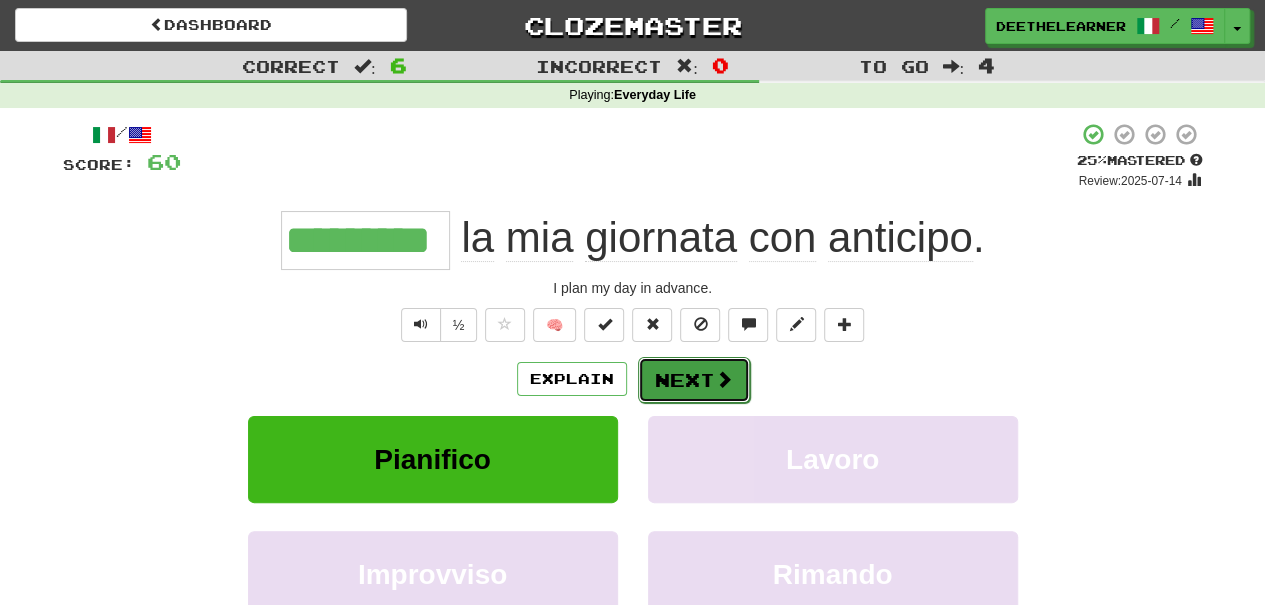 click on "Next" at bounding box center (694, 380) 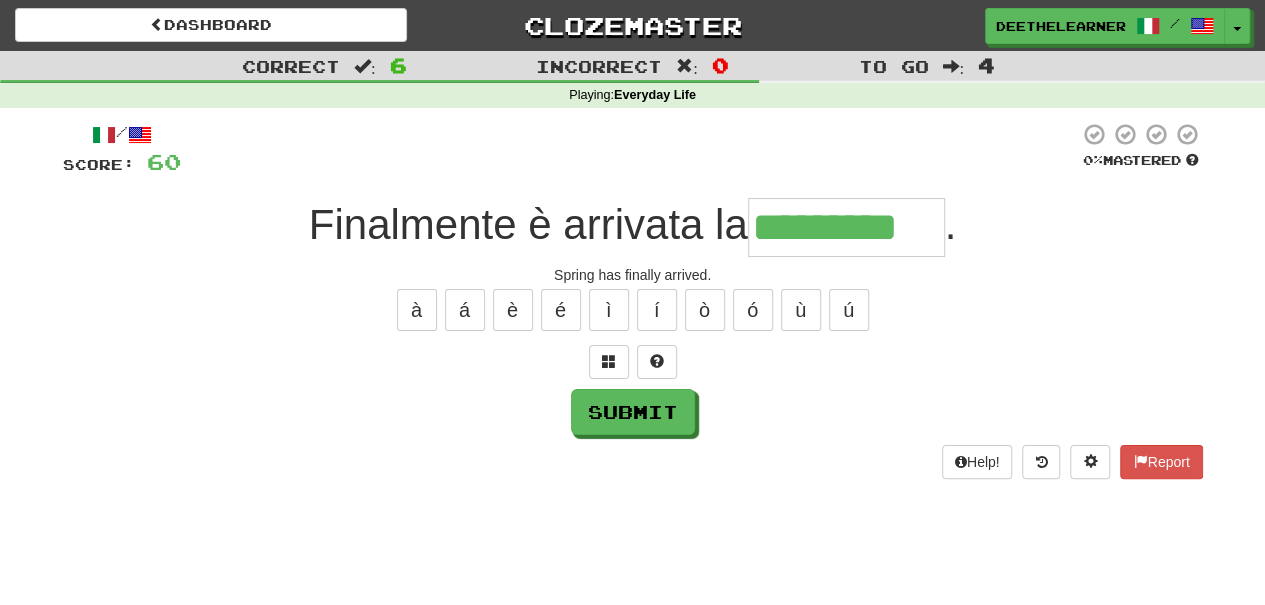 type on "*********" 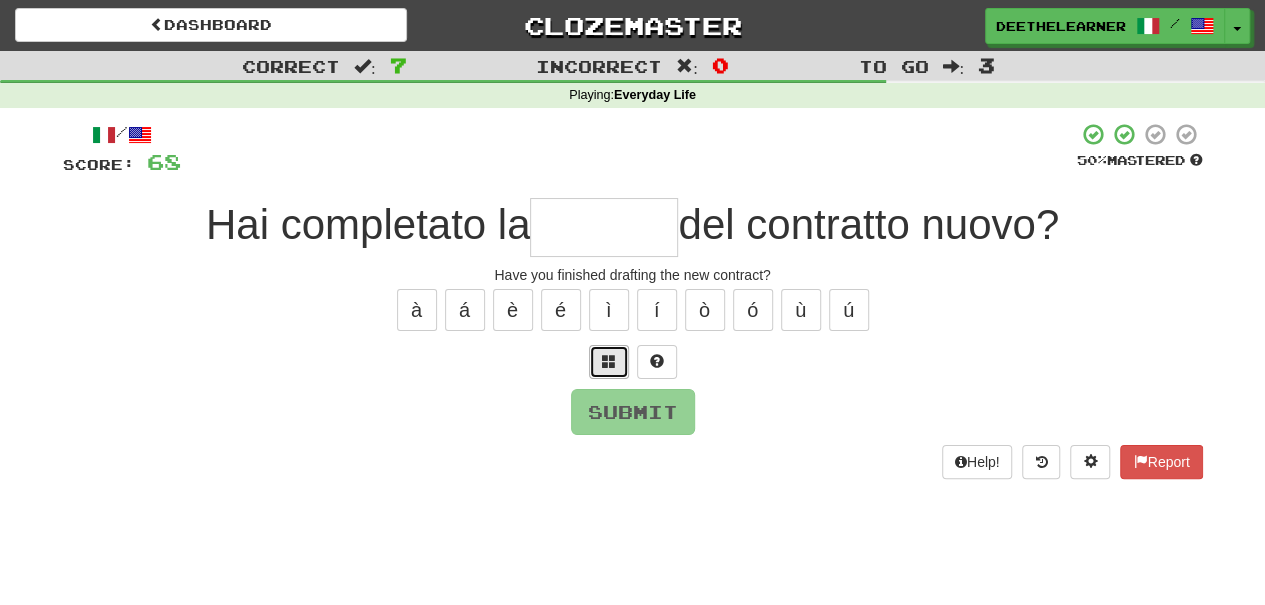 click at bounding box center [609, 361] 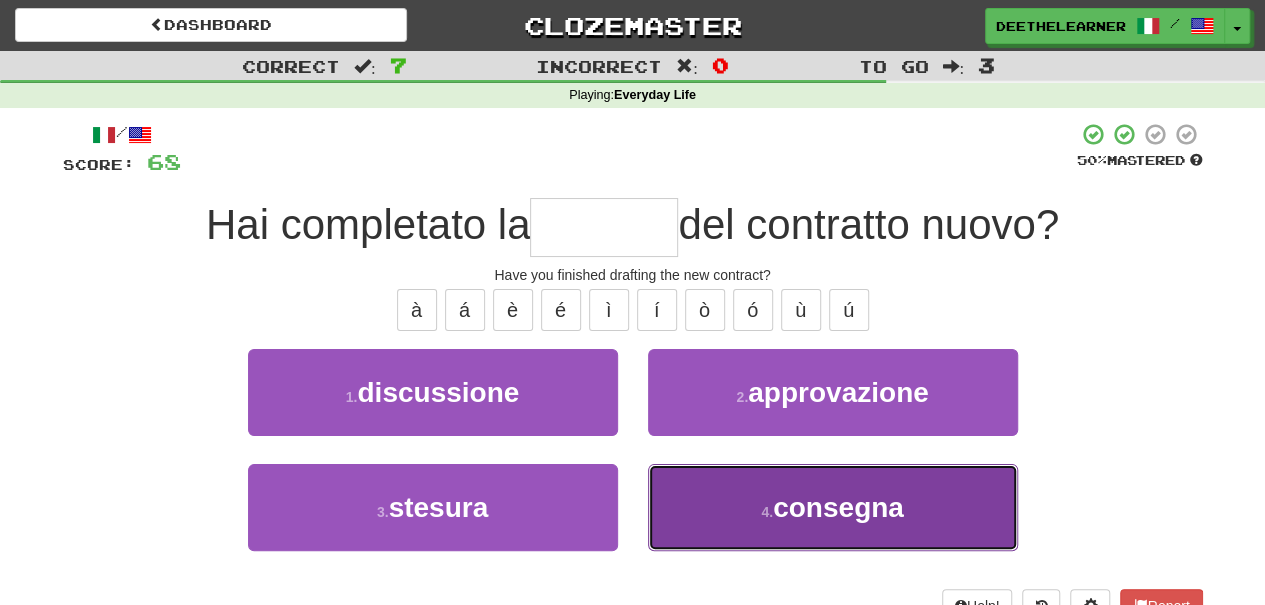 click on "4 .  consegna" at bounding box center [833, 507] 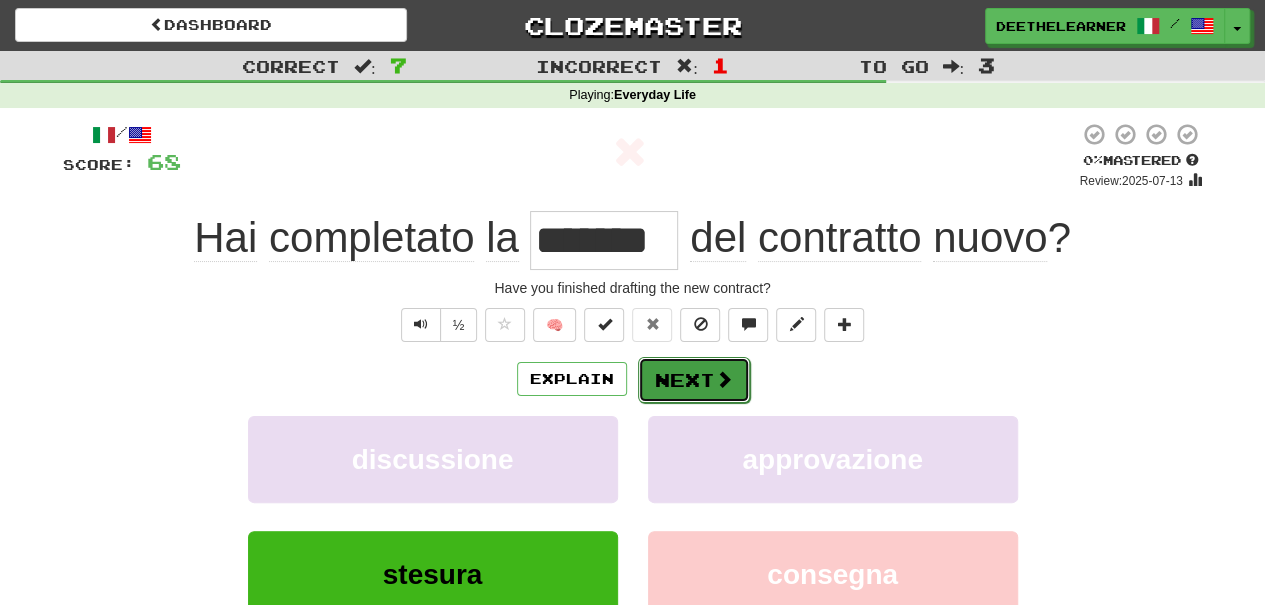 click on "Next" at bounding box center (694, 380) 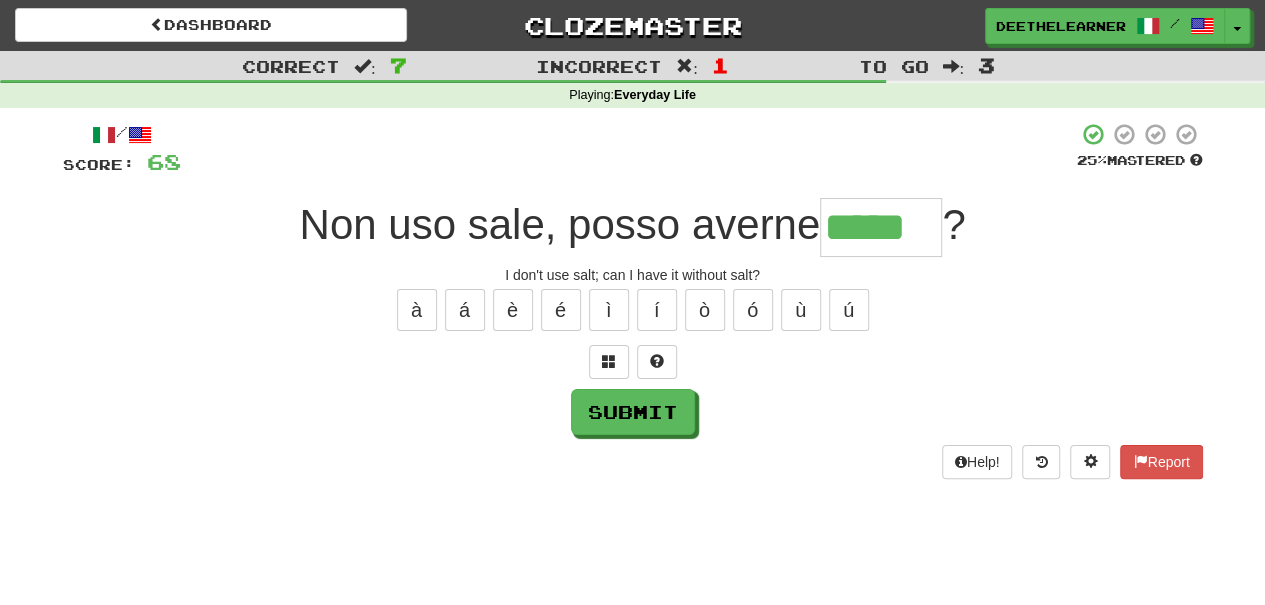type on "*****" 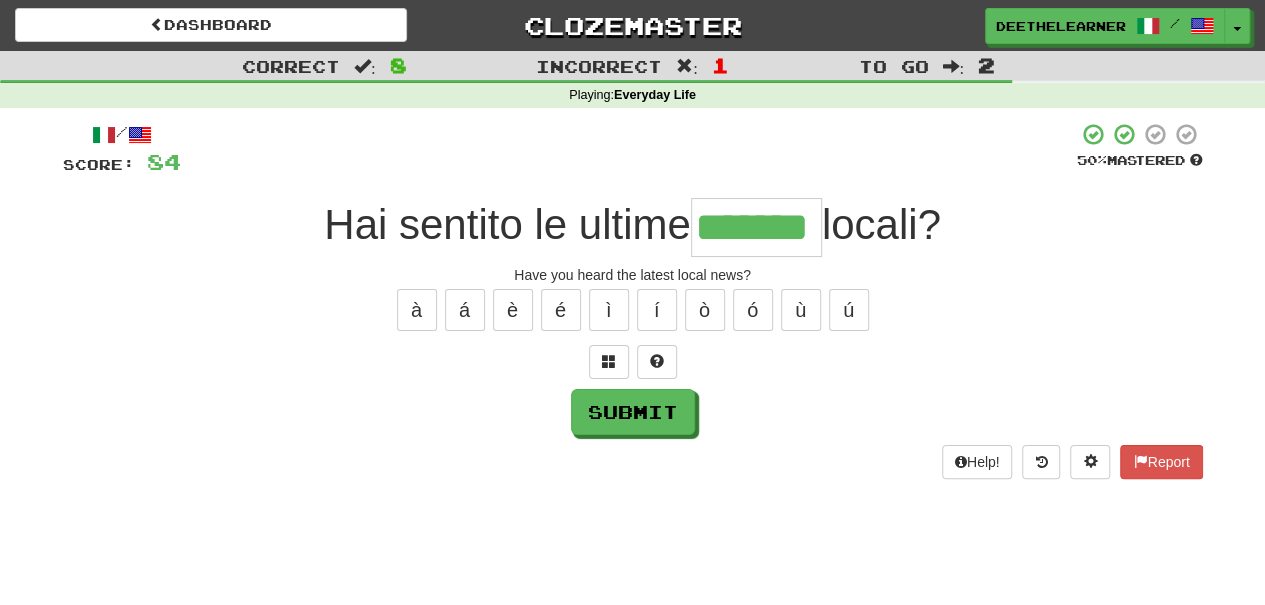 type on "*******" 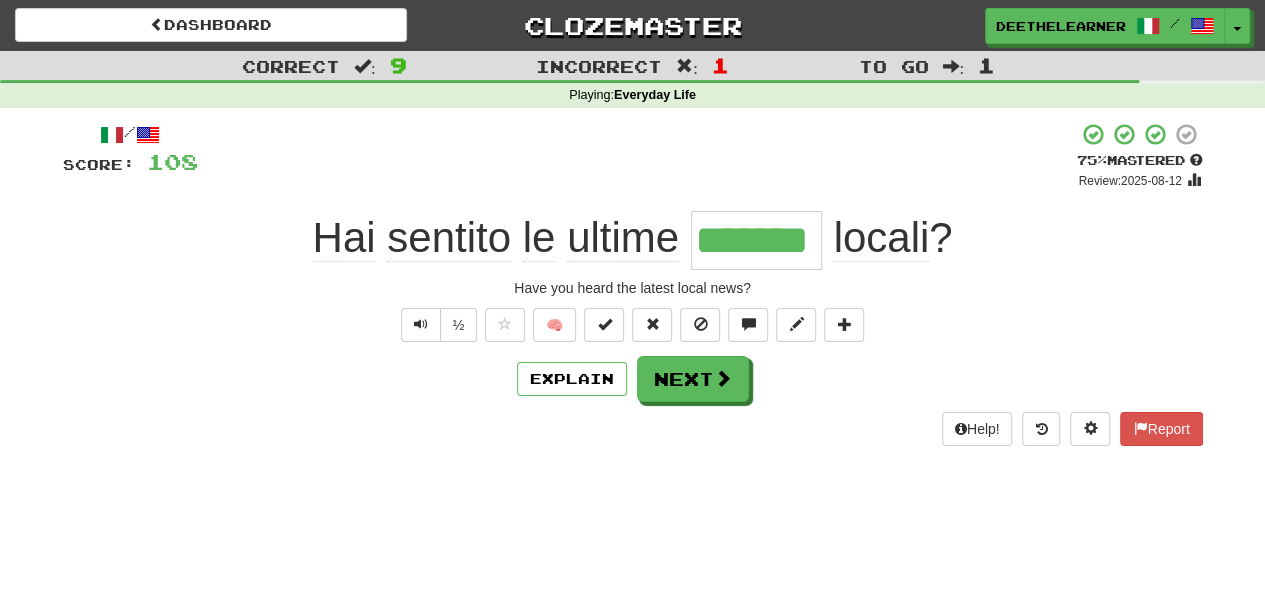 type 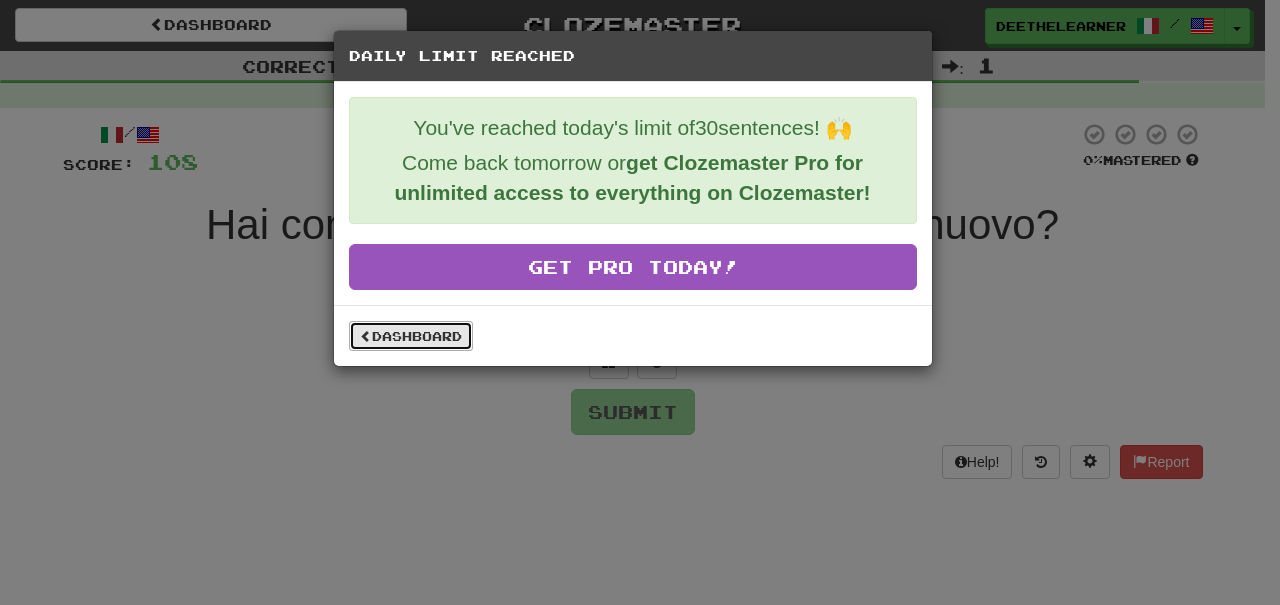click on "Dashboard" at bounding box center (411, 336) 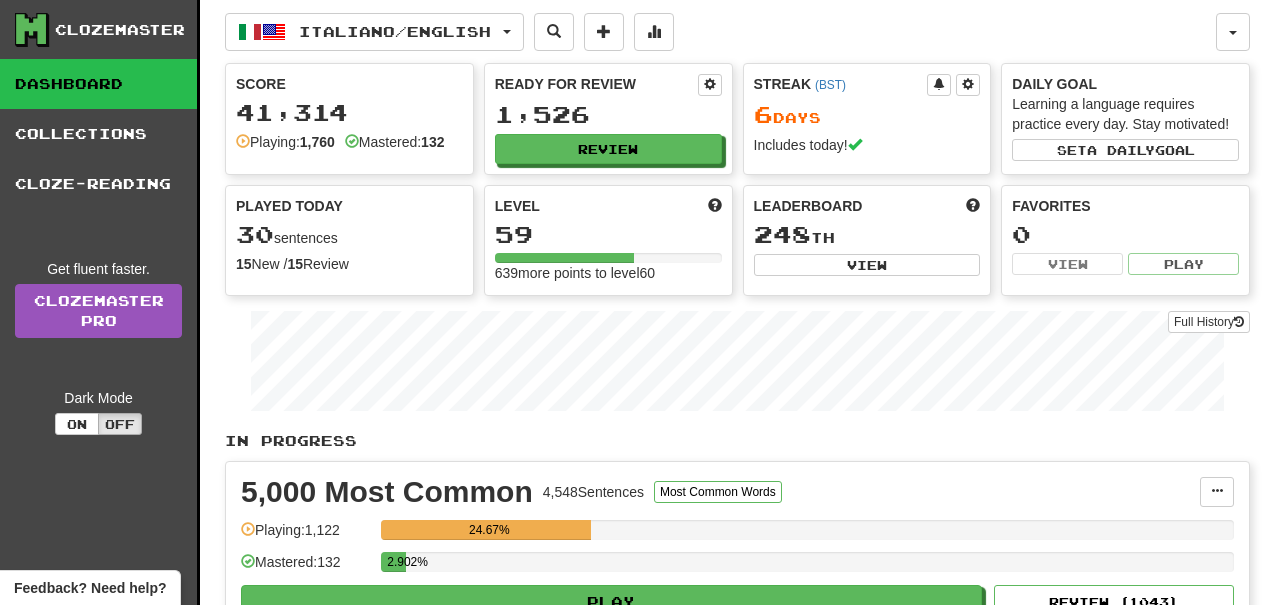 scroll, scrollTop: 0, scrollLeft: 0, axis: both 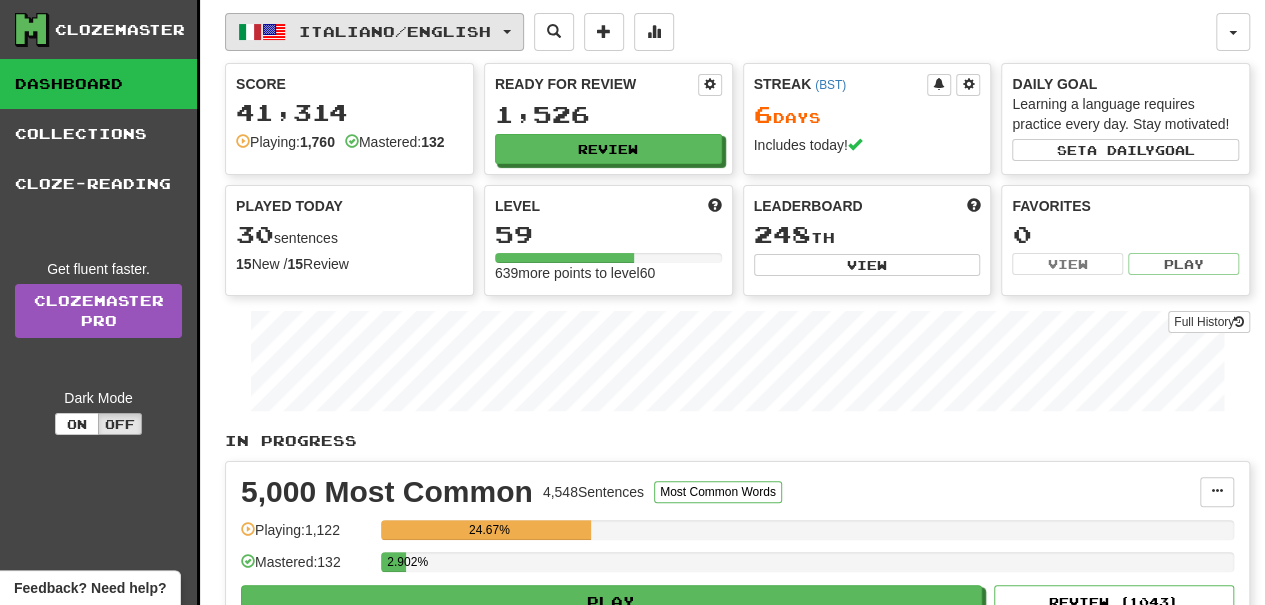 click on "Italiano  /  English" at bounding box center (374, 32) 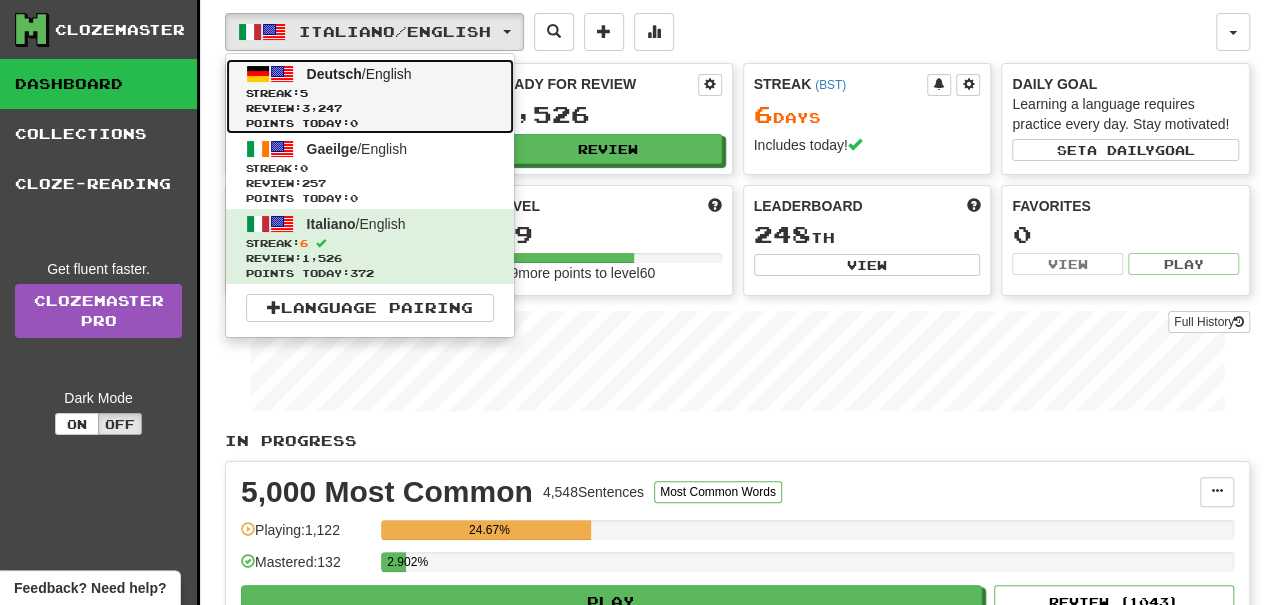 click on "Deutsch  /  English Streak:  5   Review:  3,247 Points today:  0" at bounding box center [370, 96] 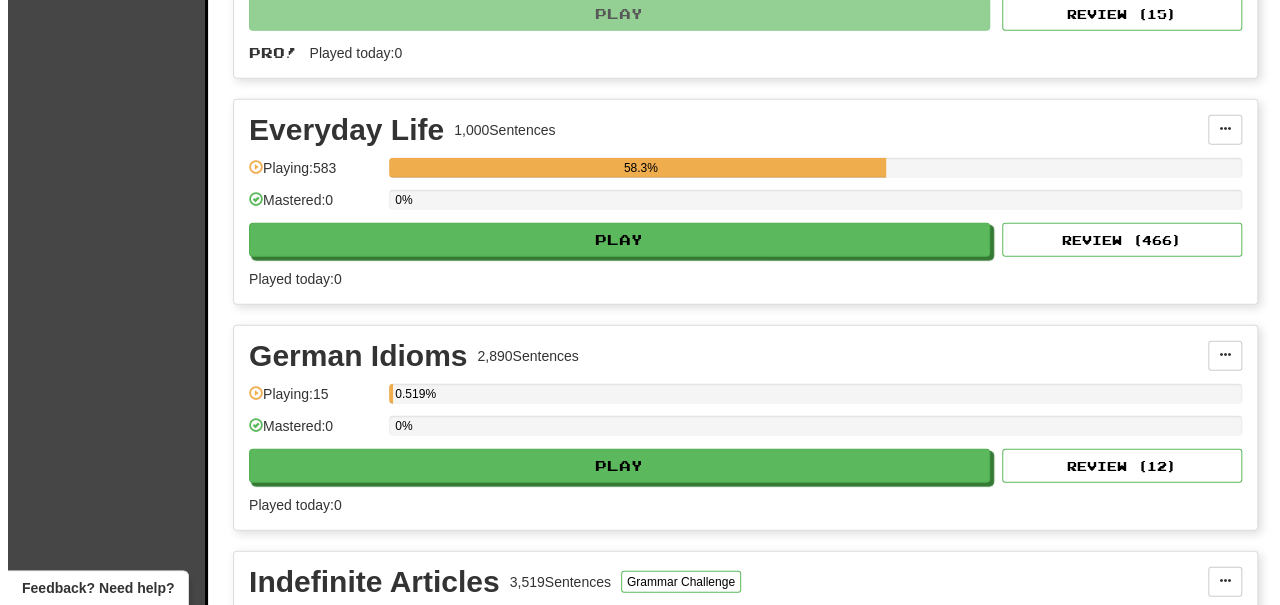 scroll, scrollTop: 2400, scrollLeft: 0, axis: vertical 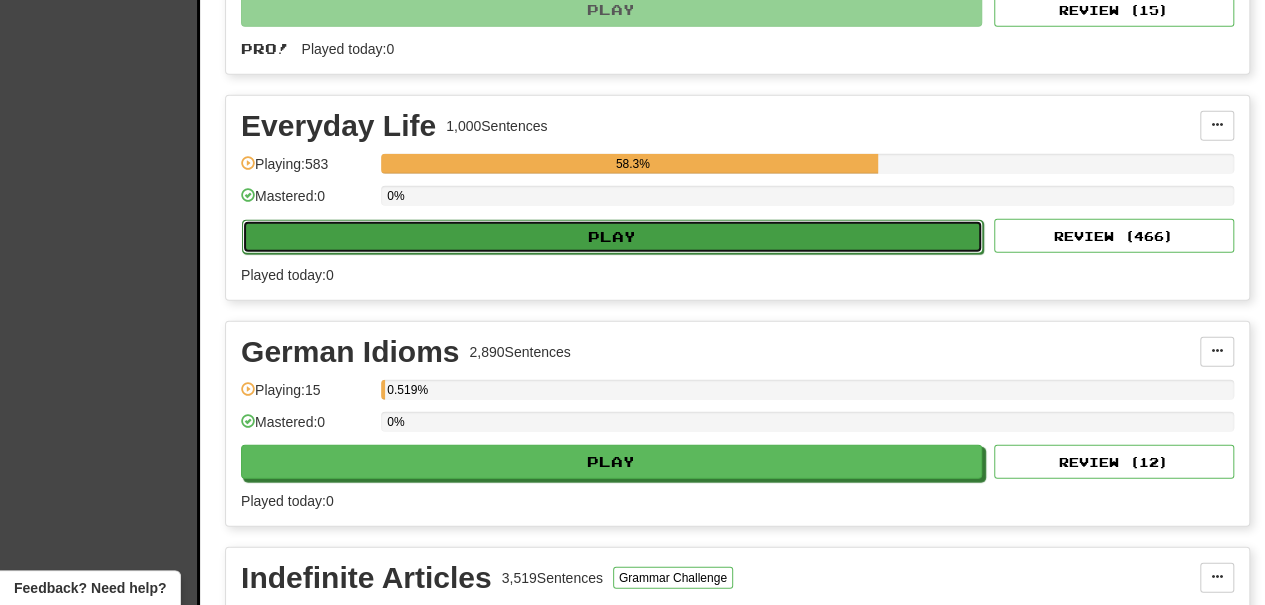 click on "Play" at bounding box center [612, 237] 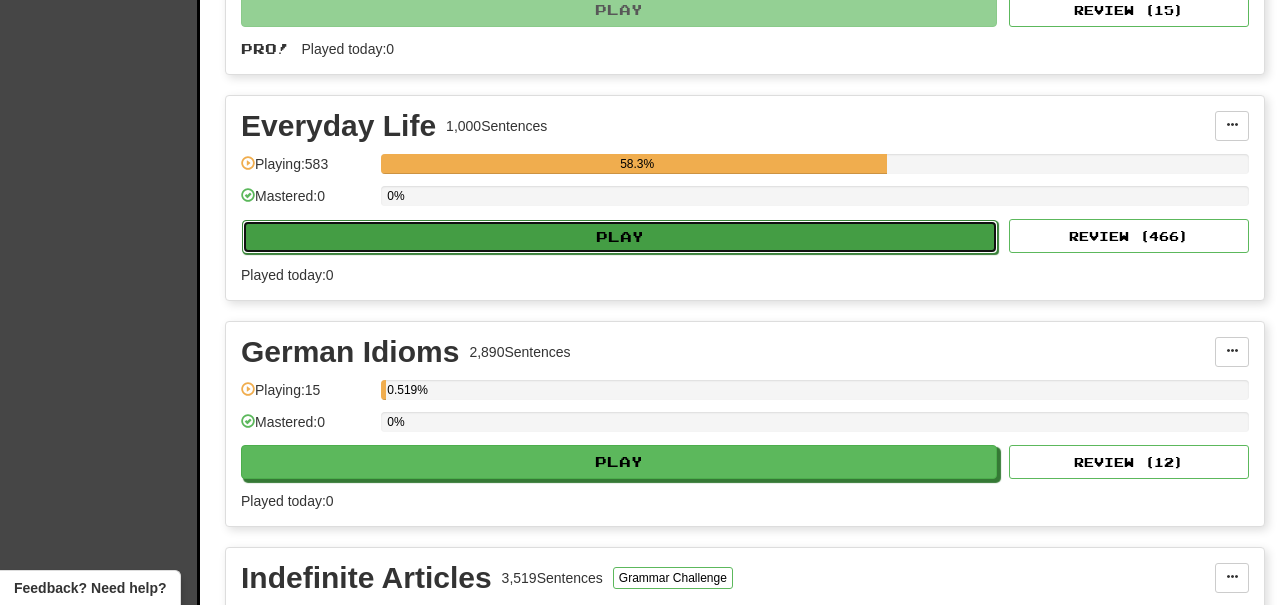 select on "**" 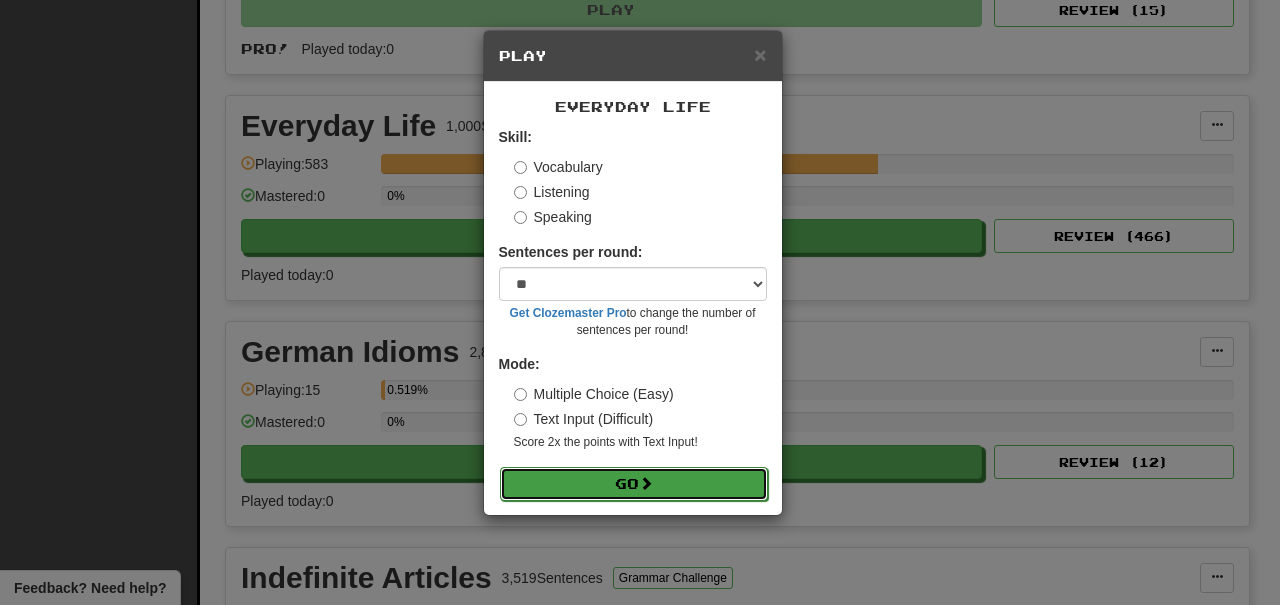 click on "Go" at bounding box center (634, 484) 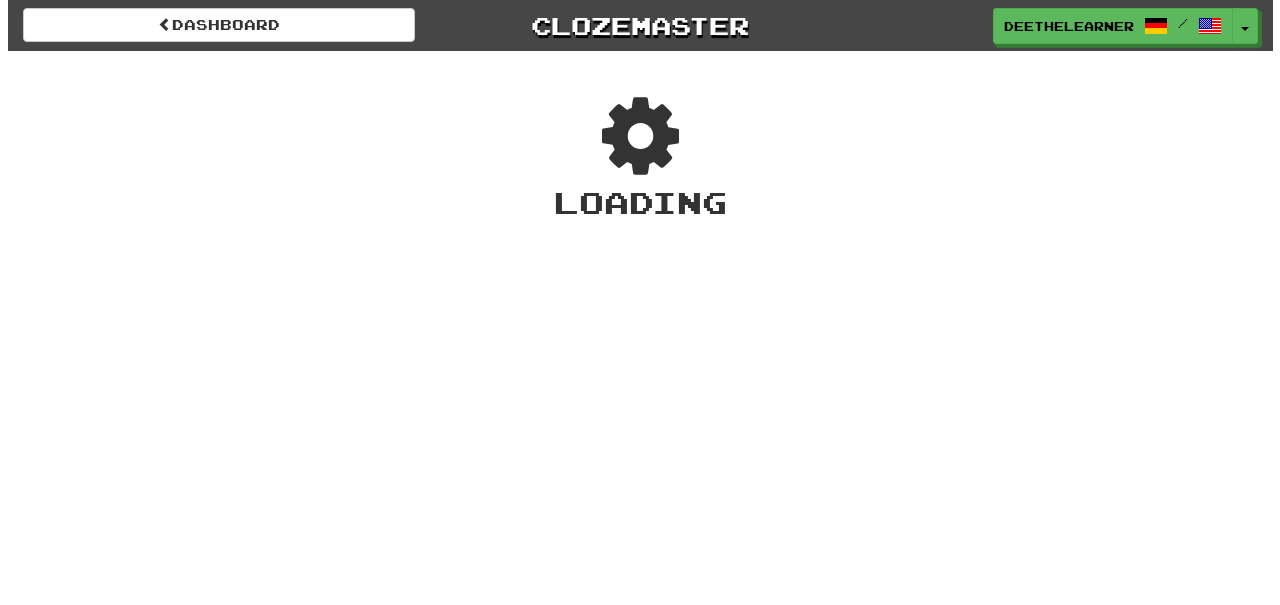 scroll, scrollTop: 0, scrollLeft: 0, axis: both 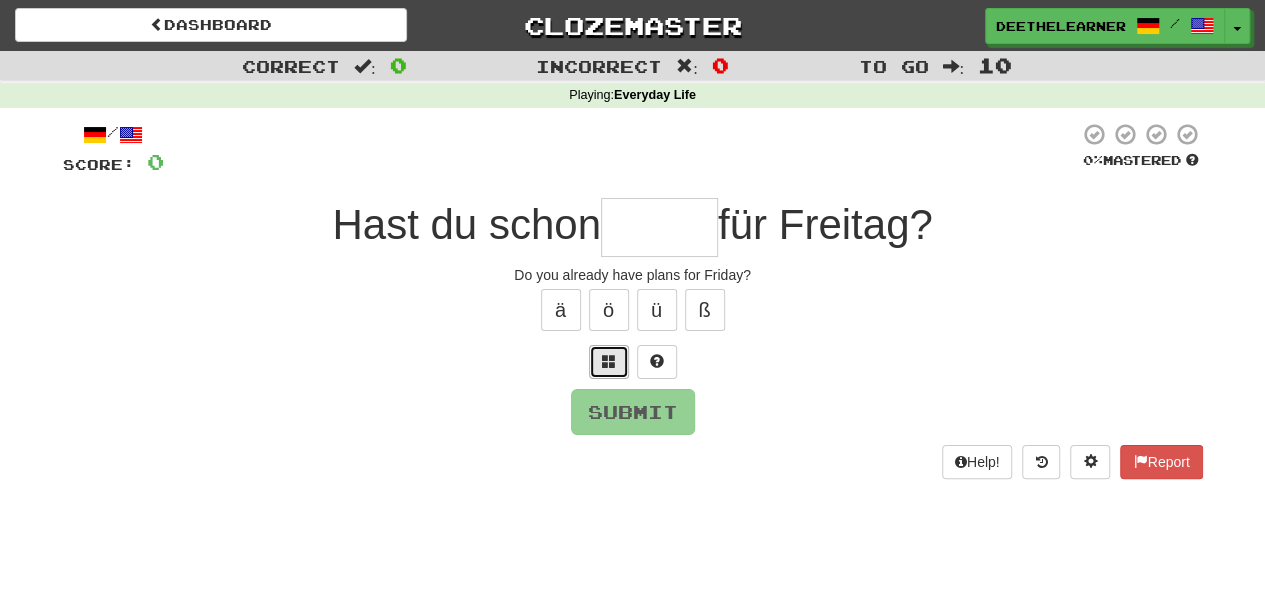 click at bounding box center (609, 362) 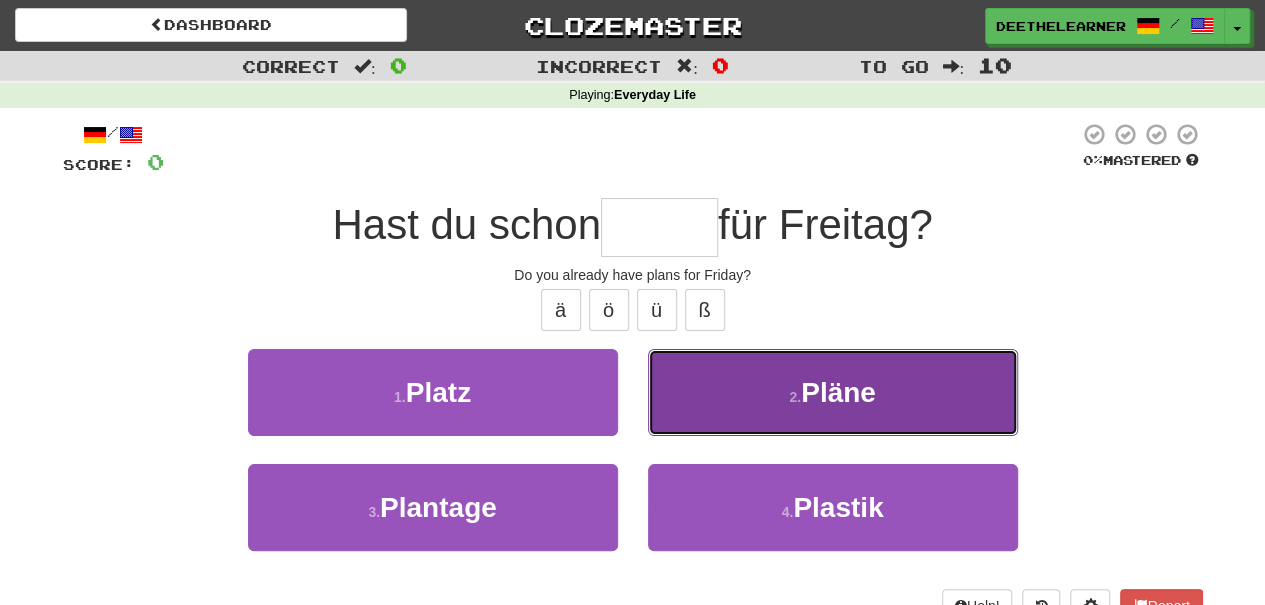 click on "2 .  Pläne" at bounding box center [833, 392] 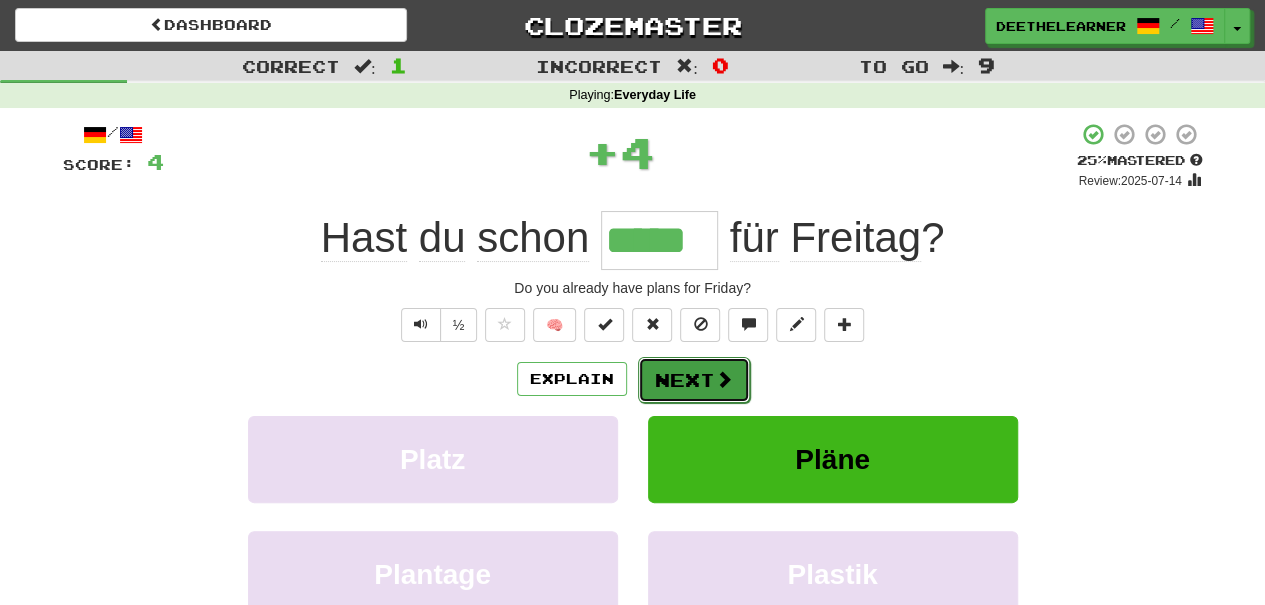 click on "Next" at bounding box center (694, 380) 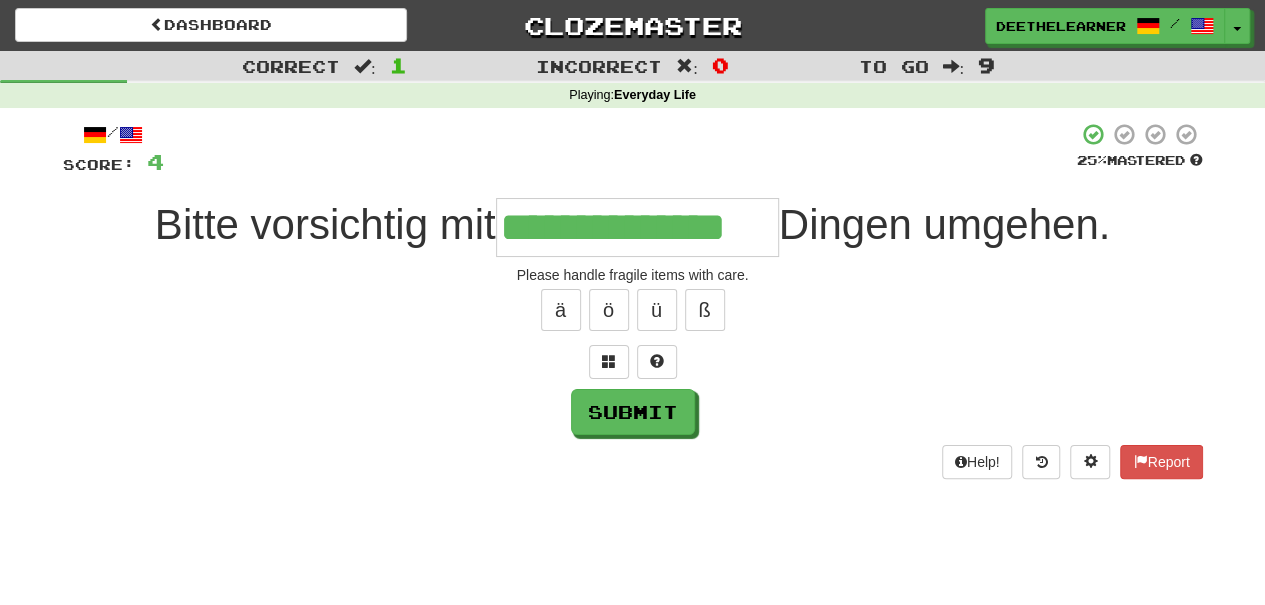 type on "**********" 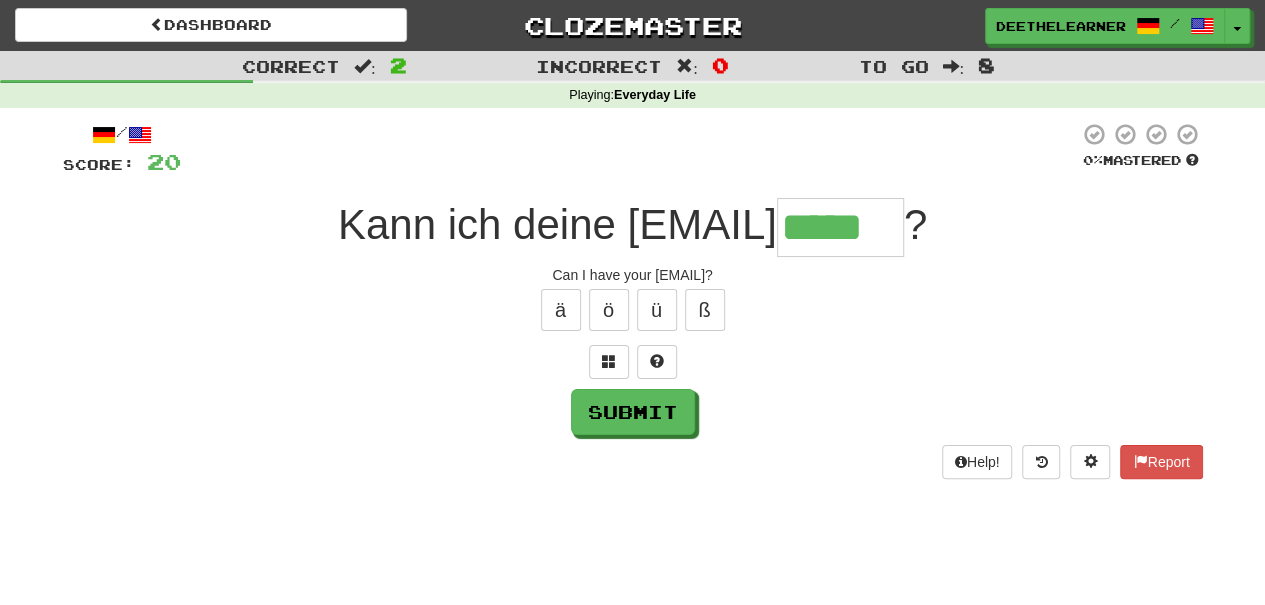 type on "*****" 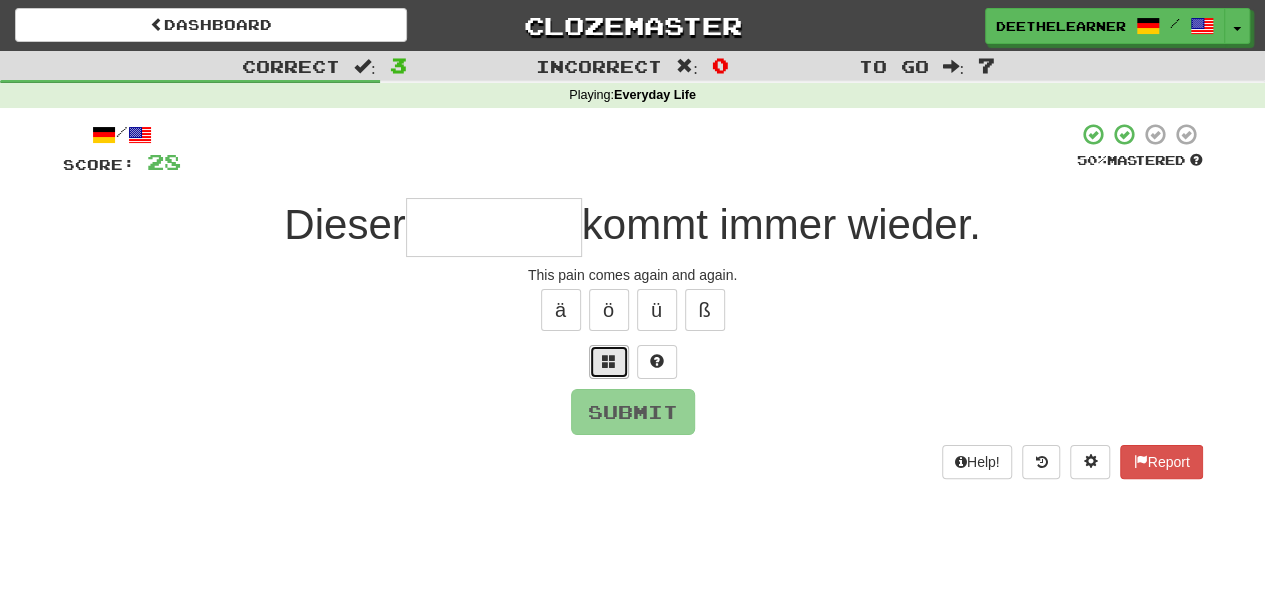 click at bounding box center (609, 362) 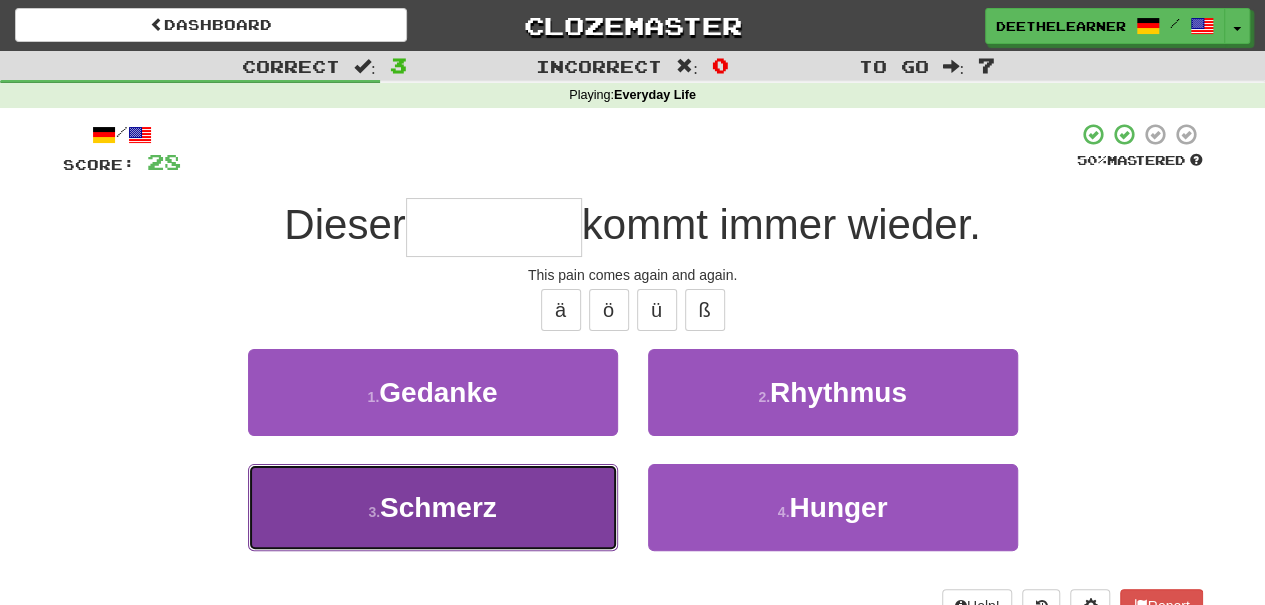 click on "3 .  Schmerz" at bounding box center [433, 507] 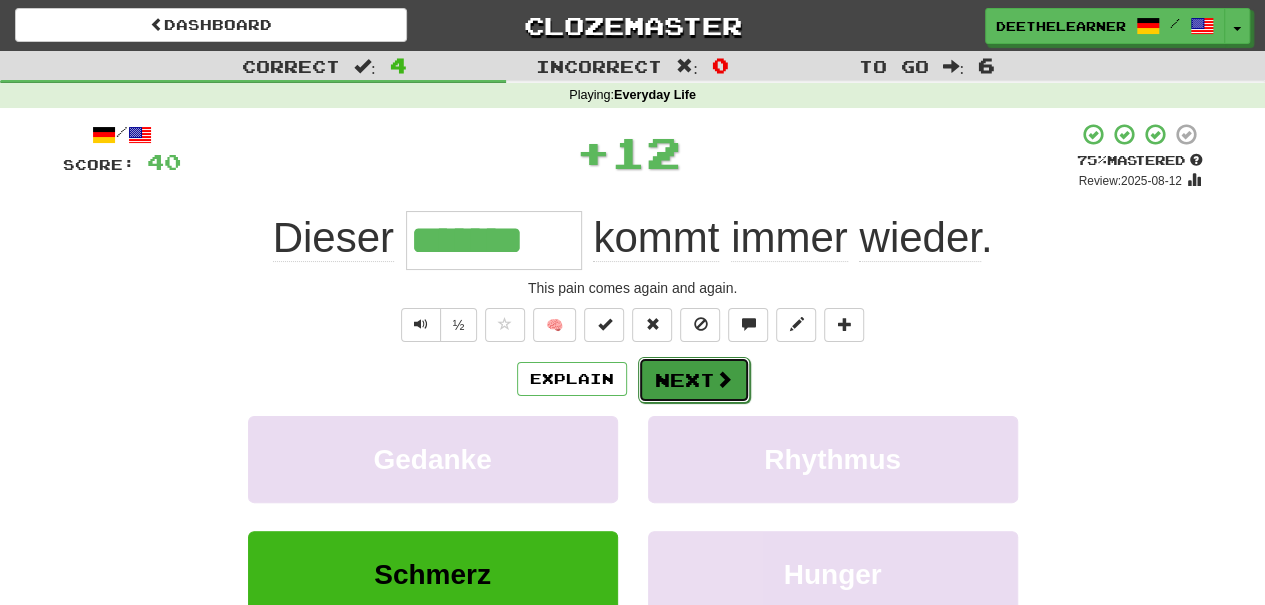 click on "Next" at bounding box center [694, 380] 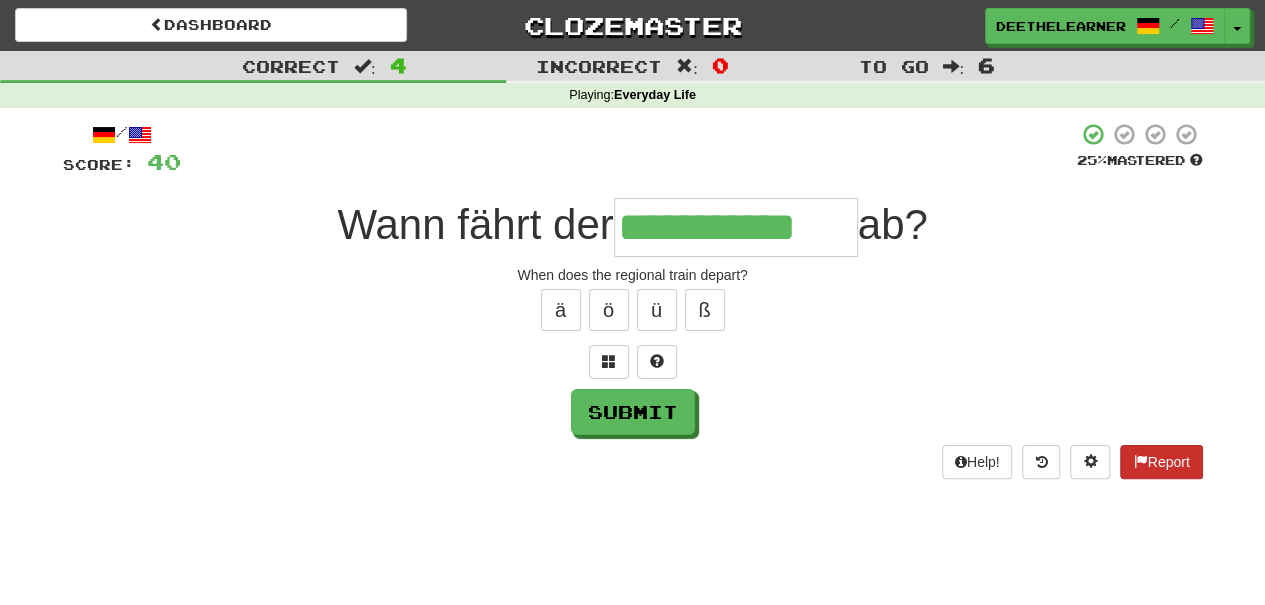 type on "**********" 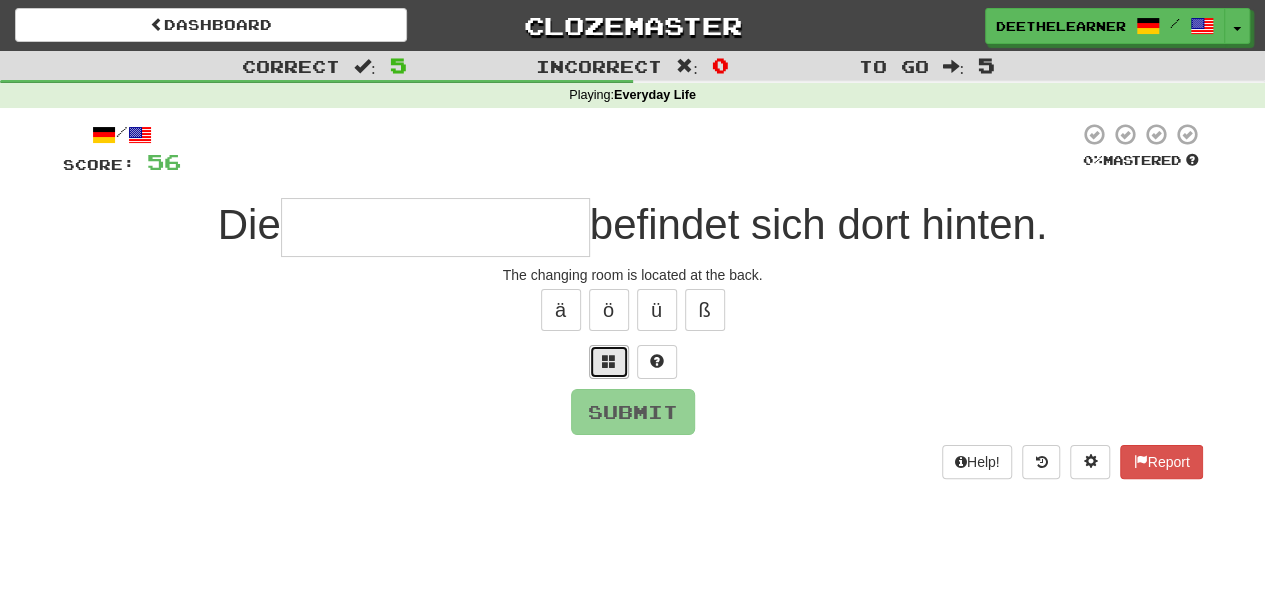 click at bounding box center [609, 362] 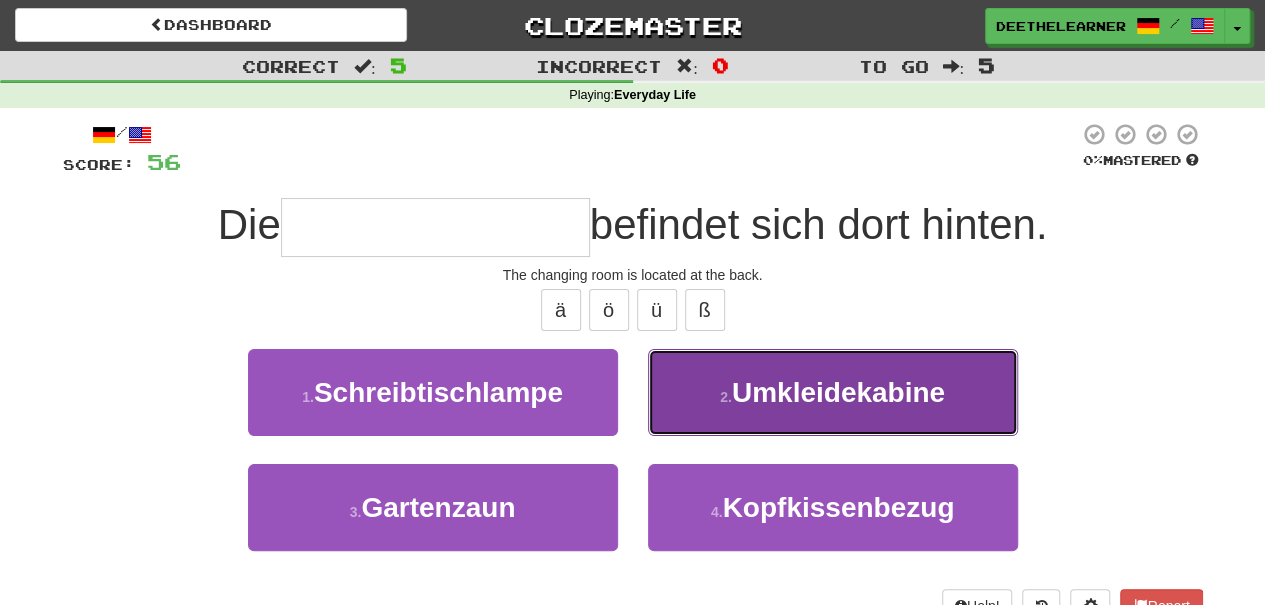 click on "Umkleidekabine" at bounding box center (838, 392) 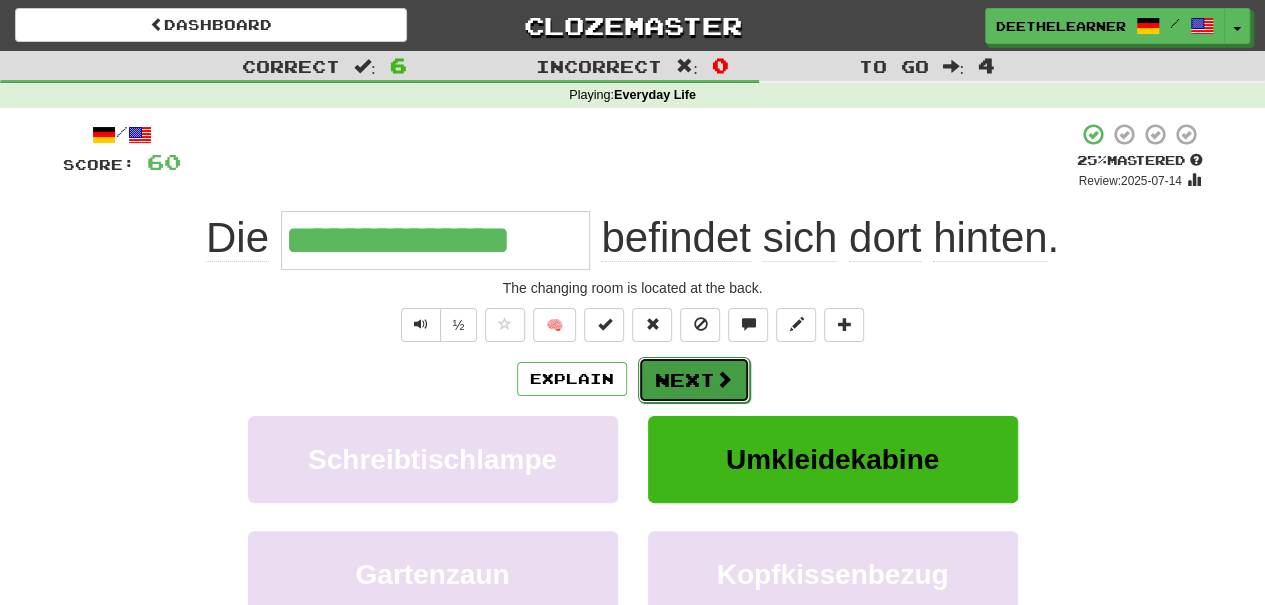 click on "Next" at bounding box center [694, 380] 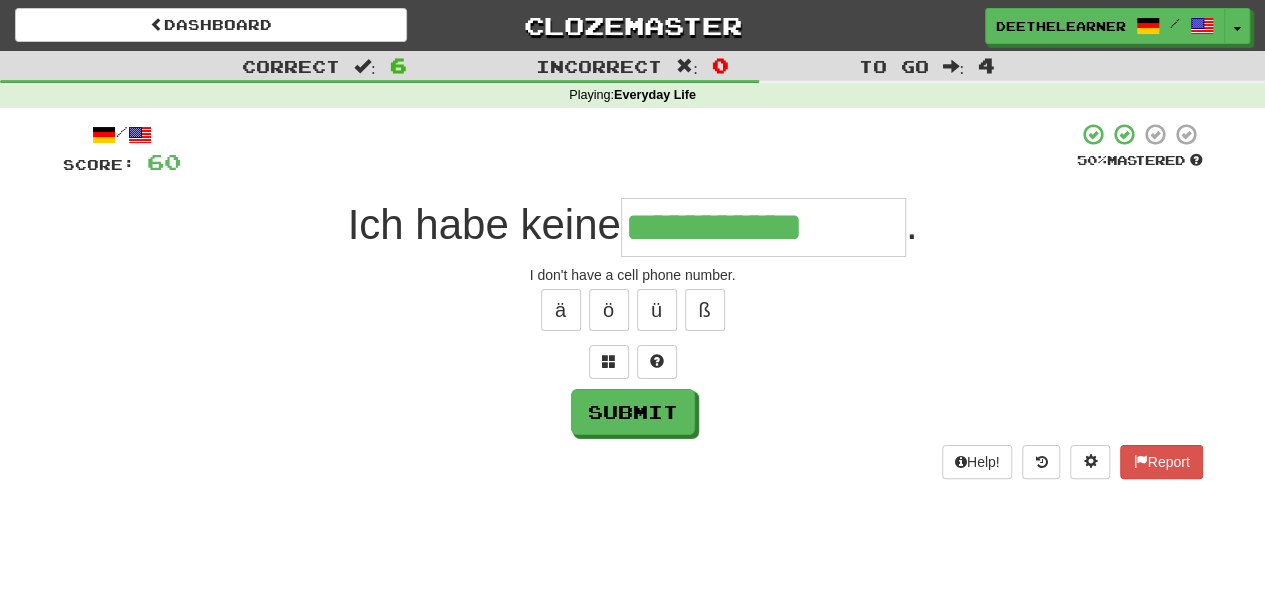 type on "**********" 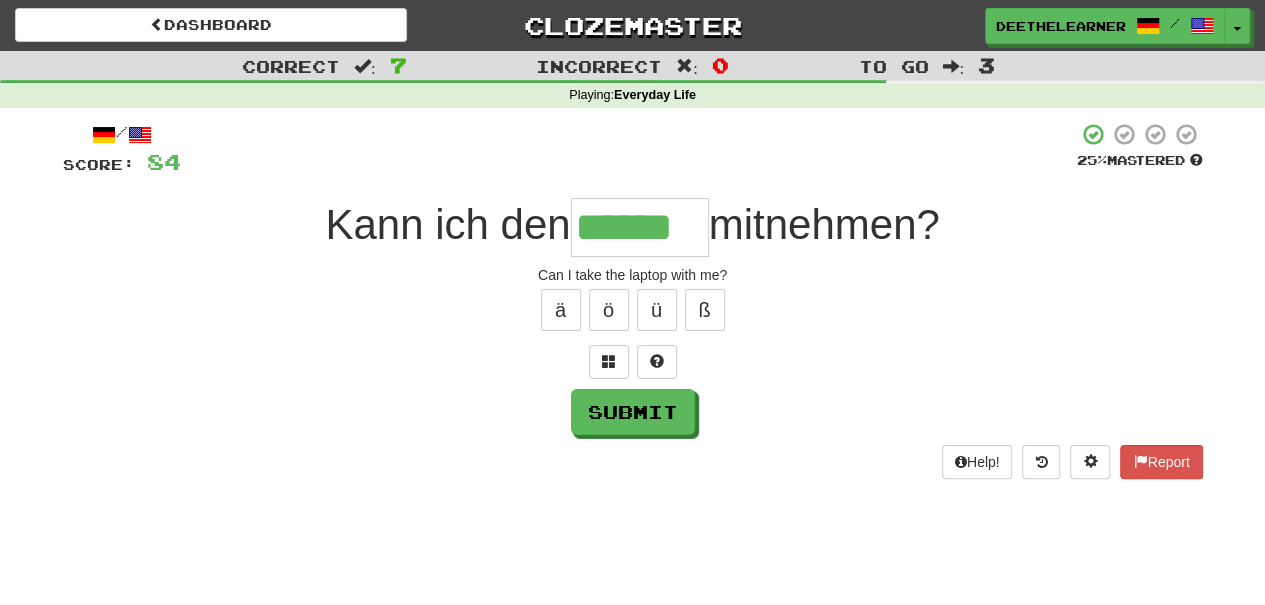 type on "******" 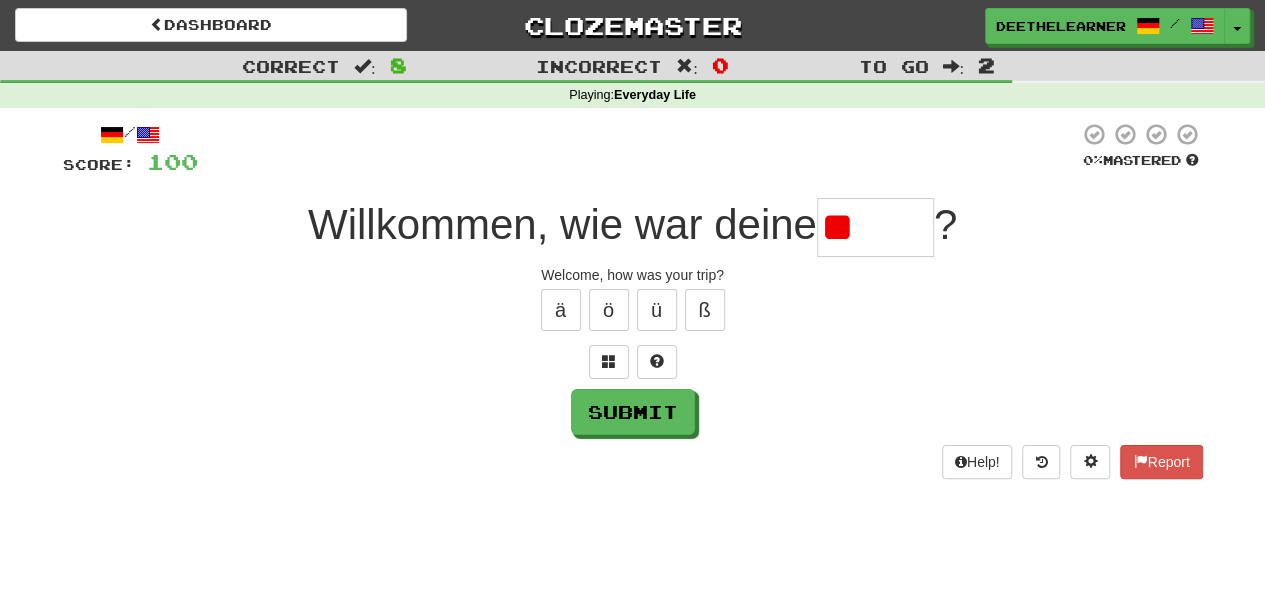 type on "*" 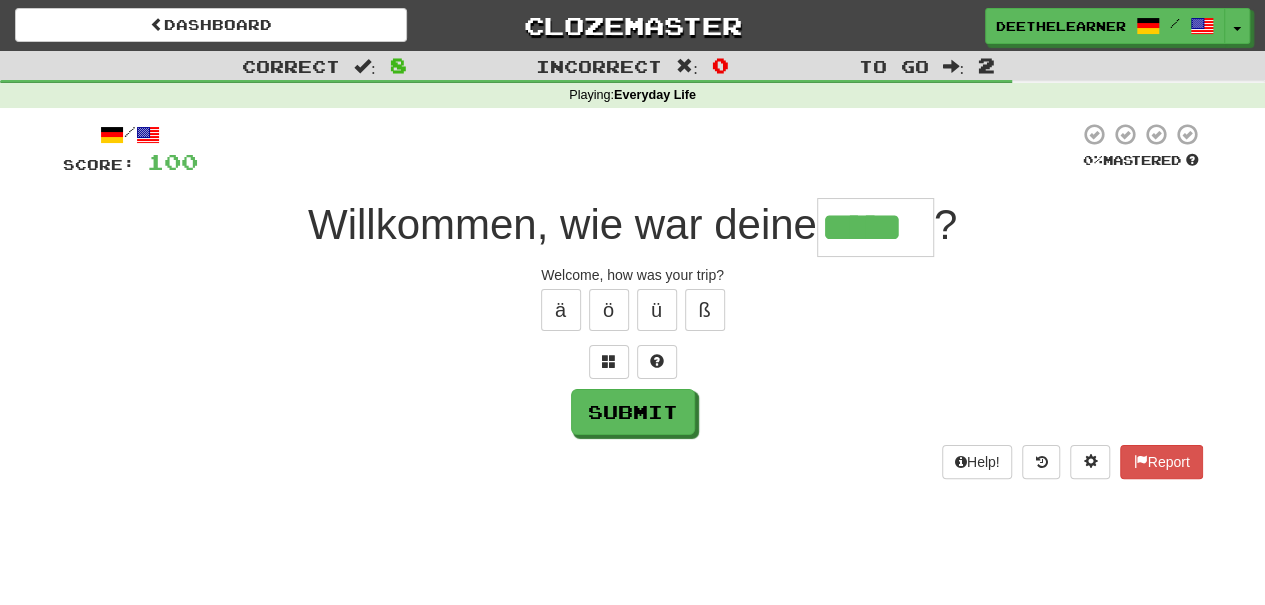 type on "*****" 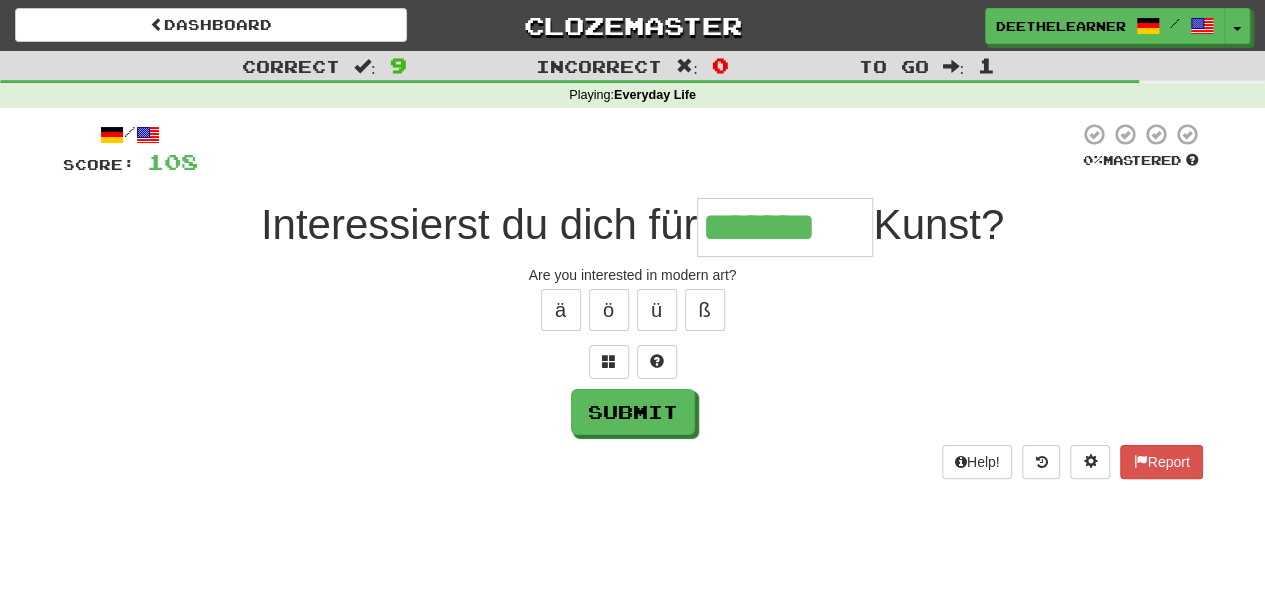 type on "*******" 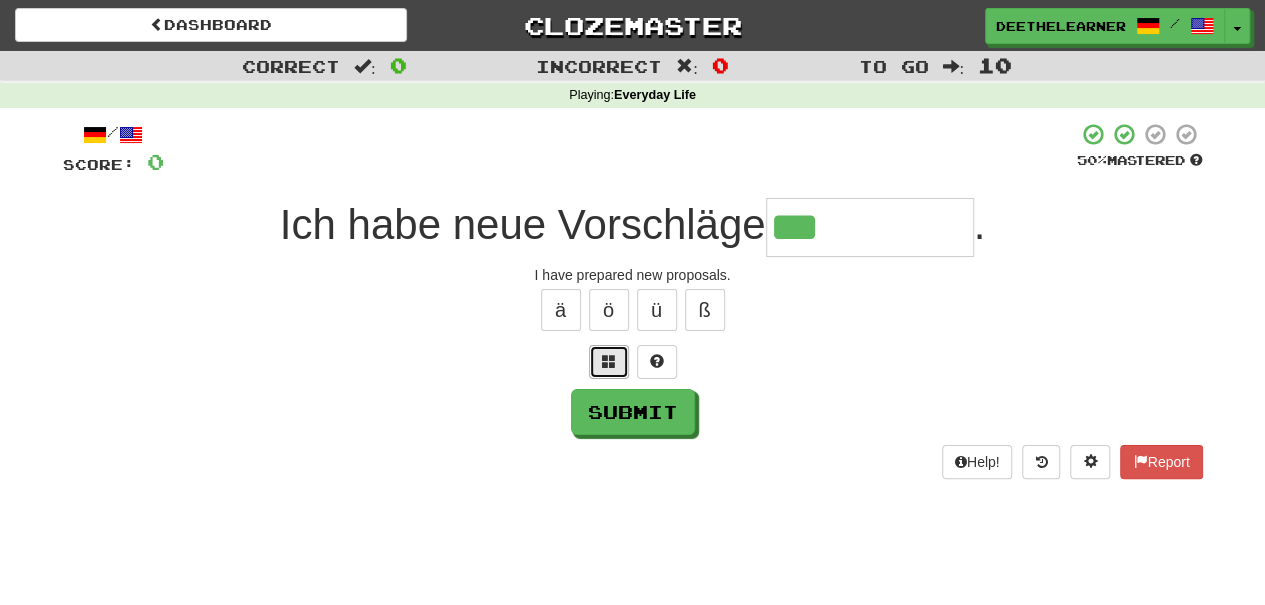 click at bounding box center (609, 361) 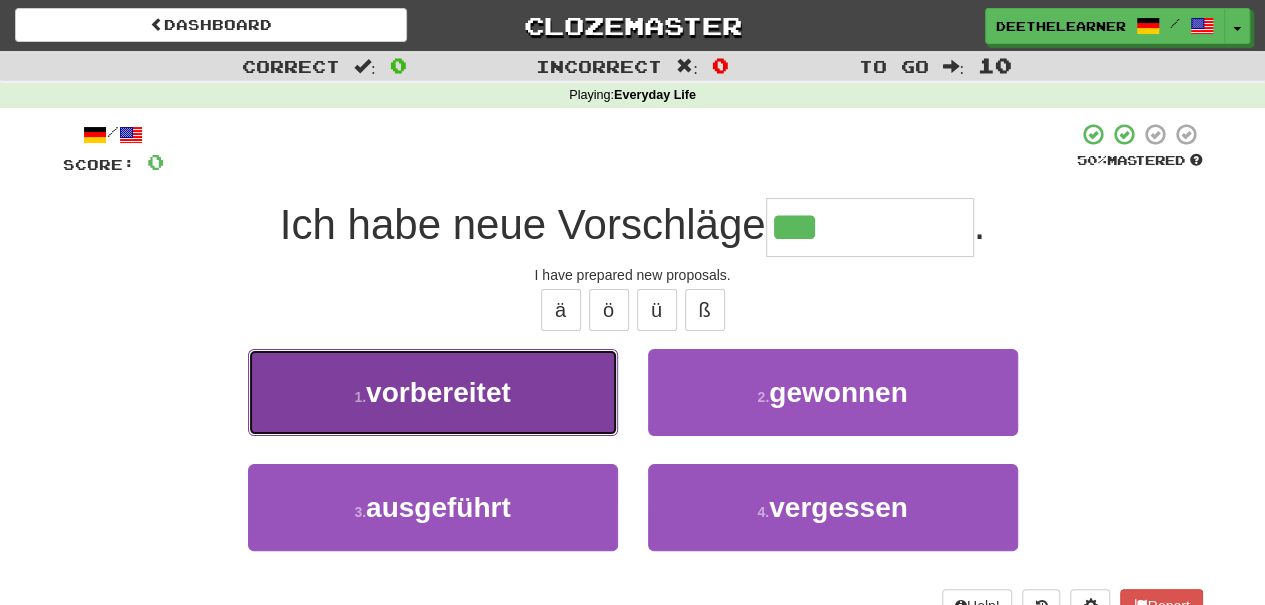 click on "vorbereitet" at bounding box center [438, 392] 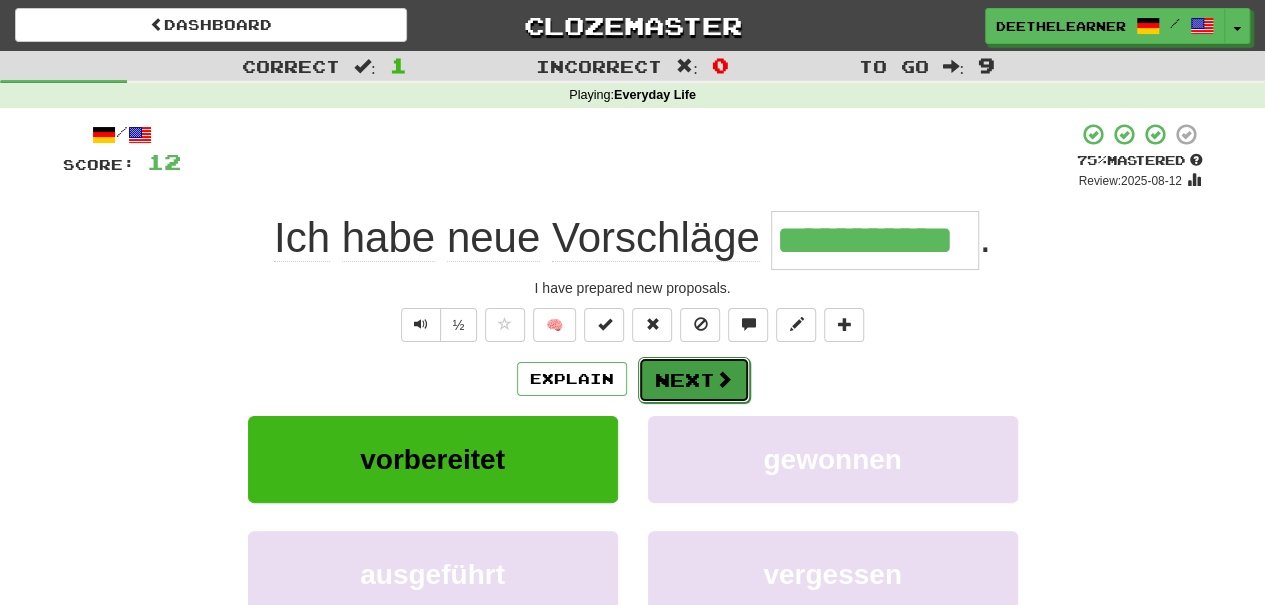 click on "Next" at bounding box center (694, 380) 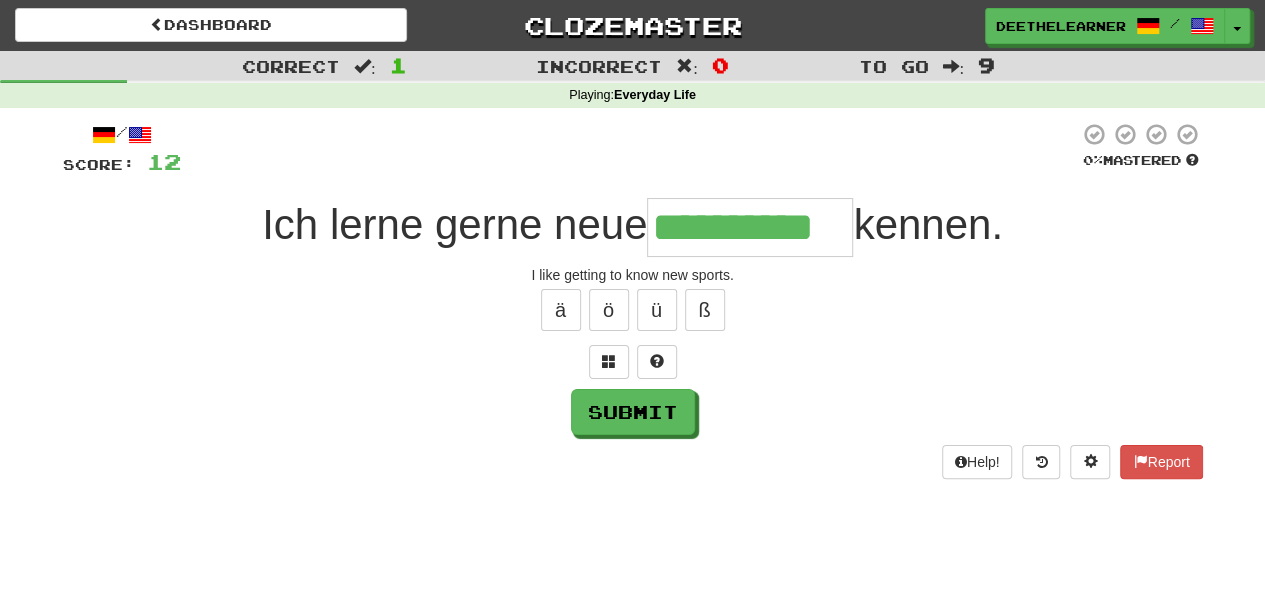 type on "**********" 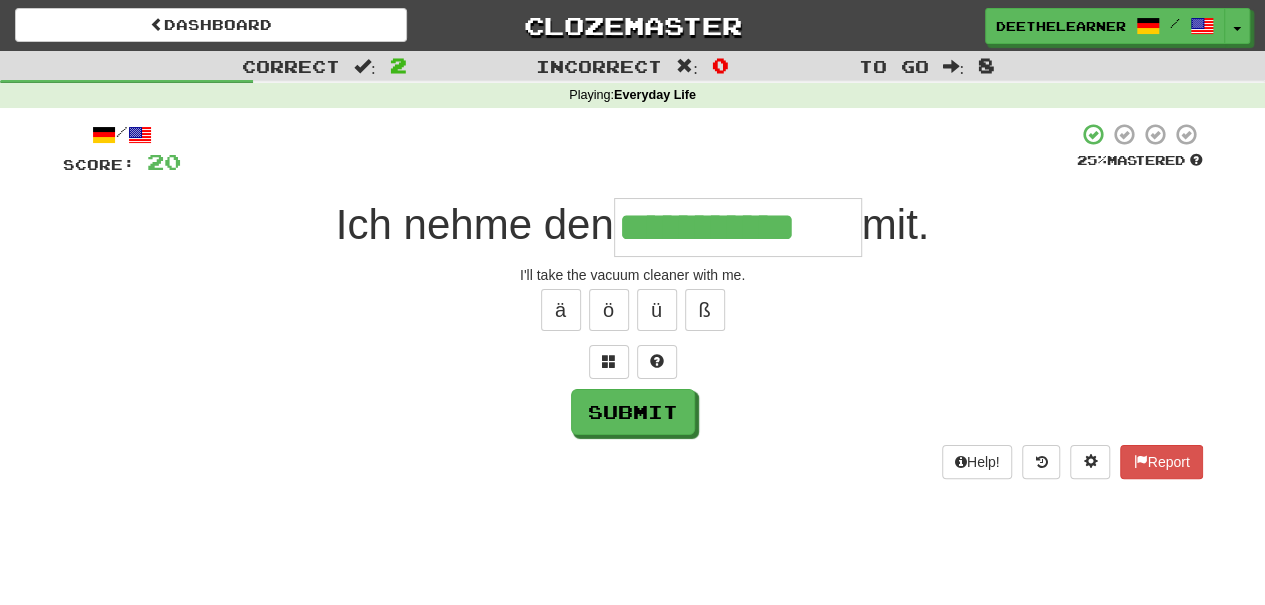 type on "**********" 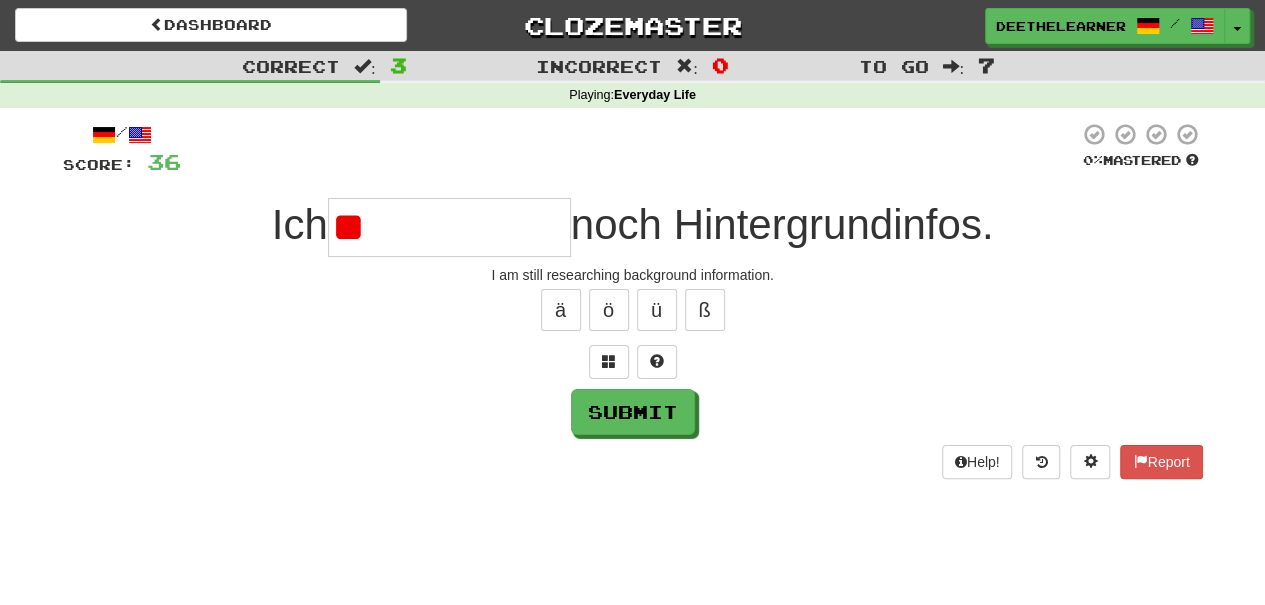 type on "*" 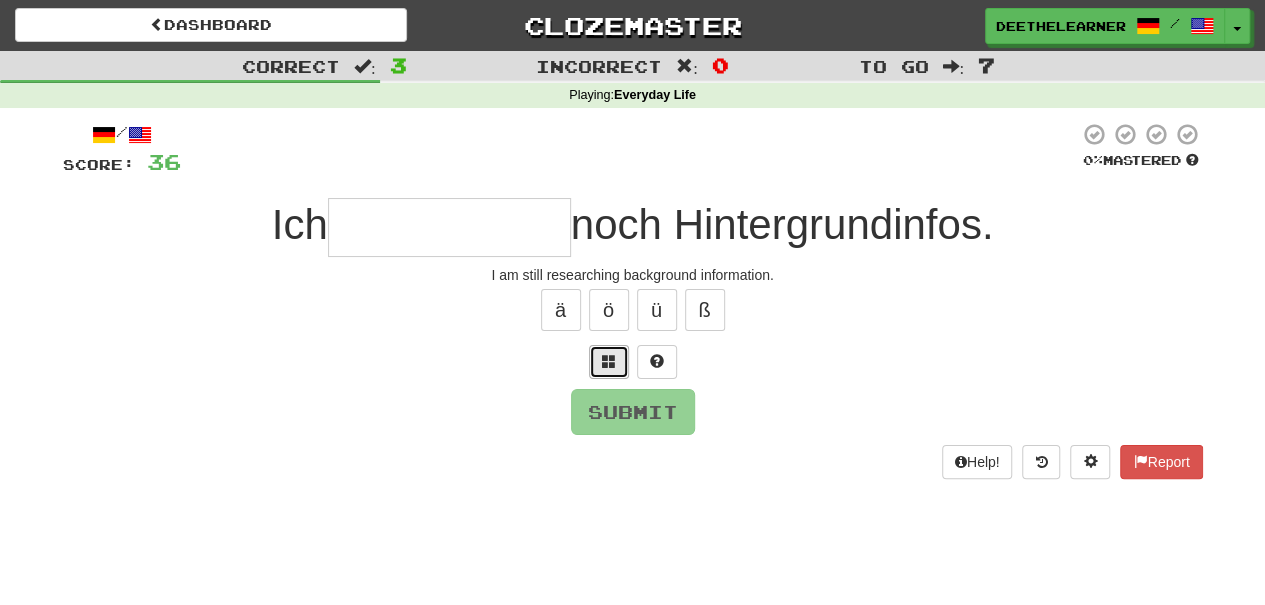 click at bounding box center [609, 362] 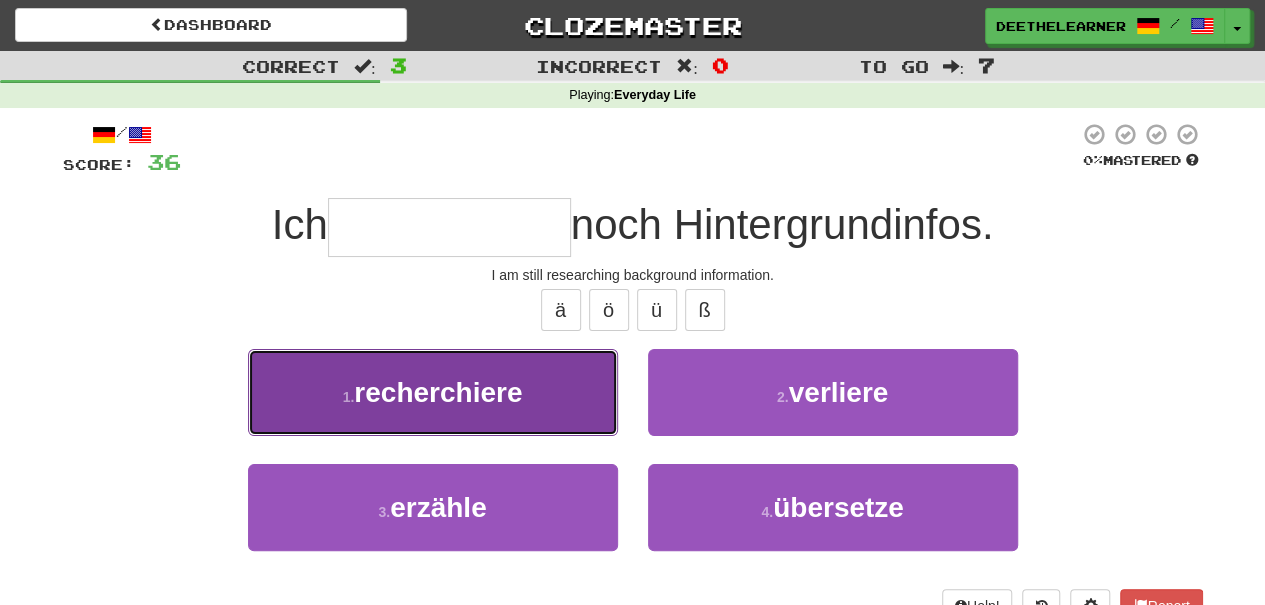 click on "1 .  recherchiere" at bounding box center (433, 392) 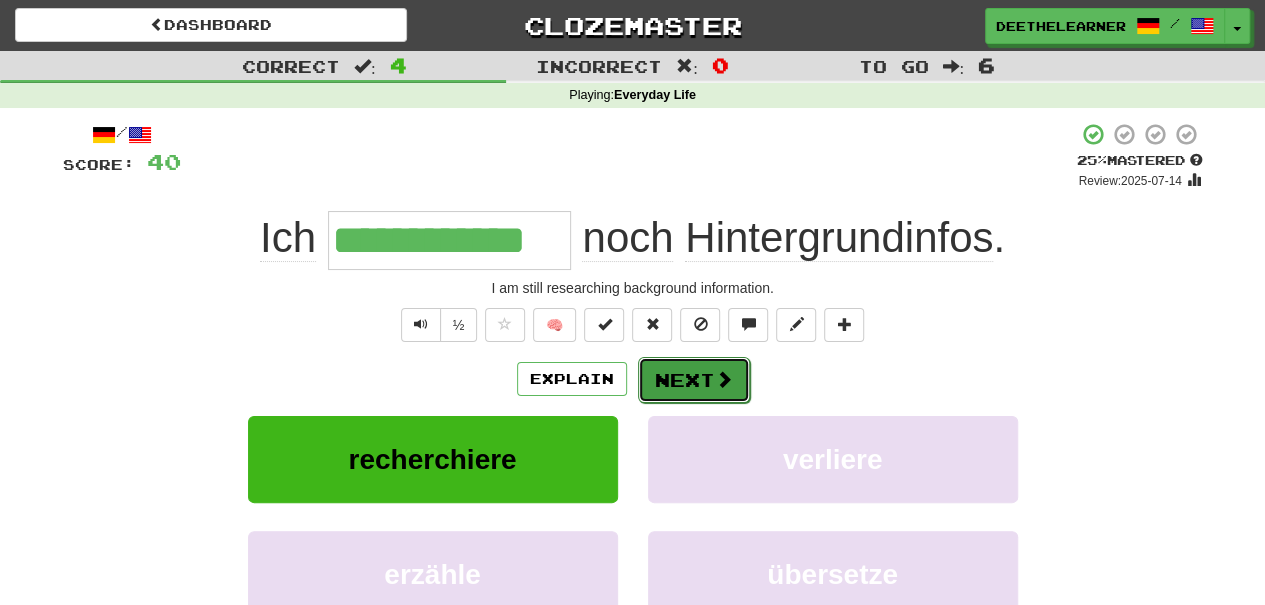 click on "Next" at bounding box center (694, 380) 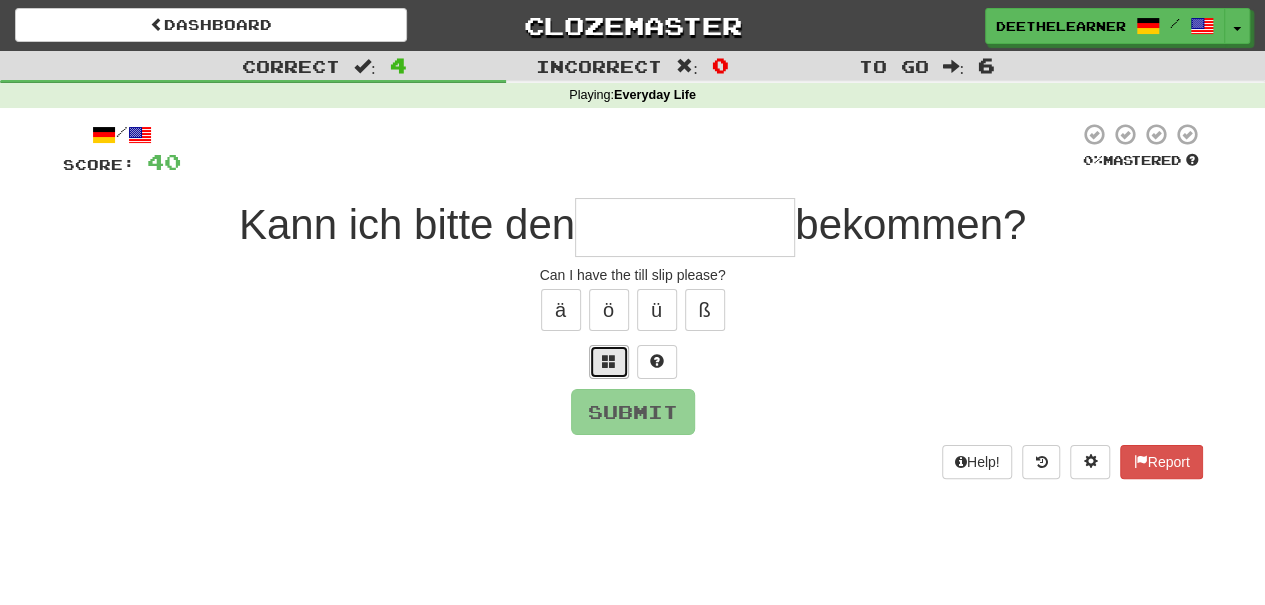click at bounding box center (609, 362) 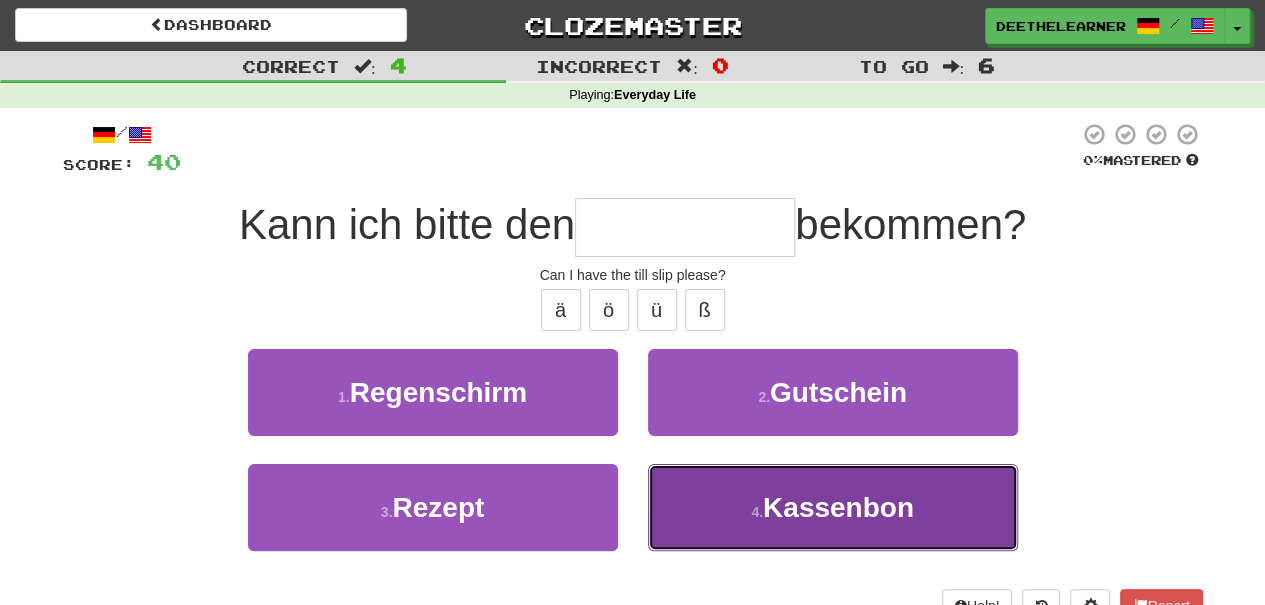 click on "4 .  Kassenbon" at bounding box center (833, 507) 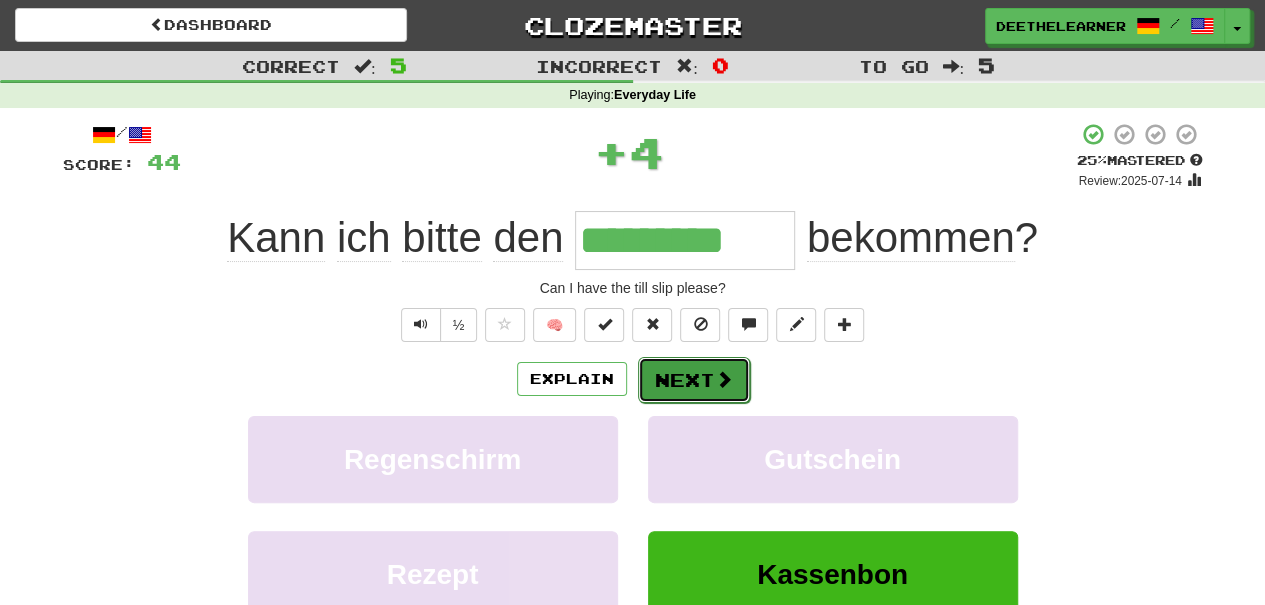 click on "Next" at bounding box center (694, 380) 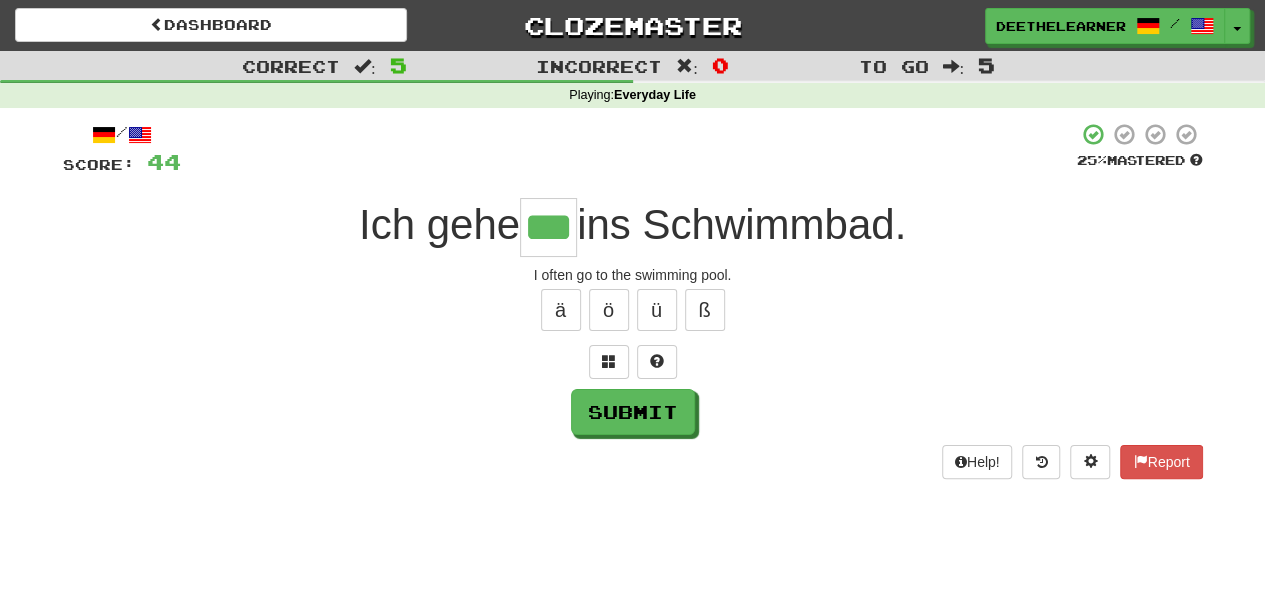 type on "***" 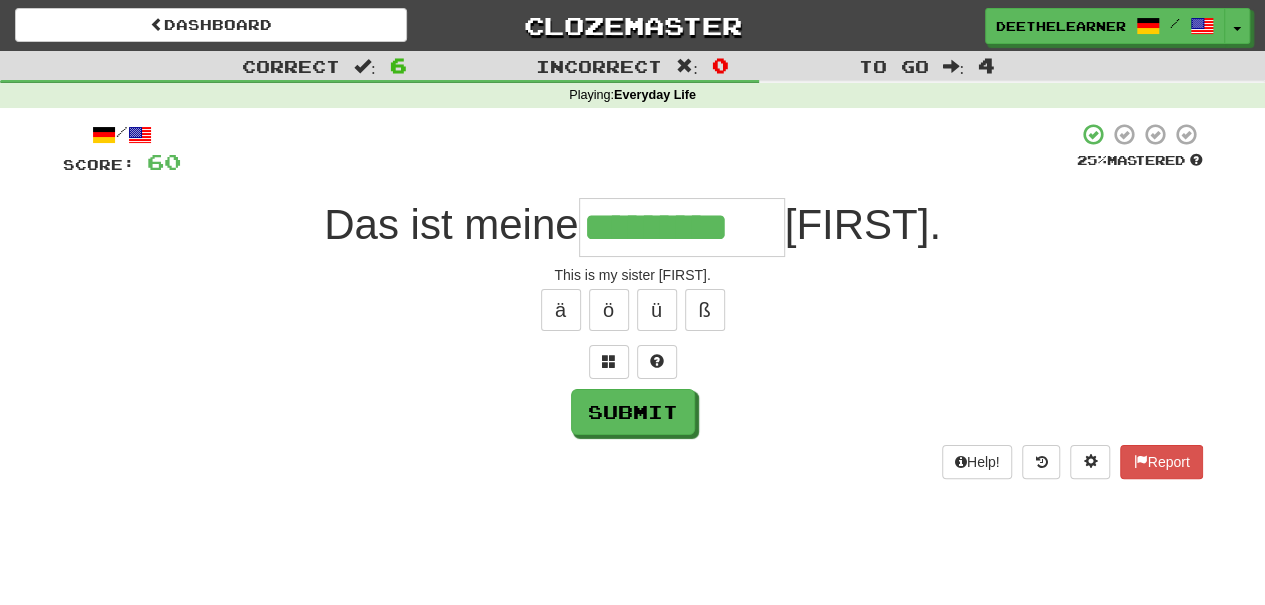 type on "*********" 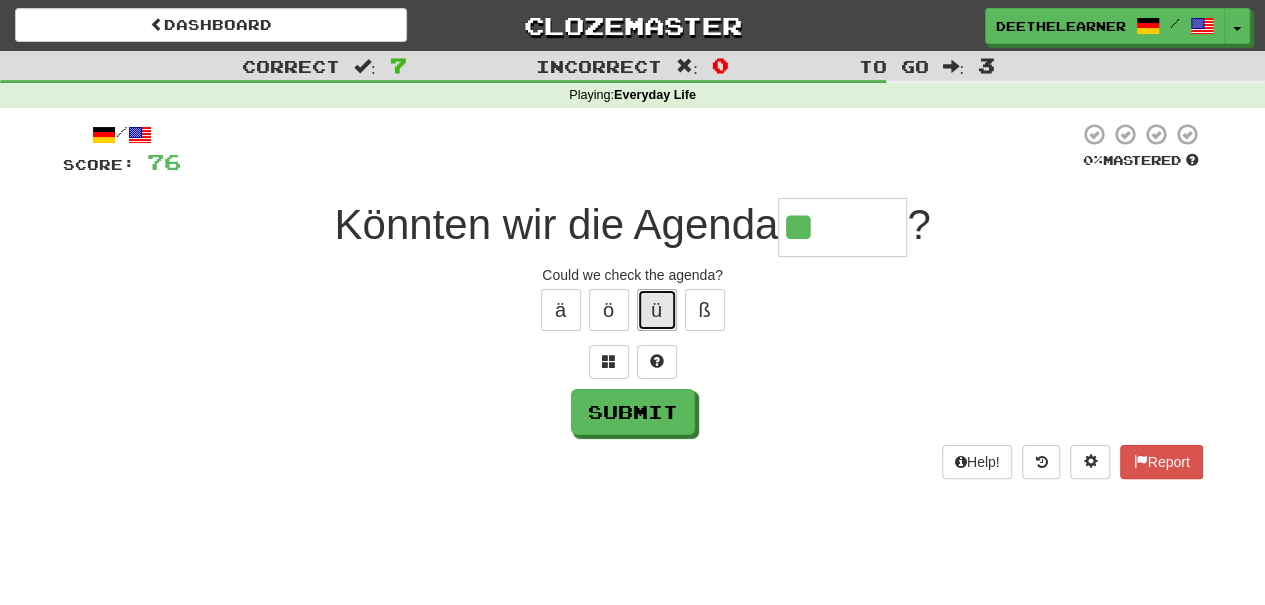click on "ü" at bounding box center [657, 310] 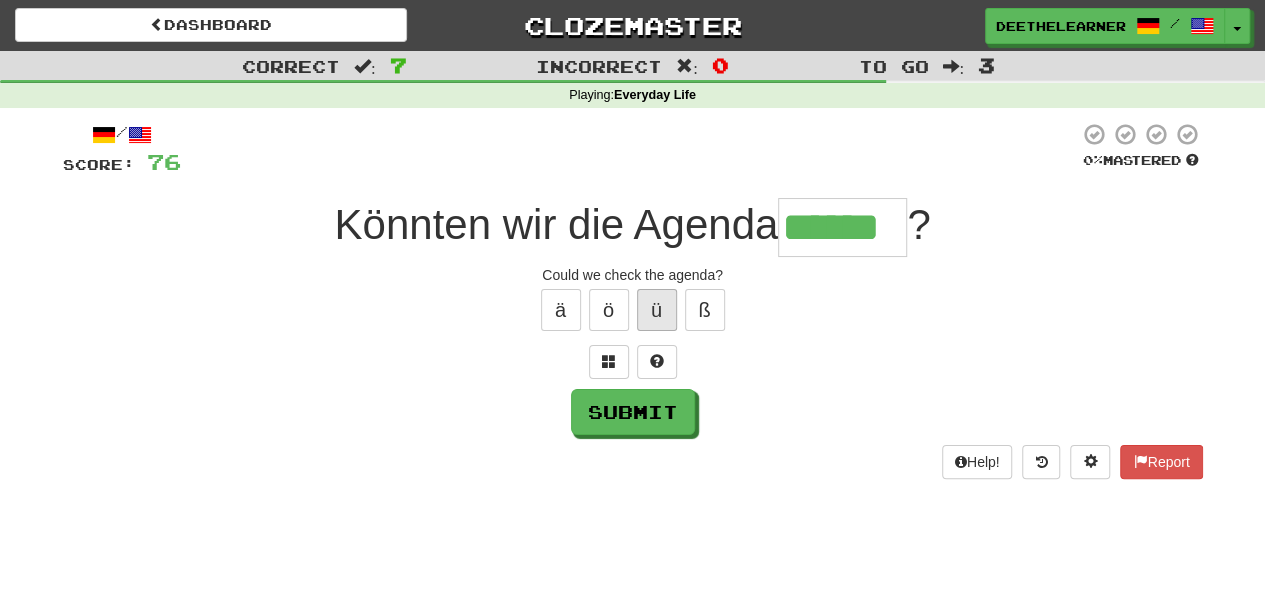 type on "******" 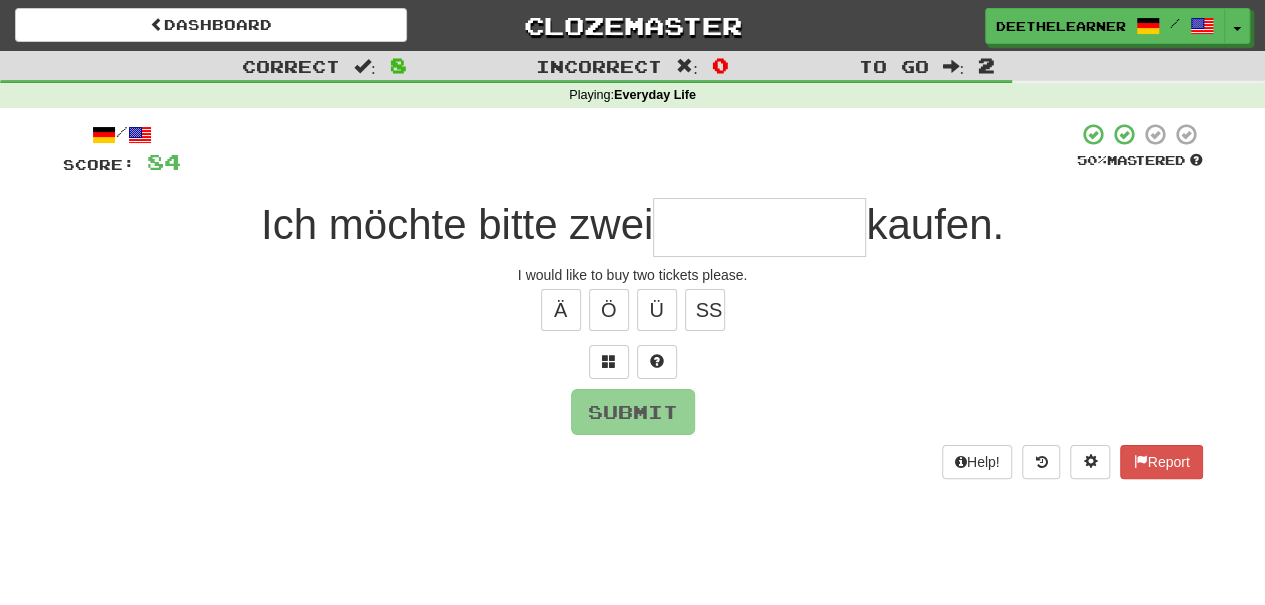 type on "*" 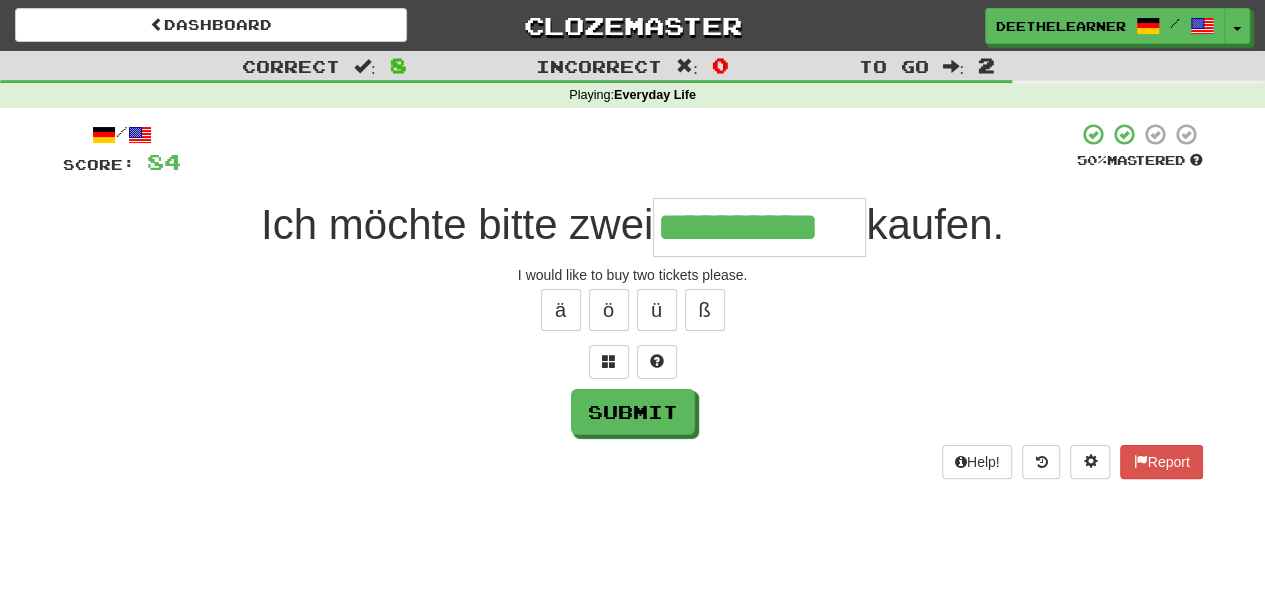 type on "**********" 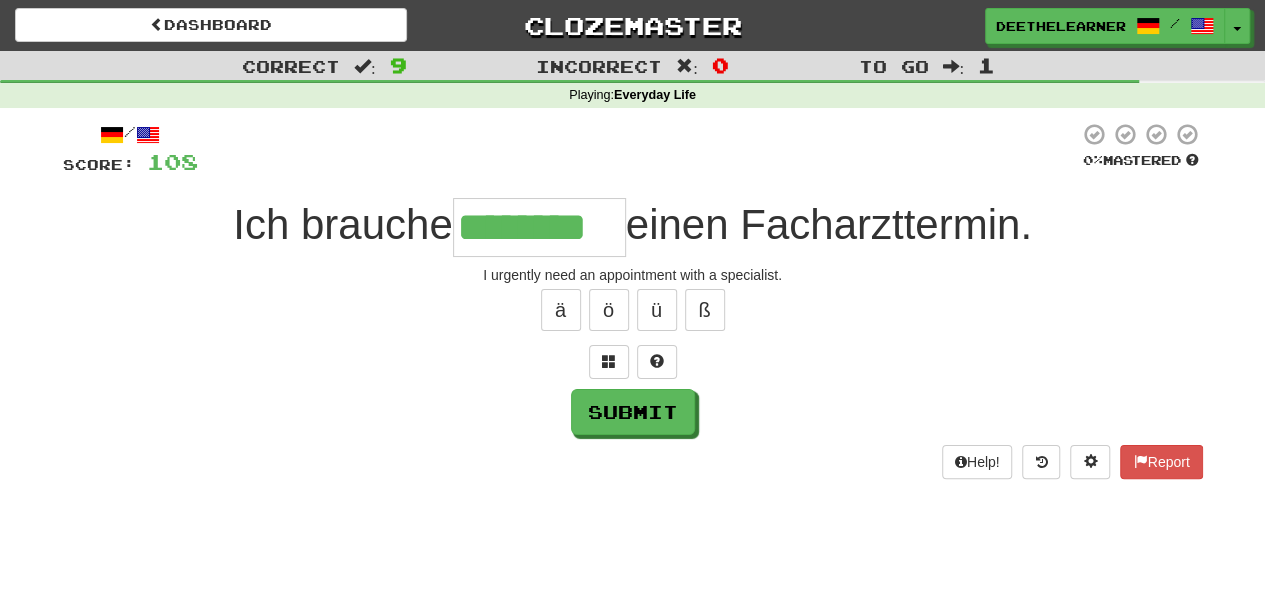type on "********" 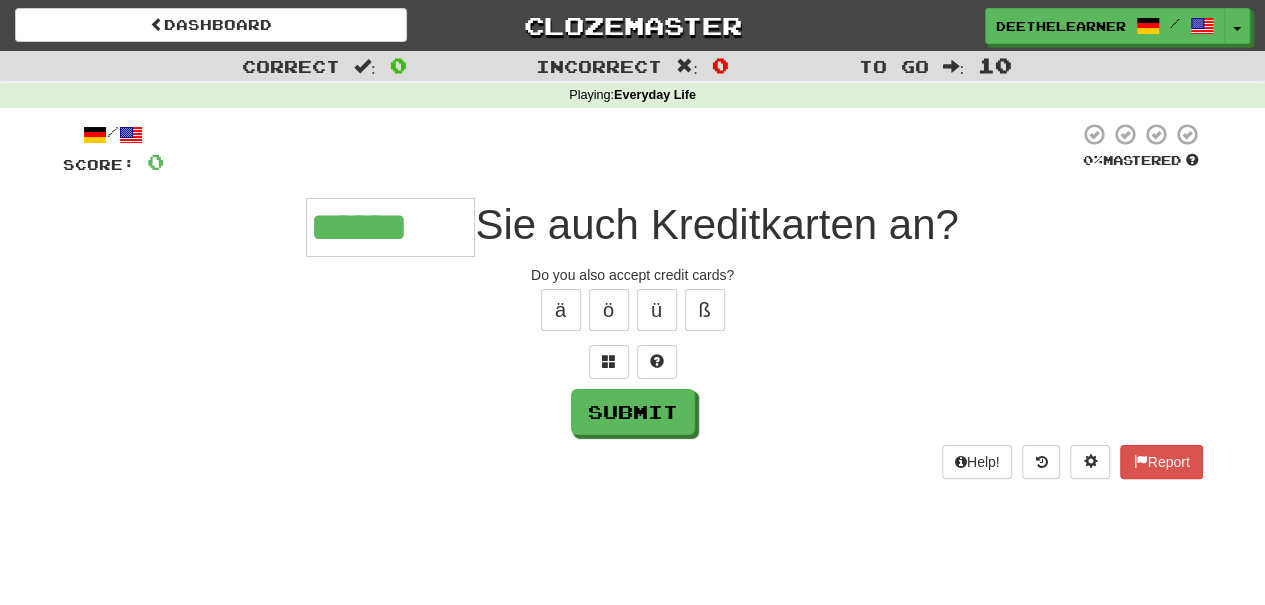 type on "******" 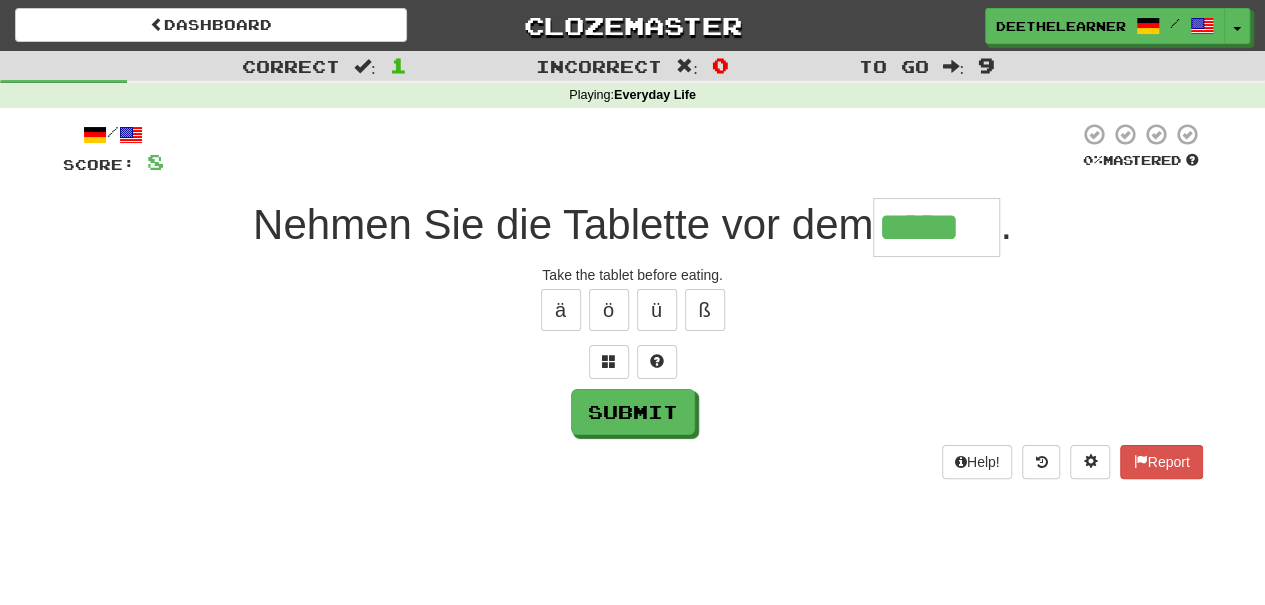 type on "*****" 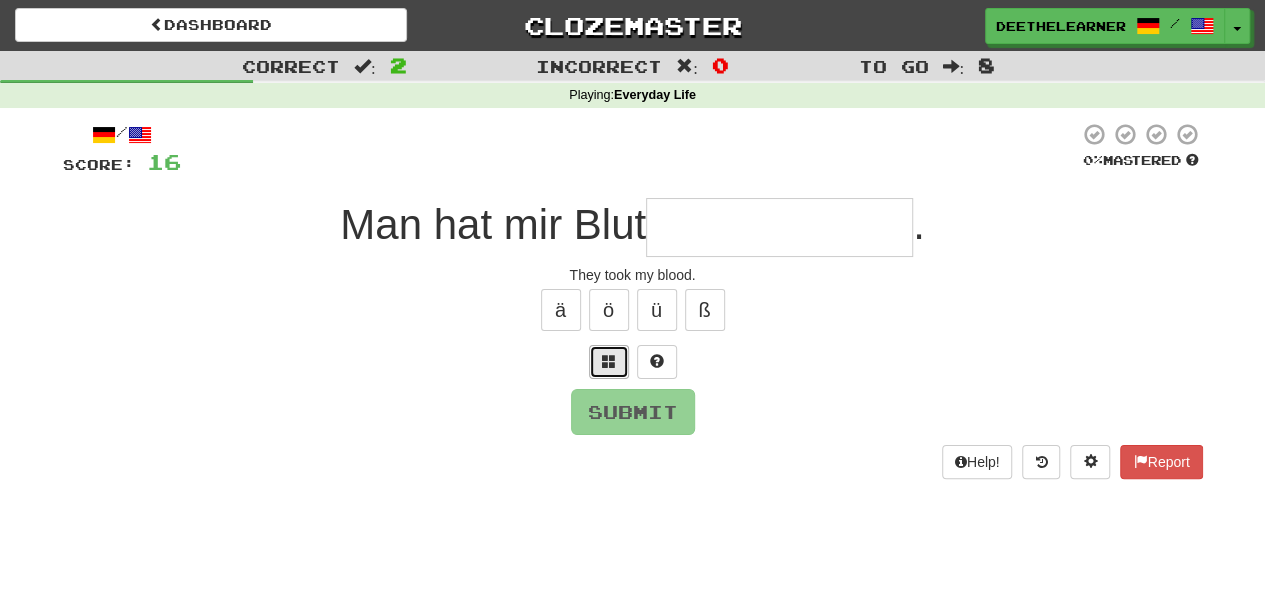 click at bounding box center (609, 361) 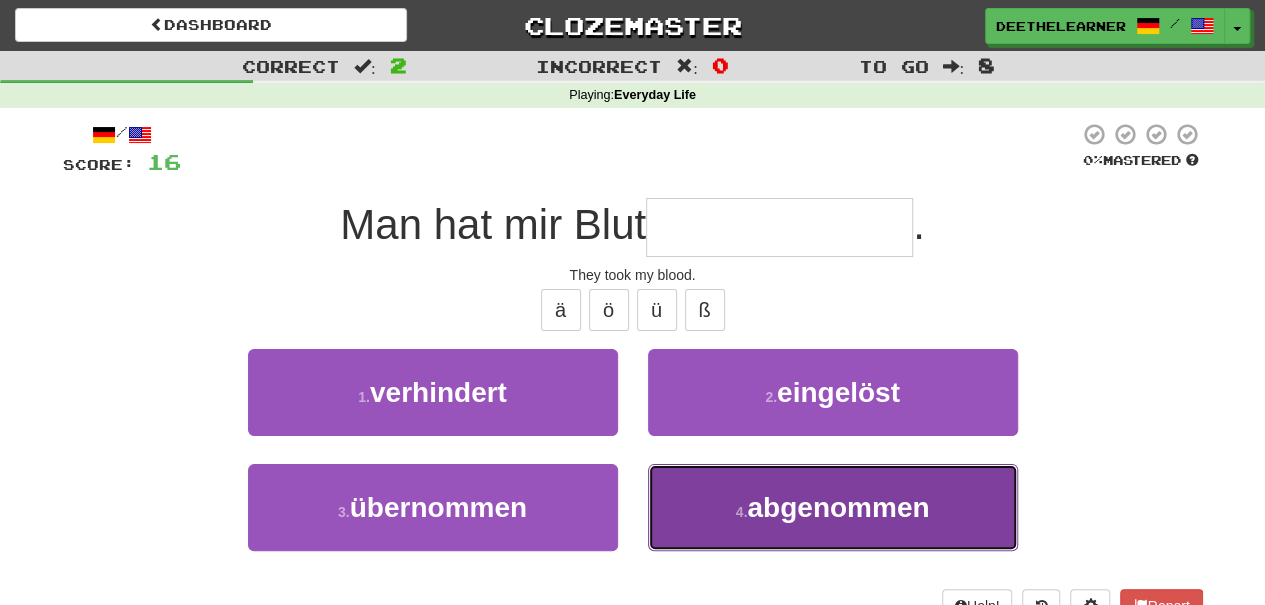 click on "abgenommen" at bounding box center (838, 507) 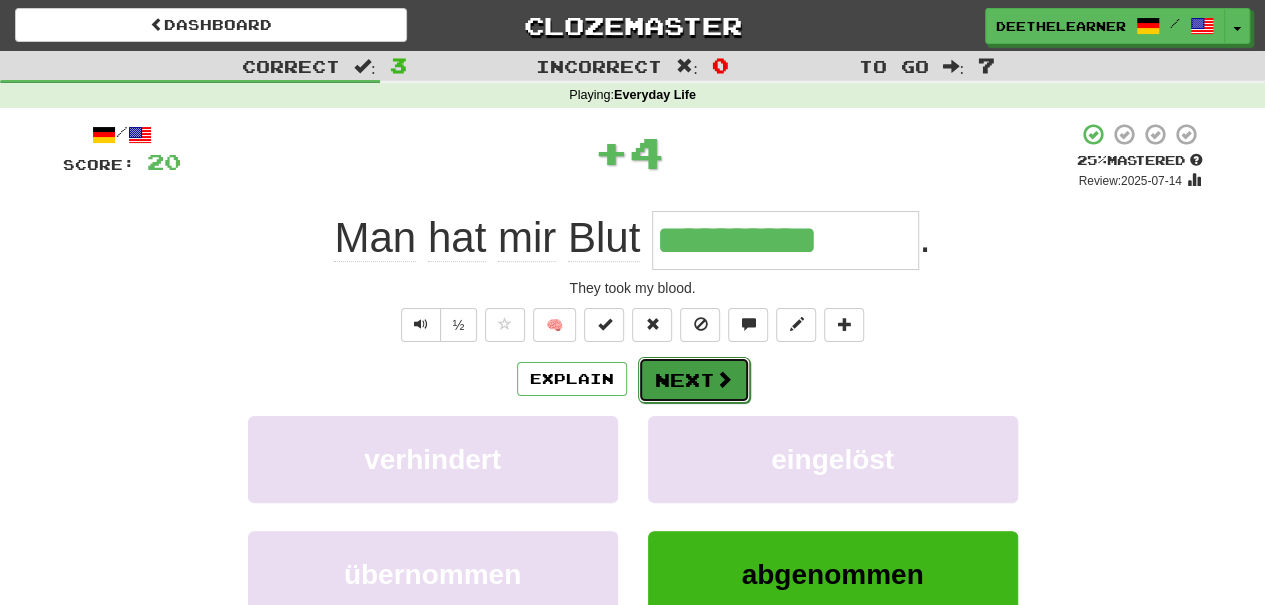 click on "Next" at bounding box center [694, 380] 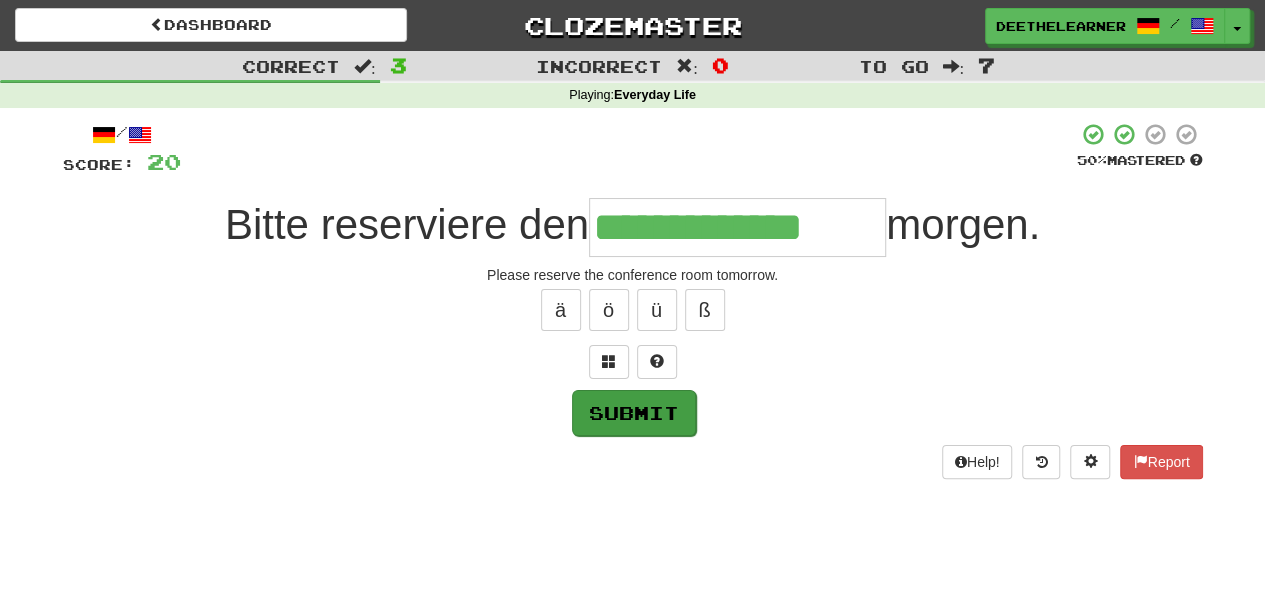 type on "**********" 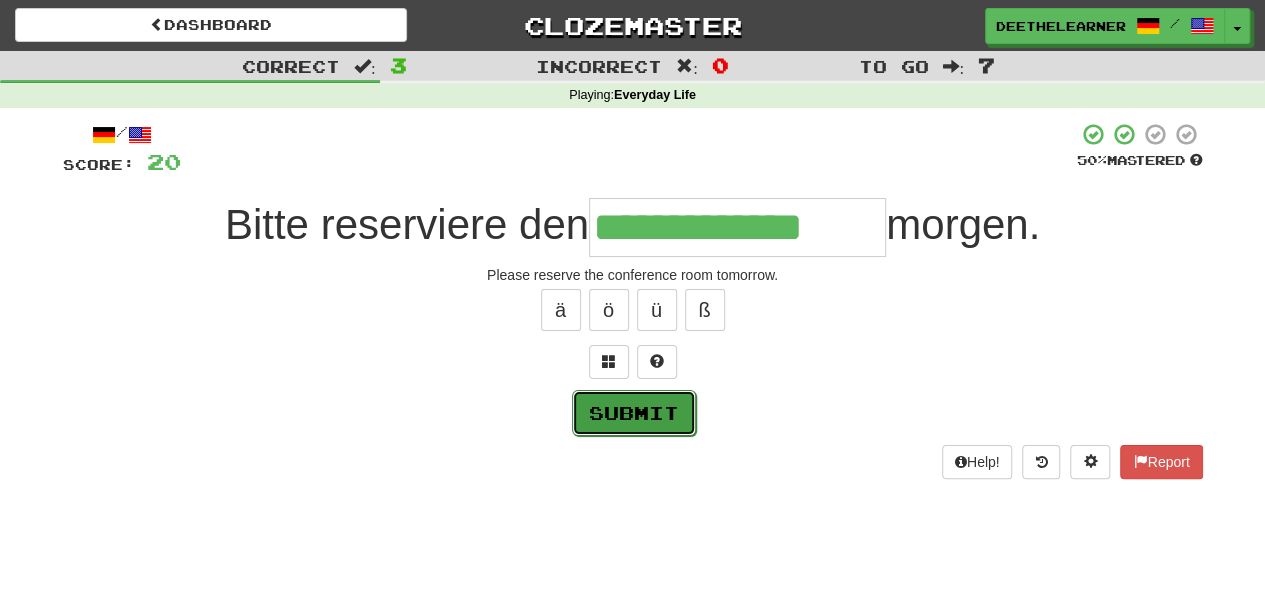 click on "Submit" at bounding box center [634, 413] 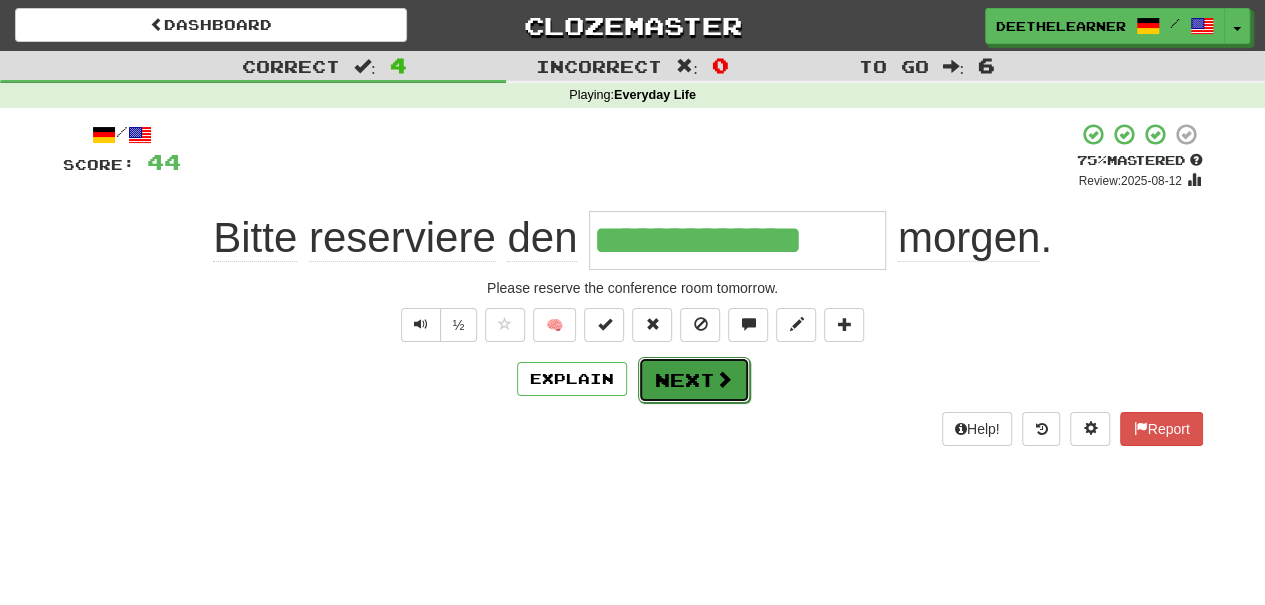 click on "Next" at bounding box center [694, 380] 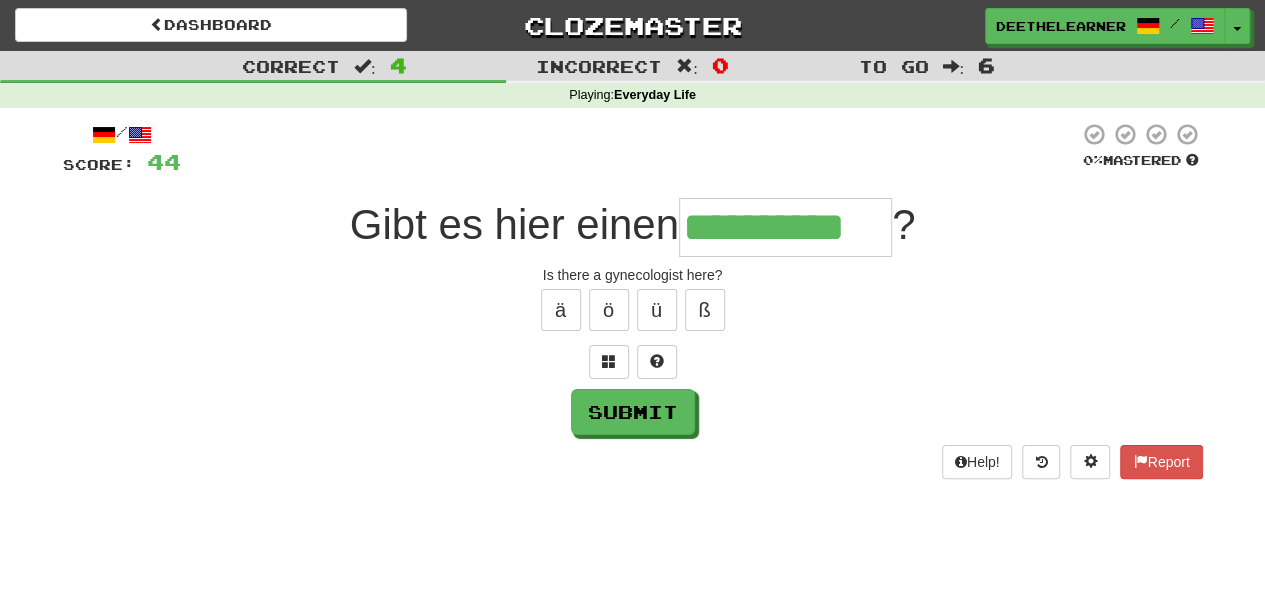 type on "**********" 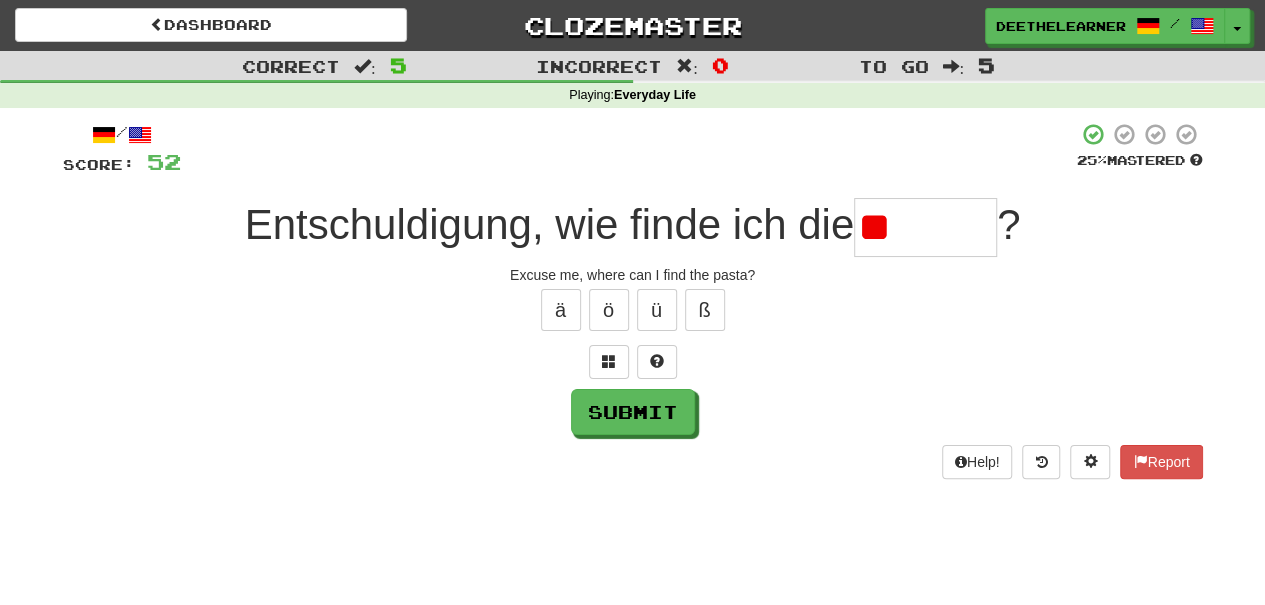 type on "*" 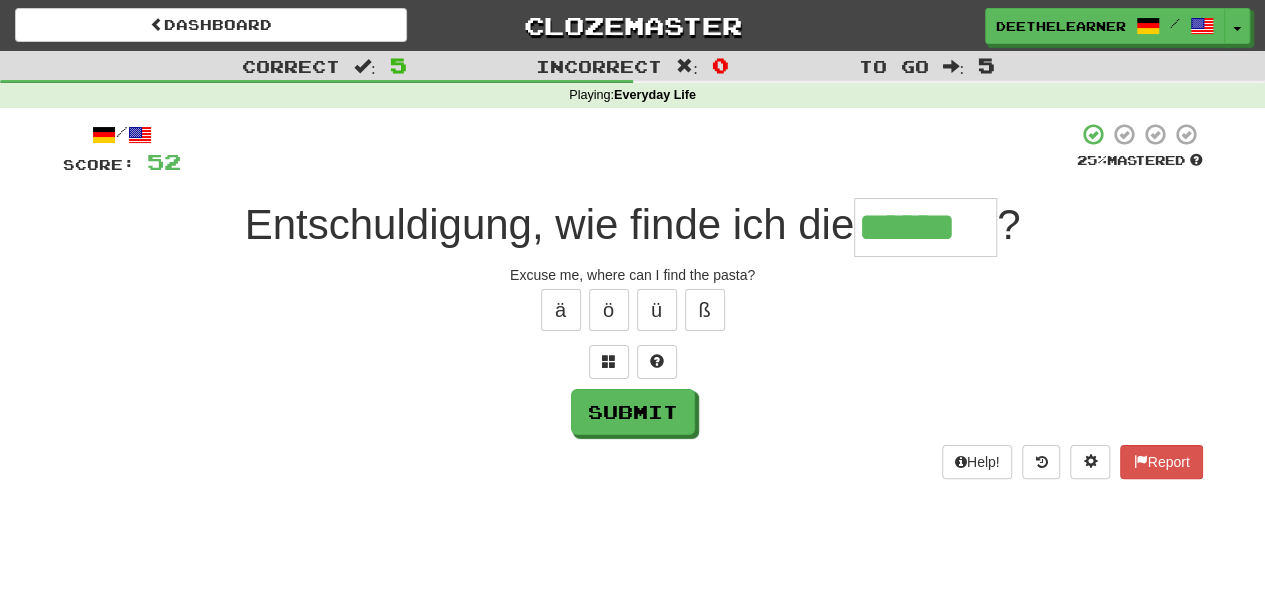 type on "******" 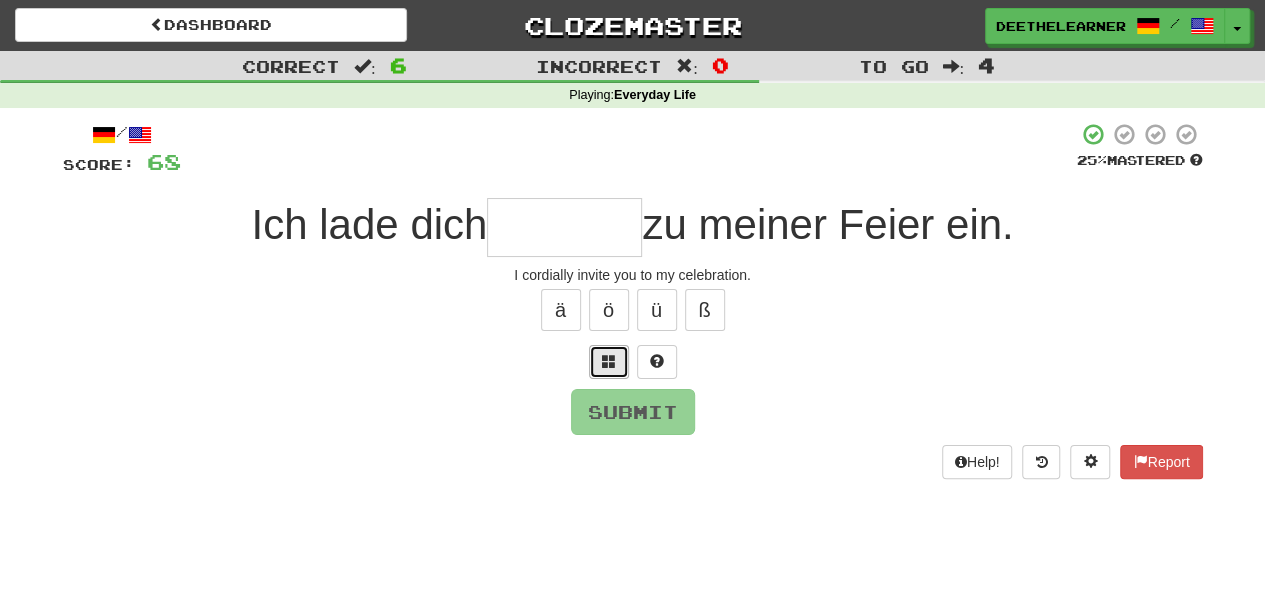 click at bounding box center [609, 362] 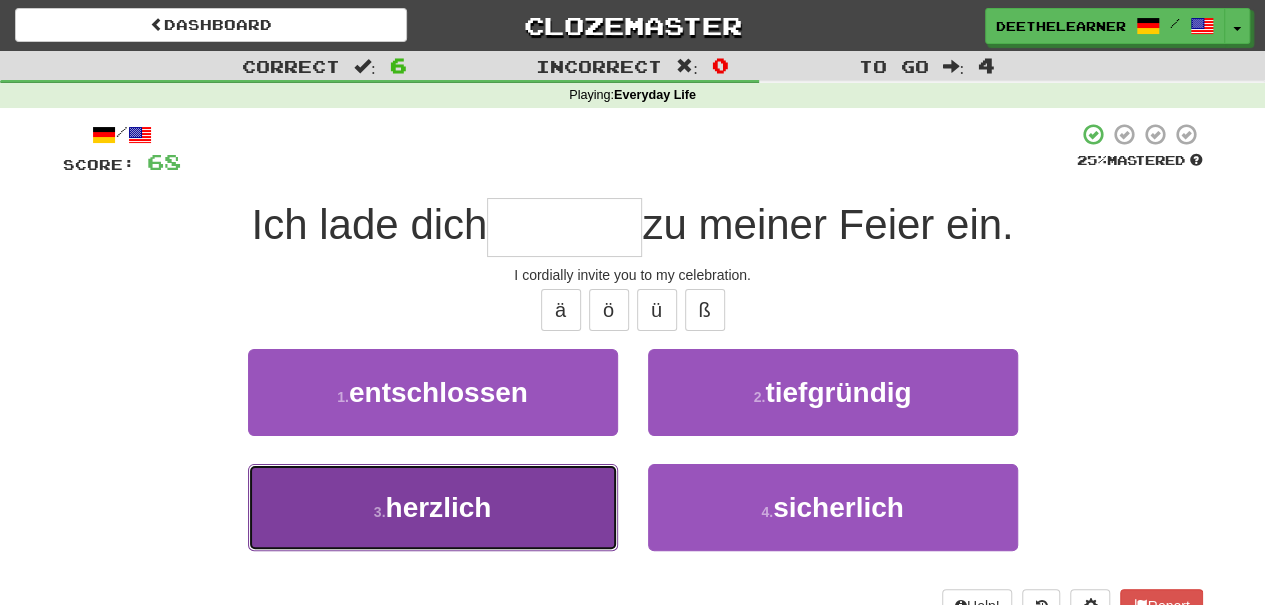 click on "herzlich" at bounding box center (438, 507) 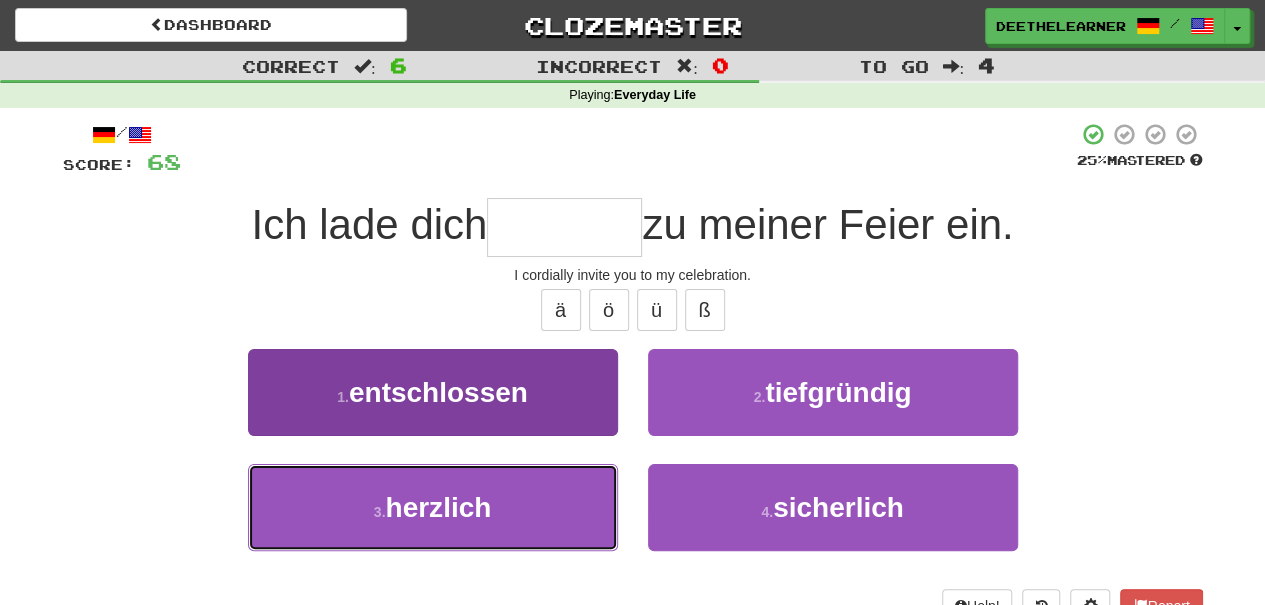 type on "********" 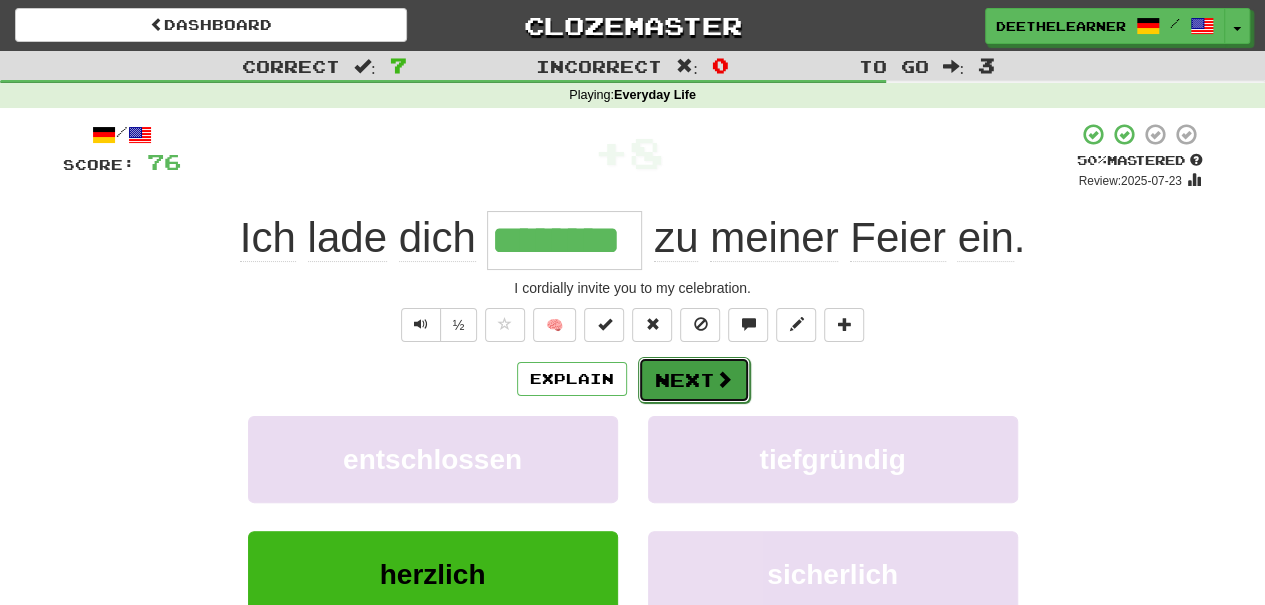 click on "Next" at bounding box center [694, 380] 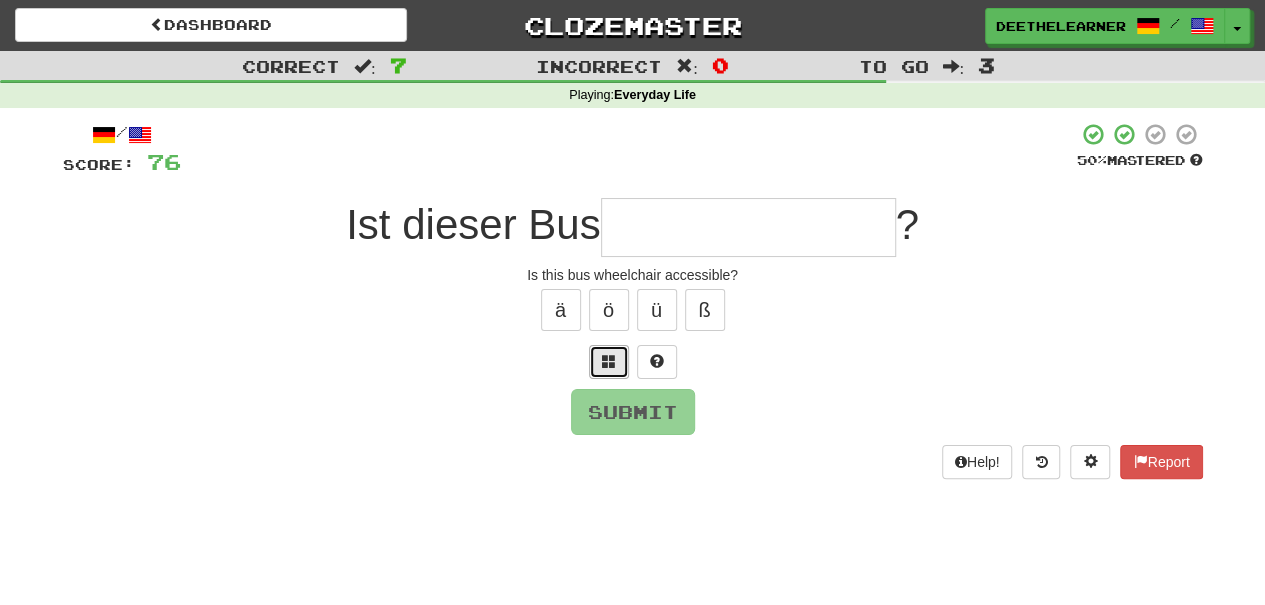 click at bounding box center (609, 362) 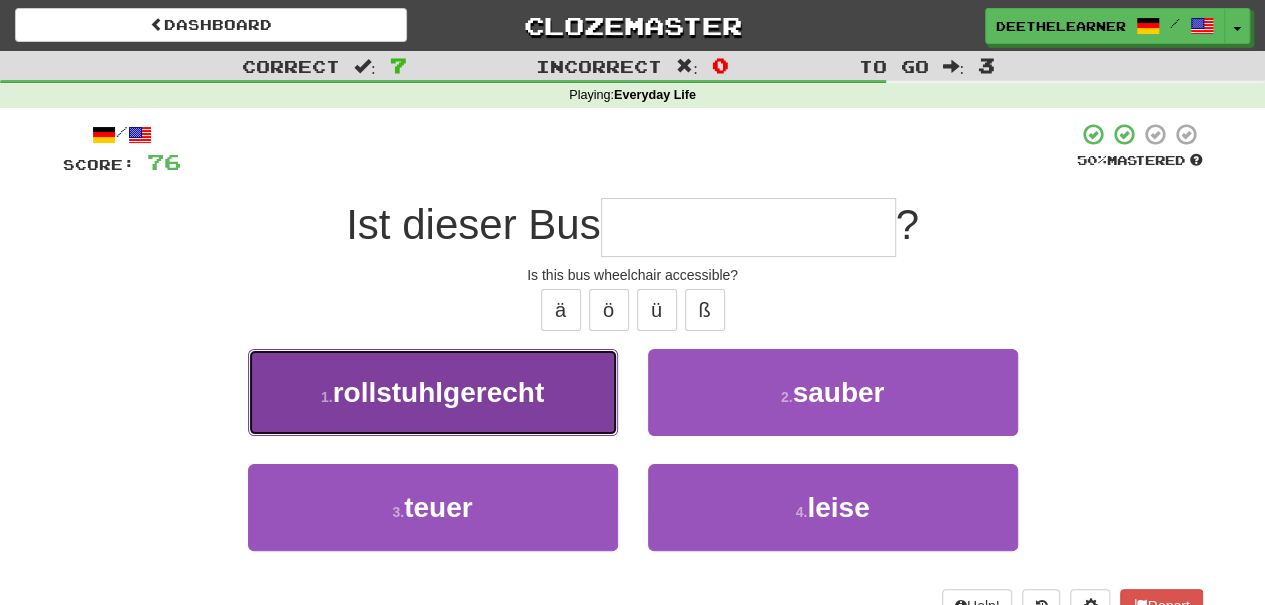 click on "rollstuhlgerecht" at bounding box center (439, 392) 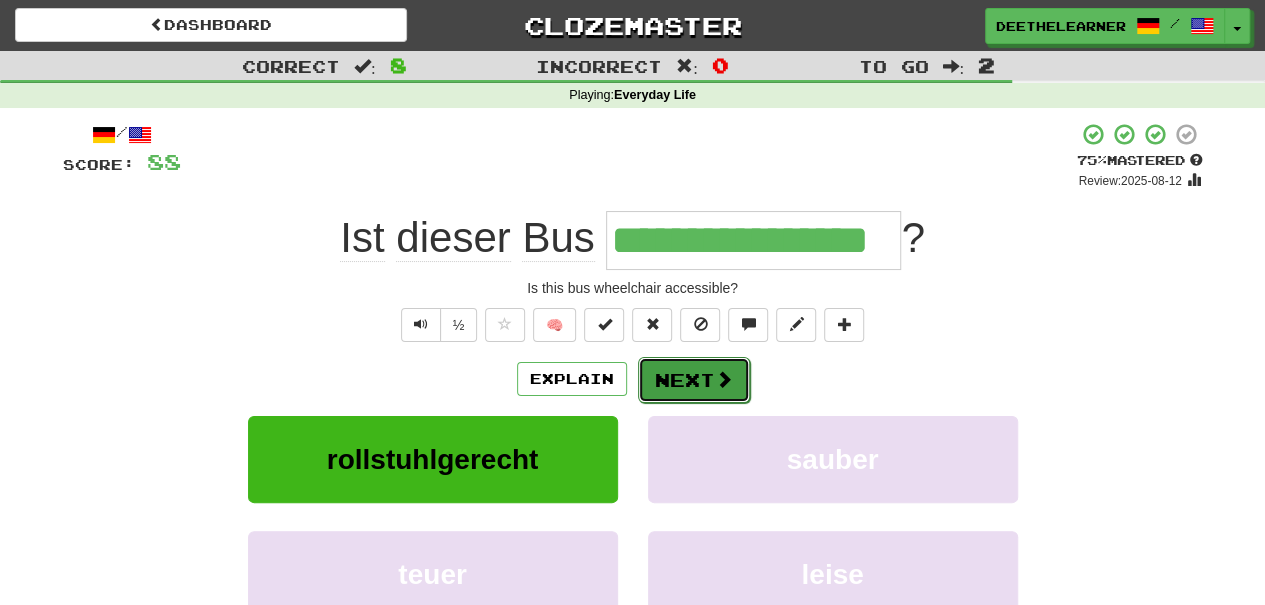 click on "Next" at bounding box center (694, 380) 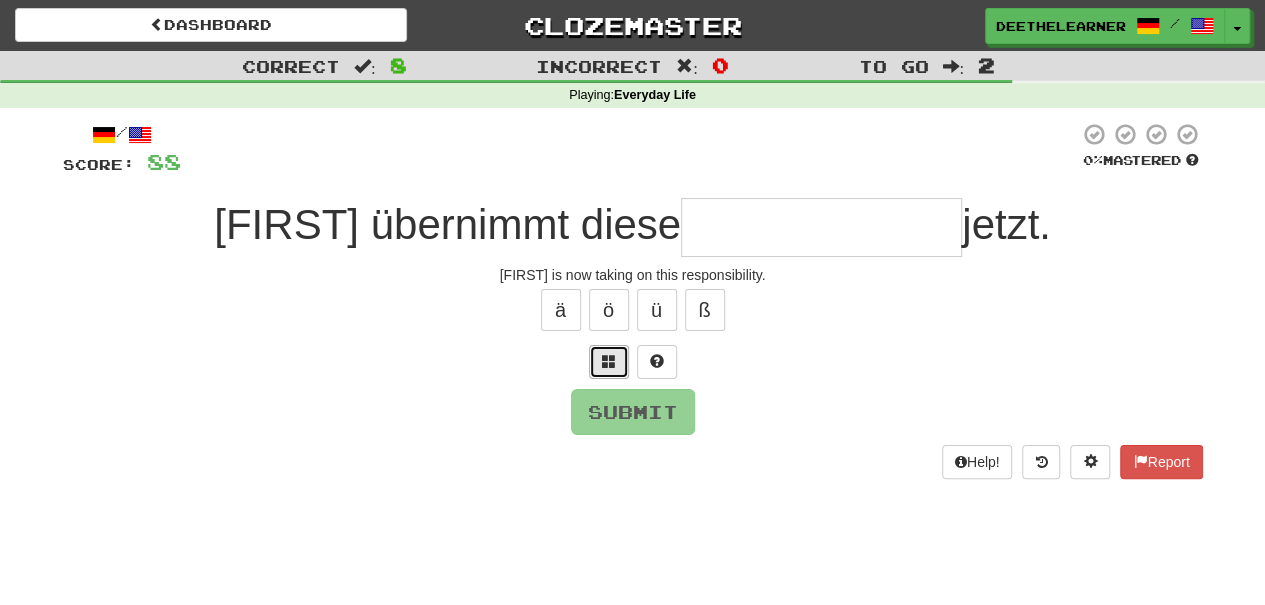 click at bounding box center (609, 361) 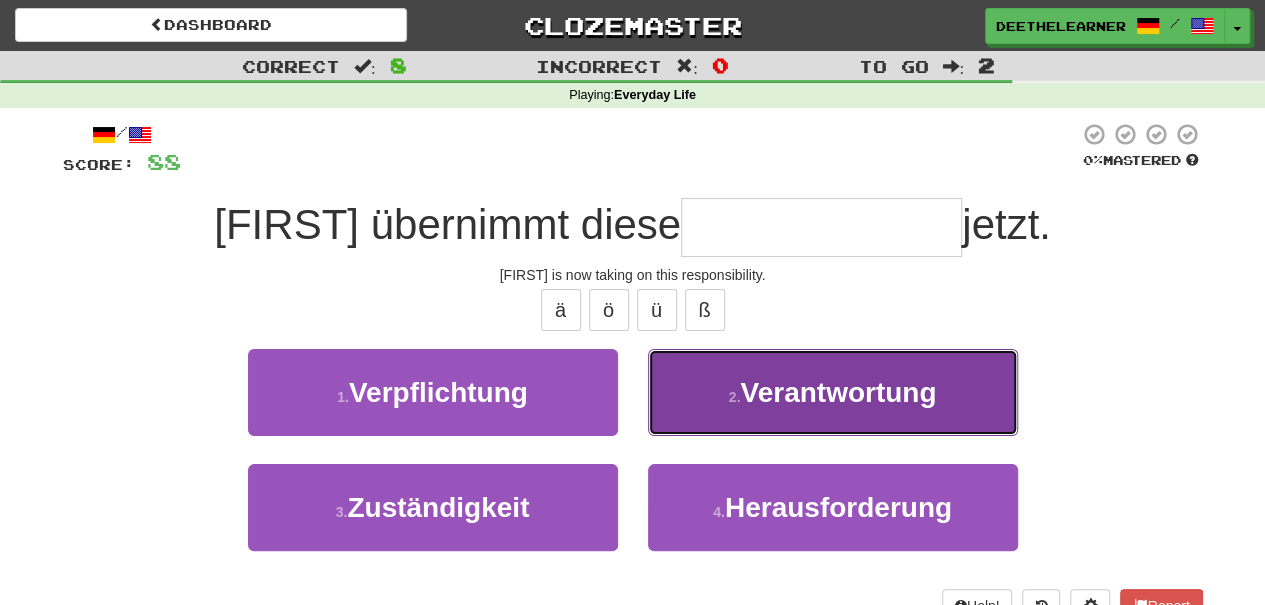 click on "2 .  Verantwortung" at bounding box center (833, 392) 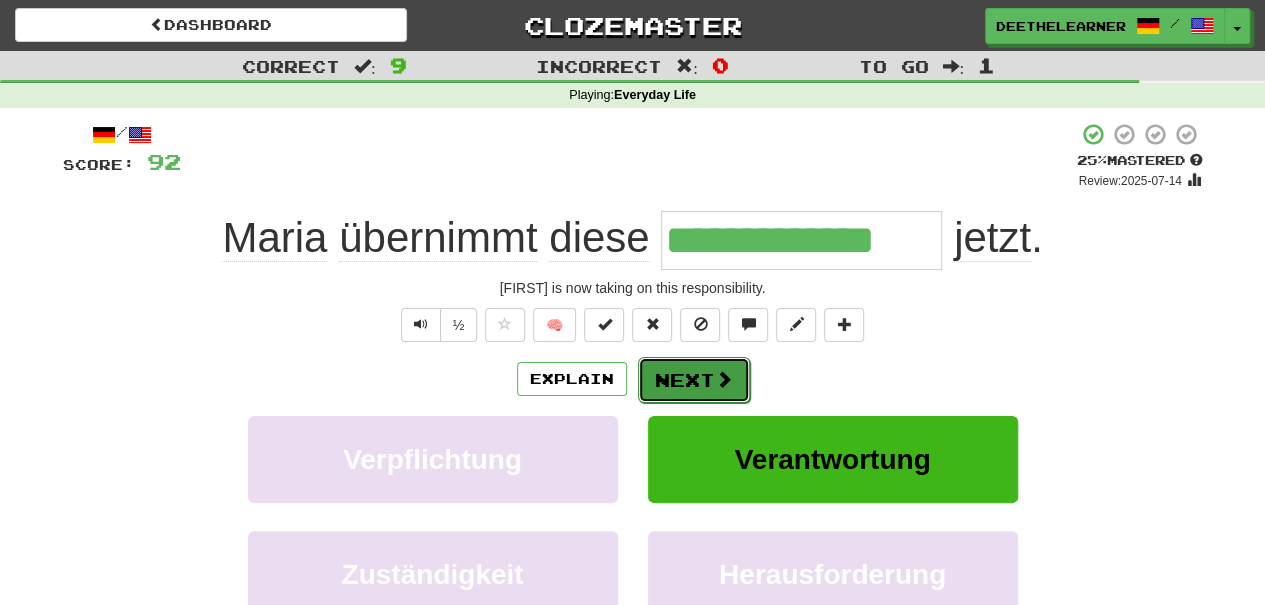 click on "Next" at bounding box center (694, 380) 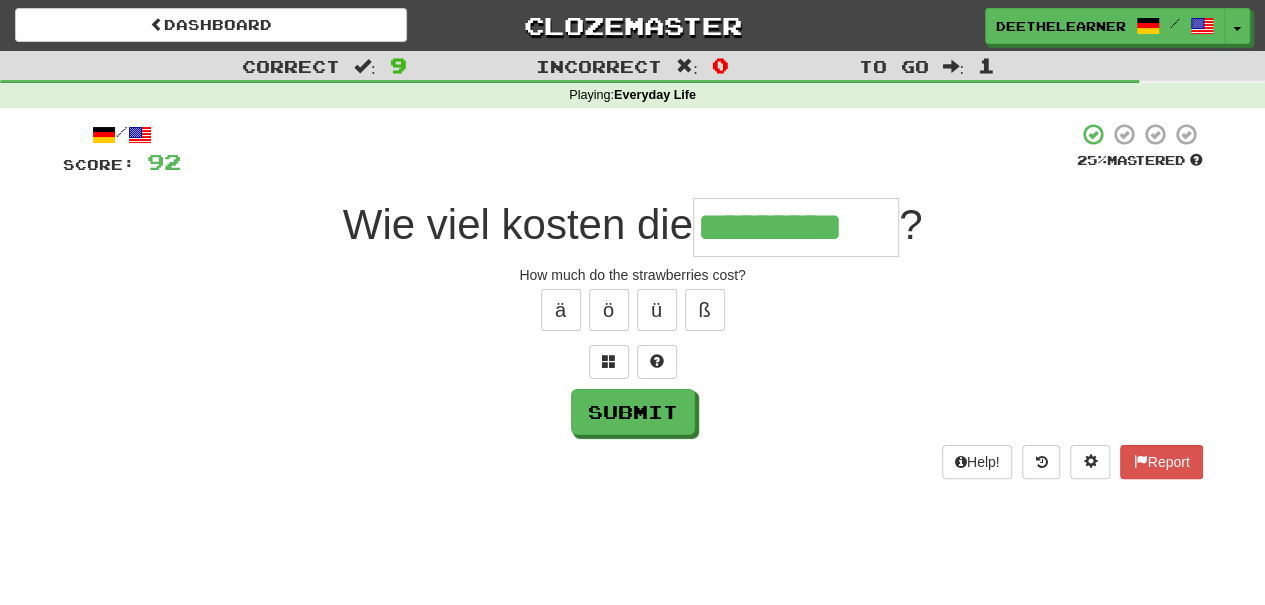 type on "*********" 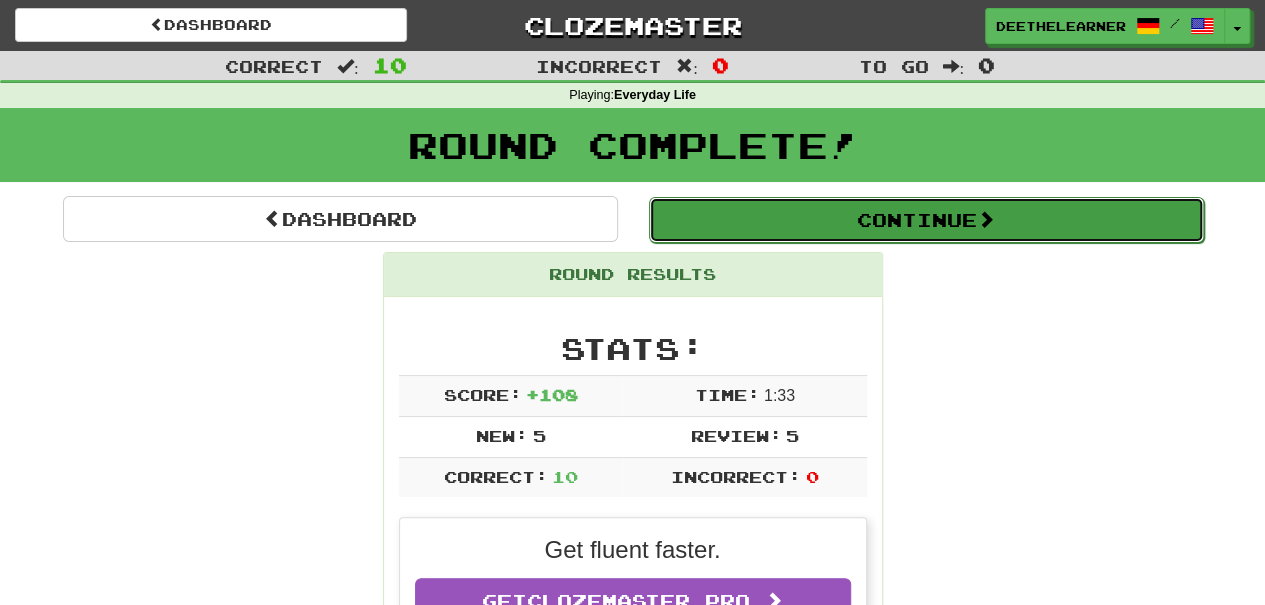 click on "Continue" at bounding box center [926, 220] 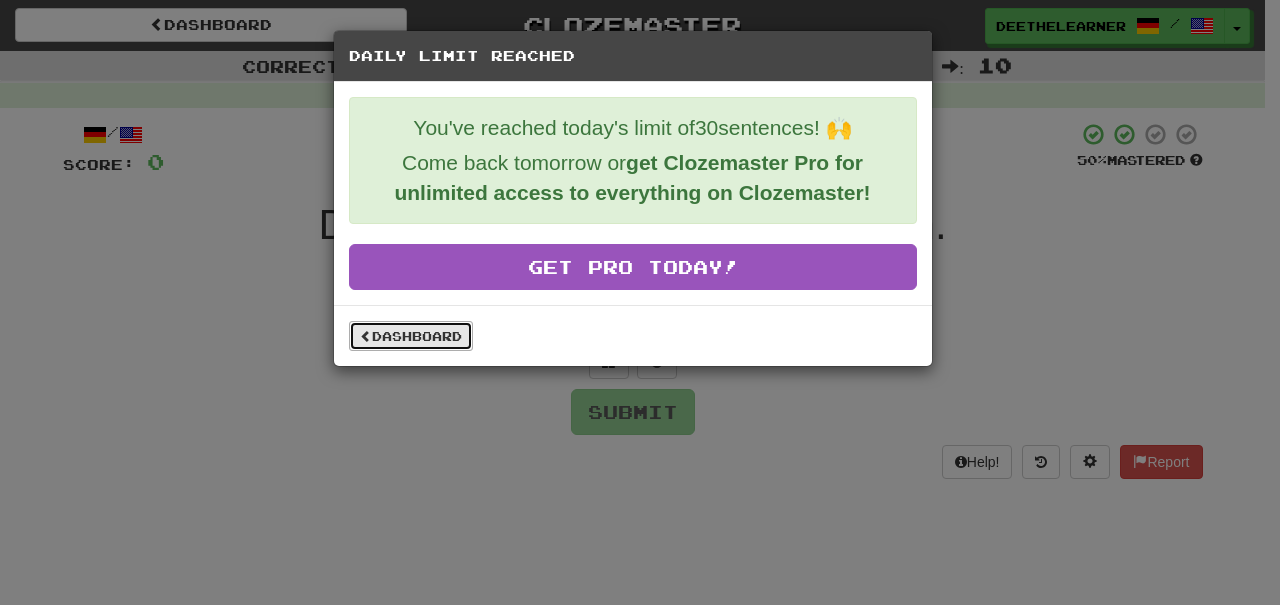 click on "Dashboard" at bounding box center (411, 336) 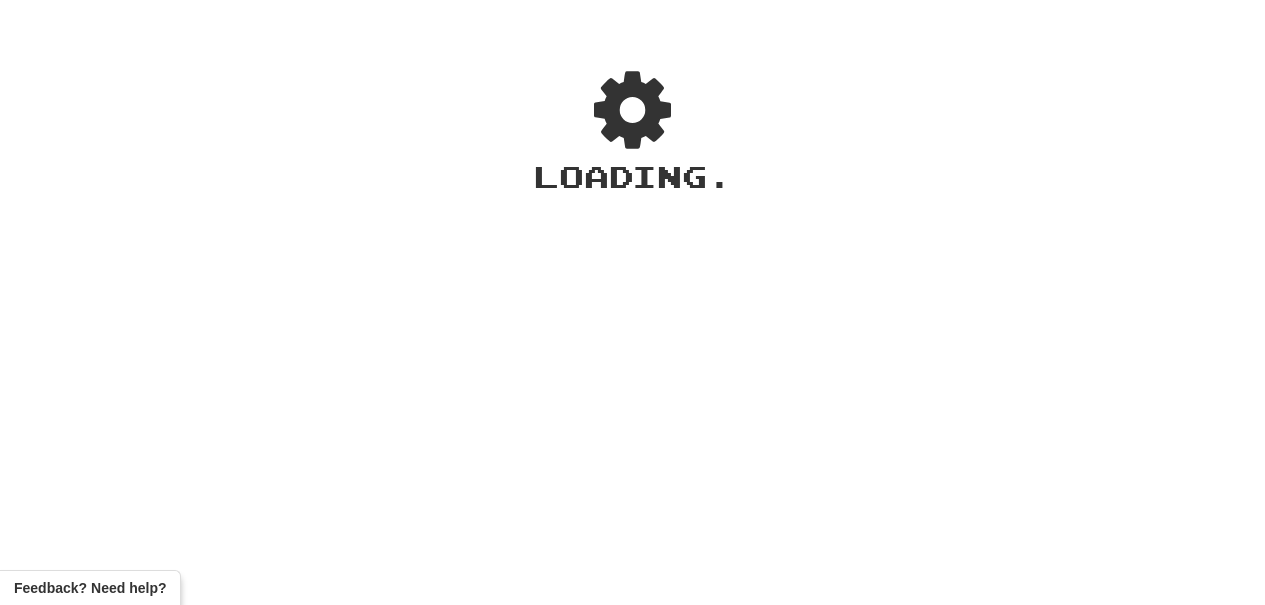 scroll, scrollTop: 0, scrollLeft: 0, axis: both 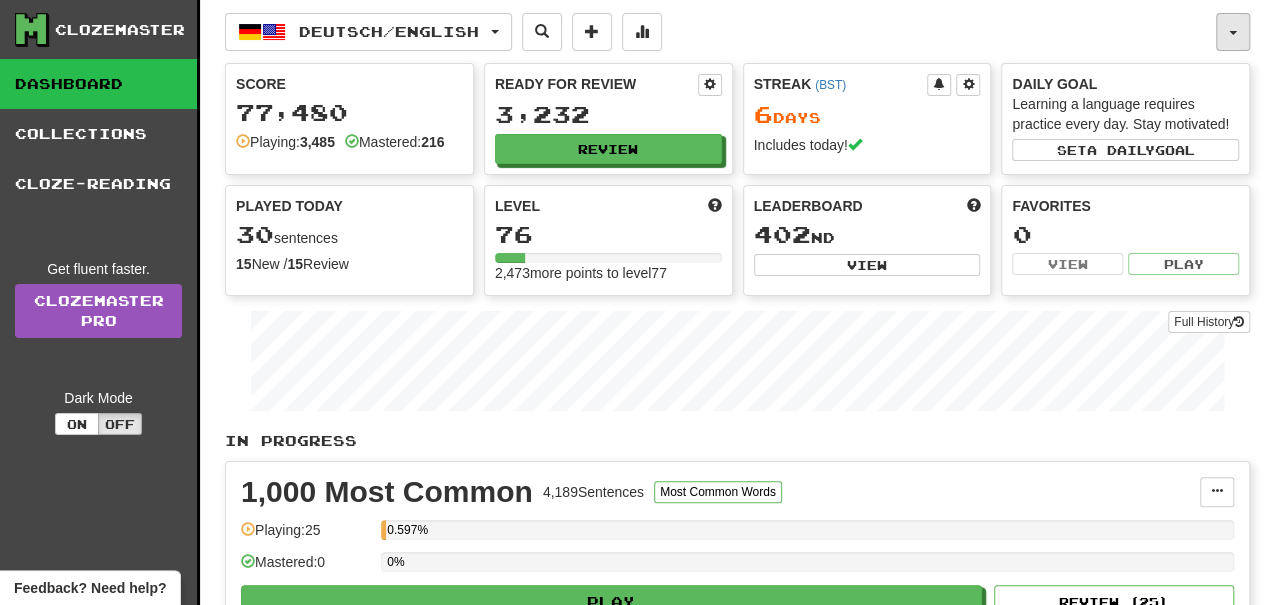 click at bounding box center [1233, 32] 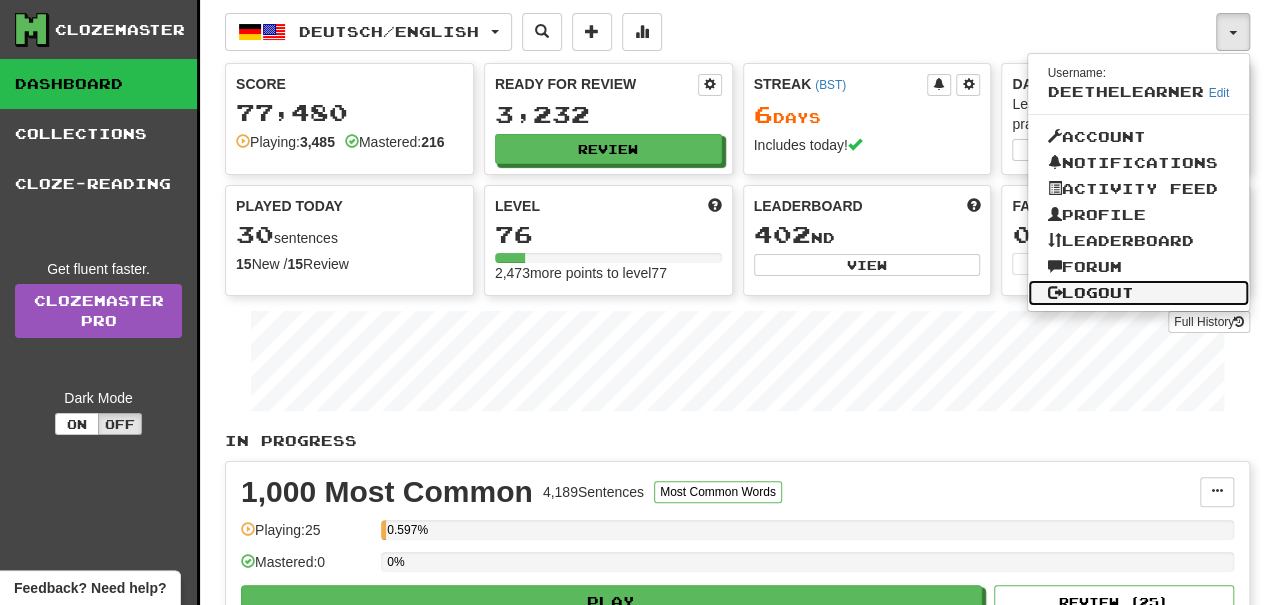 click on "Logout" at bounding box center (1139, 293) 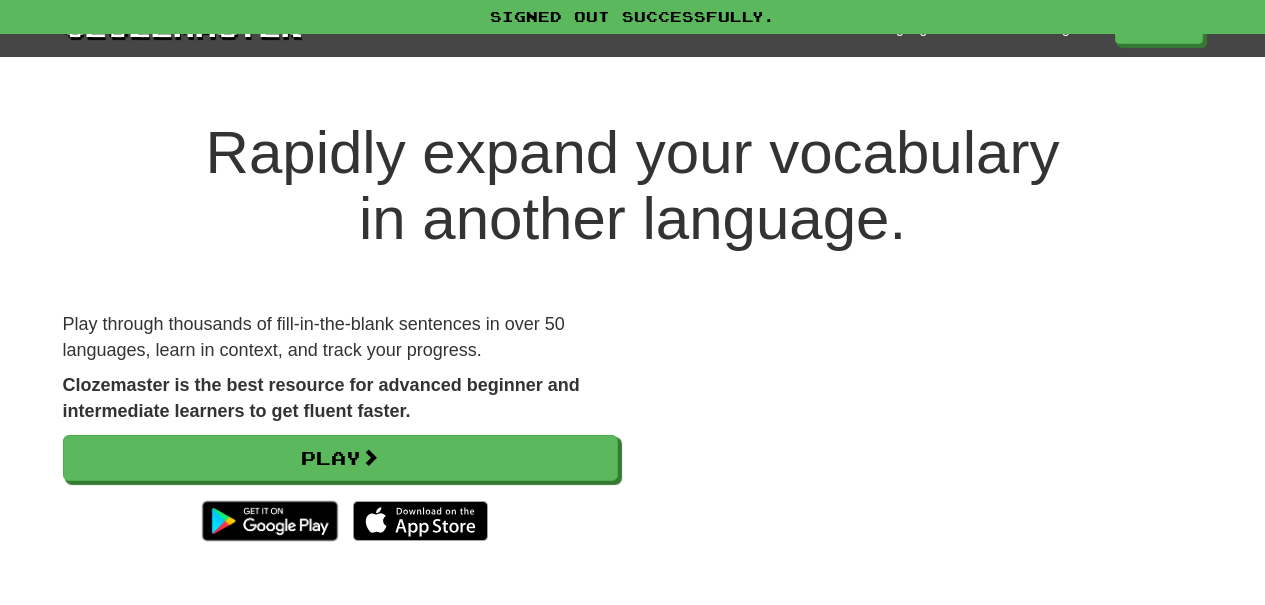 scroll, scrollTop: 0, scrollLeft: 0, axis: both 